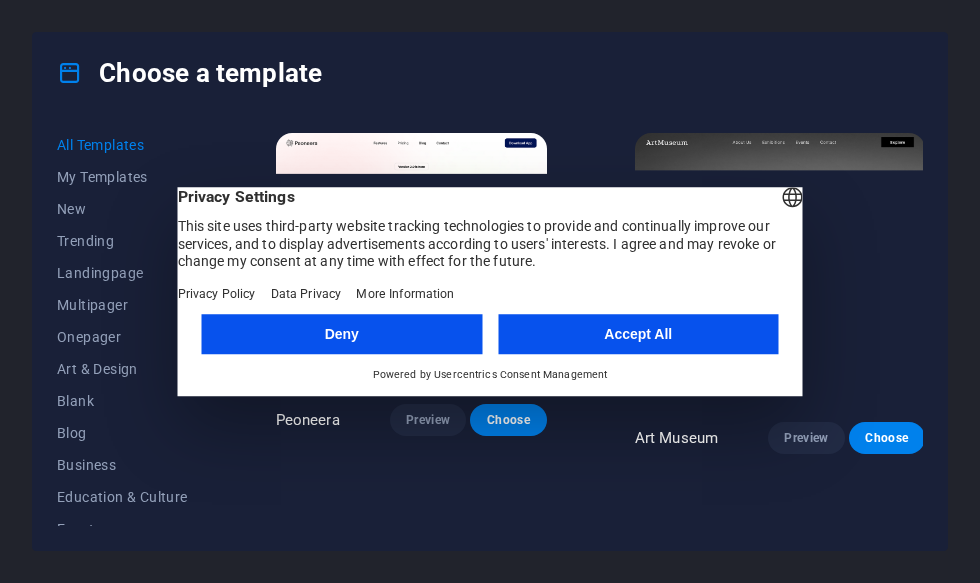 scroll, scrollTop: 0, scrollLeft: 0, axis: both 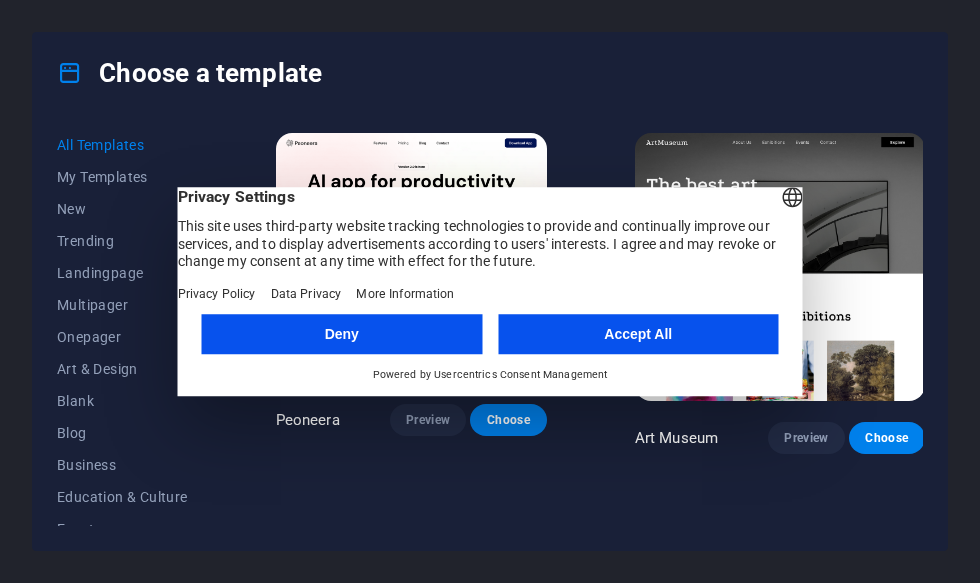 click on "Accept All" at bounding box center (638, 334) 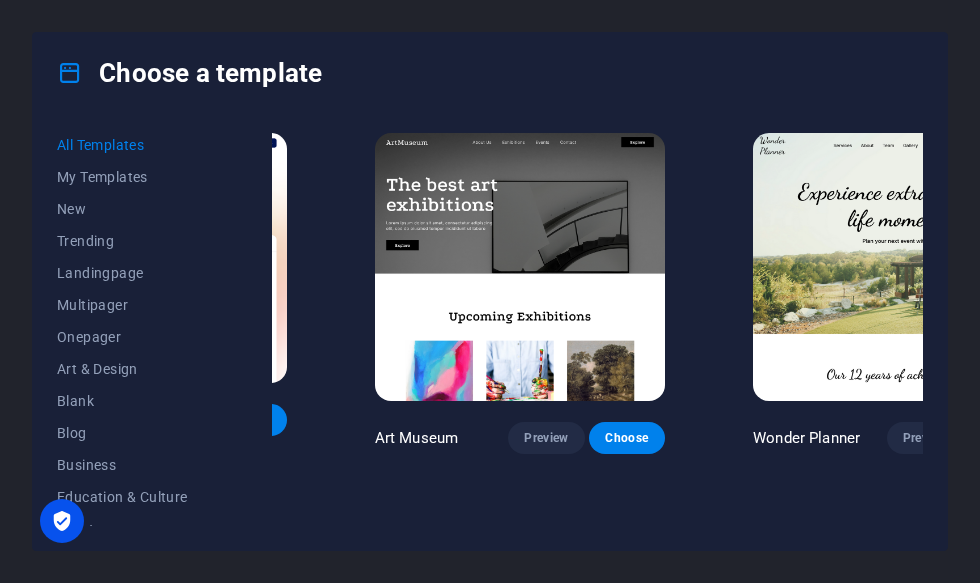 scroll, scrollTop: 0, scrollLeft: 259, axis: horizontal 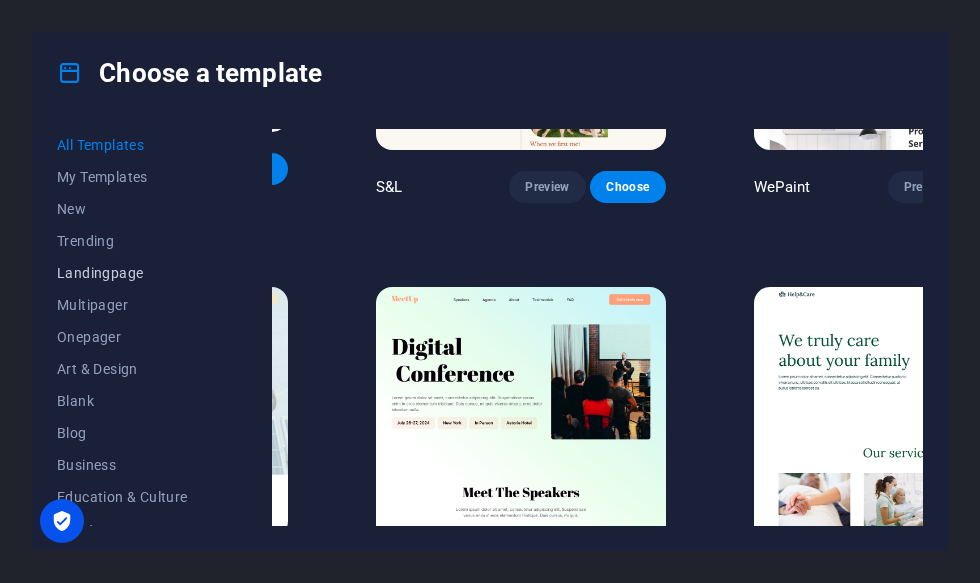click on "Landingpage" at bounding box center (122, 273) 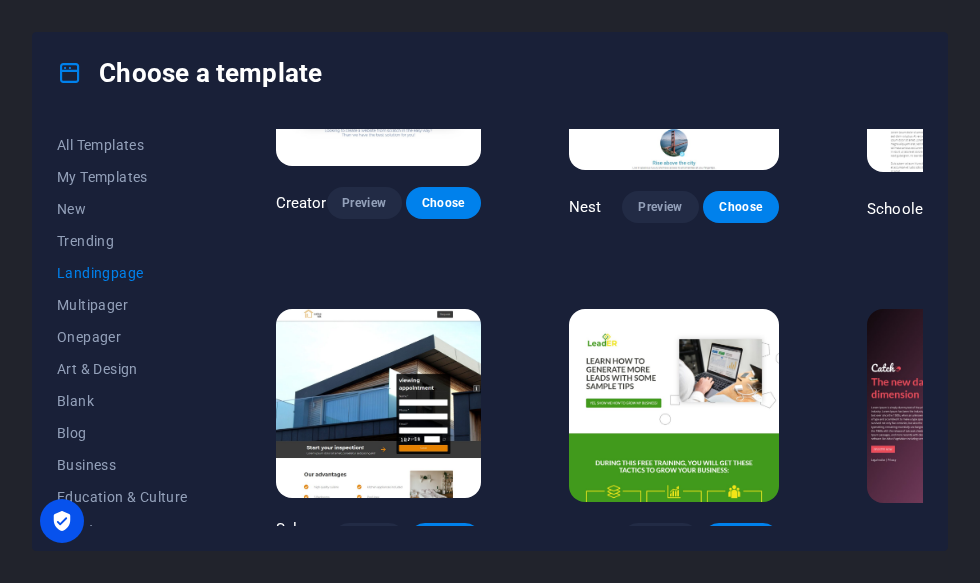 scroll, scrollTop: 1805, scrollLeft: -2, axis: both 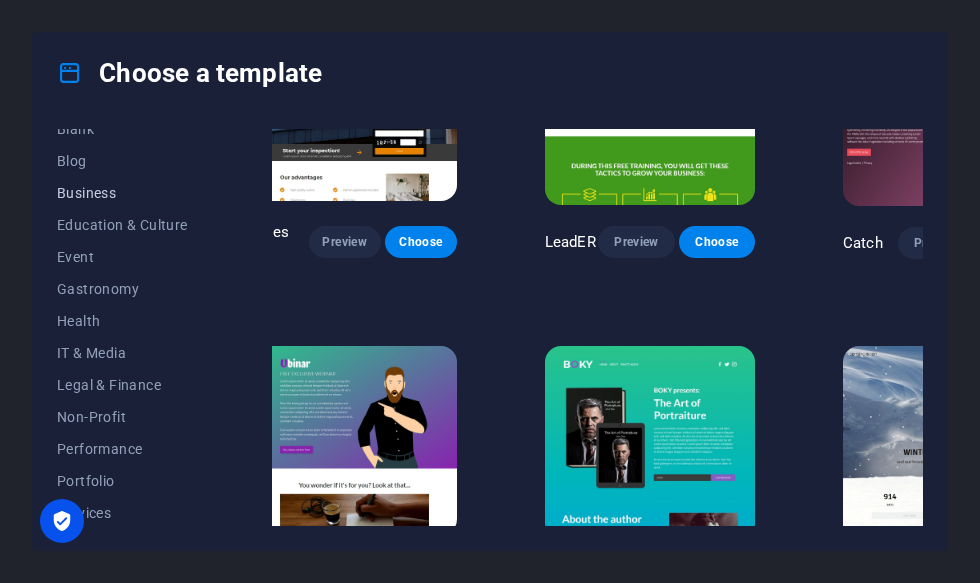 click on "Business" at bounding box center (122, 193) 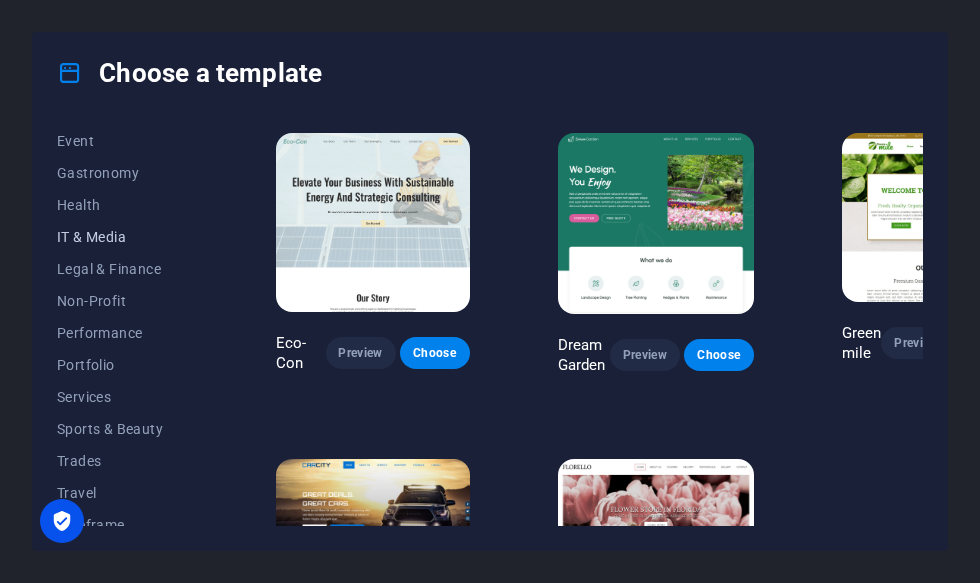 click on "IT & Media" at bounding box center (122, 237) 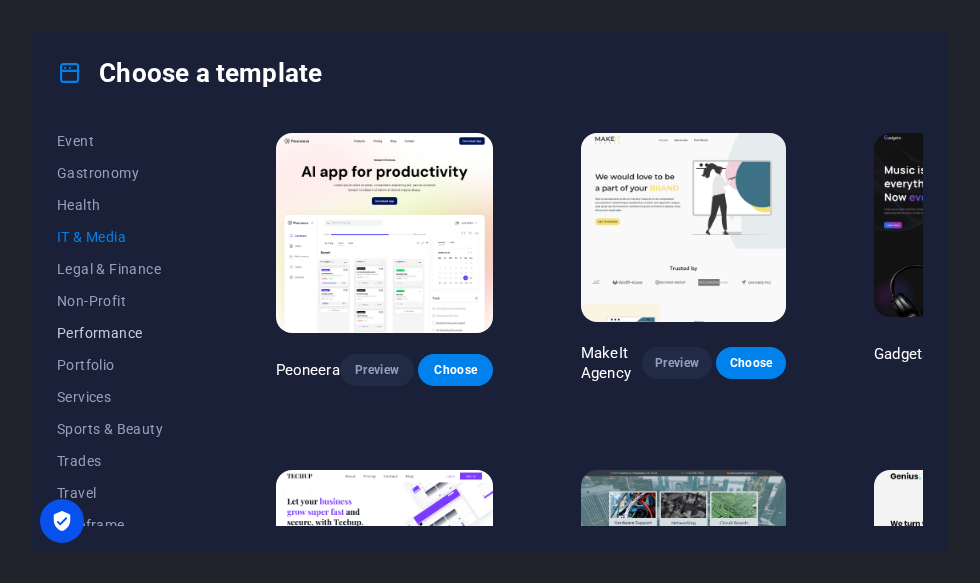 click on "Performance" at bounding box center [122, 333] 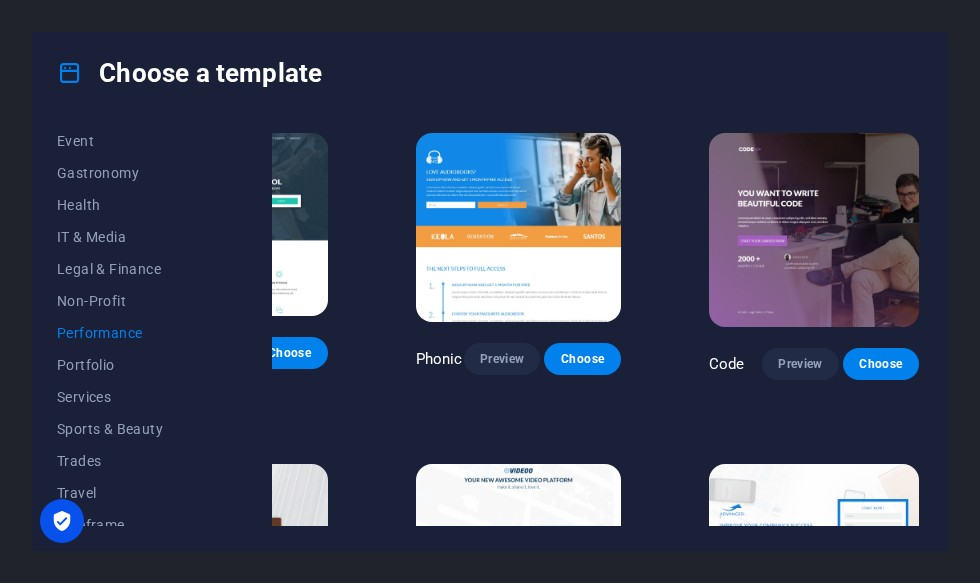 click on "All Templates My Templates New Trending Landingpage Multipager Onepager Art & Design Blank Blog Business Education & Culture Event Gastronomy Health IT & Media Legal & Finance Non-Profit Performance Portfolio Services Sports & Beauty Trades Travel Wireframe Klank Preview Choose Phonic Preview Choose Code Preview Choose Beatbox Preview Choose Videoo Preview Choose Advanced Preview Choose Pets Preview Choose Athletics Preview Choose Driven Preview Choose Note Preview Choose Snap Preview Choose C-Space Preview Choose LeadER Preview Choose Ubinar Preview Choose Coming Soon 4 Preview Choose Coming Soon 3 Preview Choose Coming Soon 2 Preview Choose Coming Soon Preview Choose" at bounding box center [490, 331] 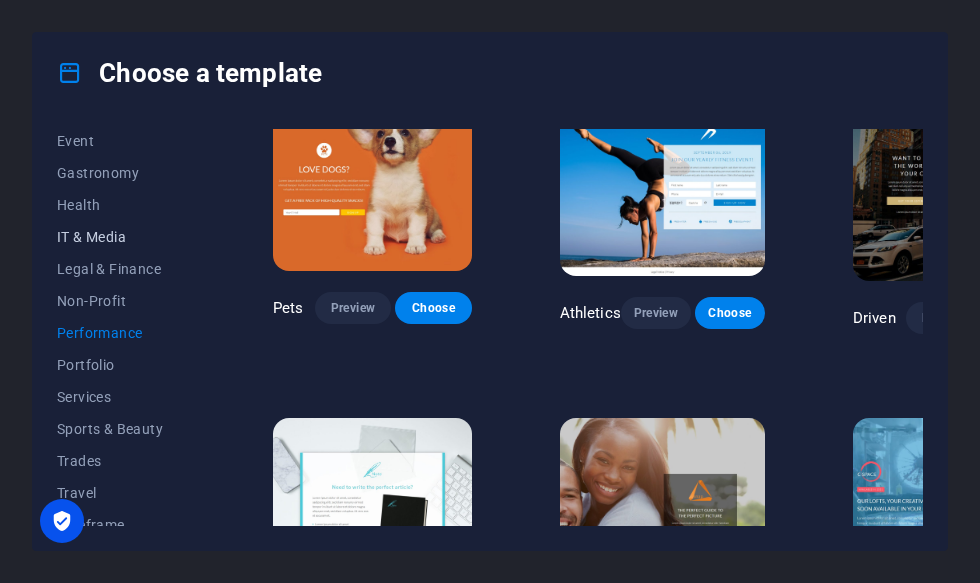 click on "IT & Media" at bounding box center [122, 237] 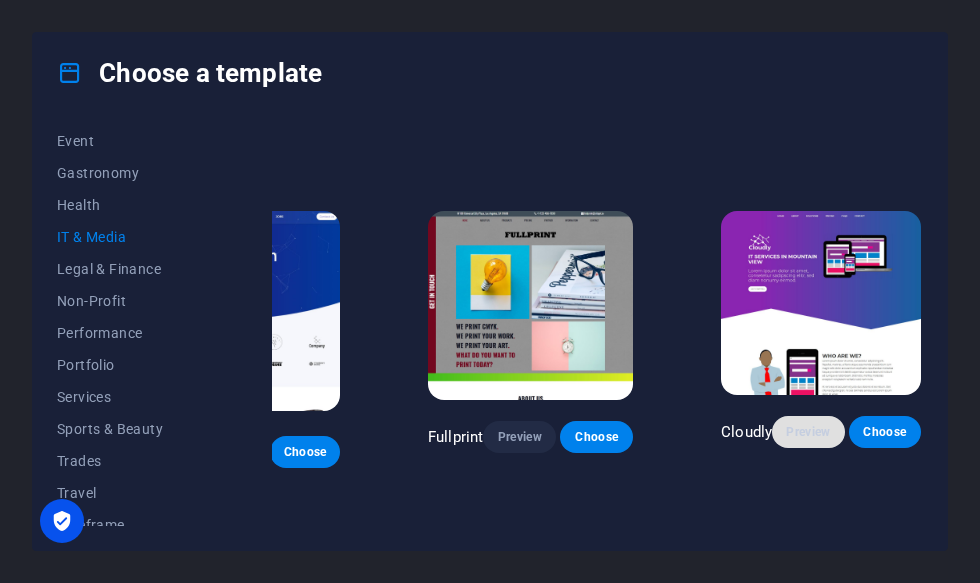 click on "Preview" at bounding box center (808, 432) 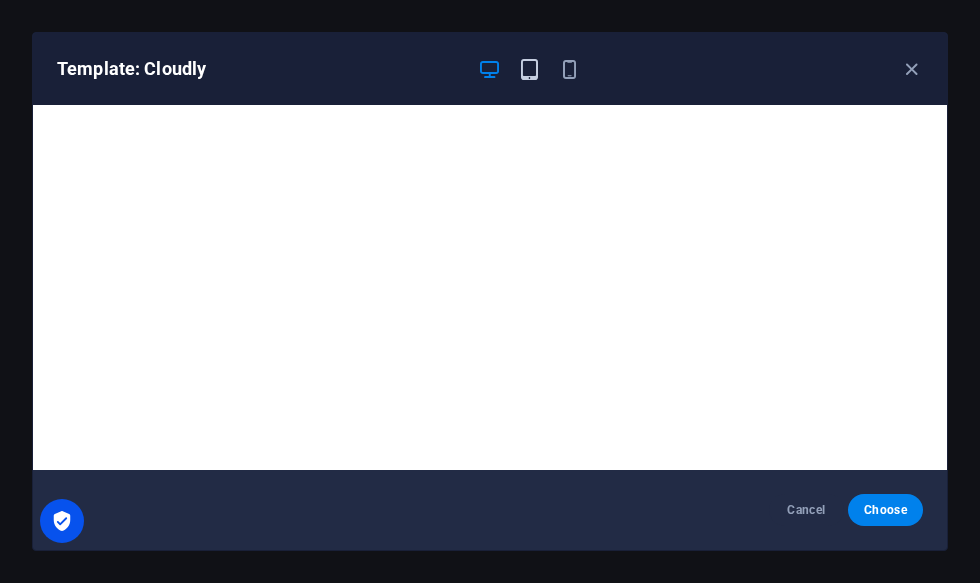 click at bounding box center (529, 69) 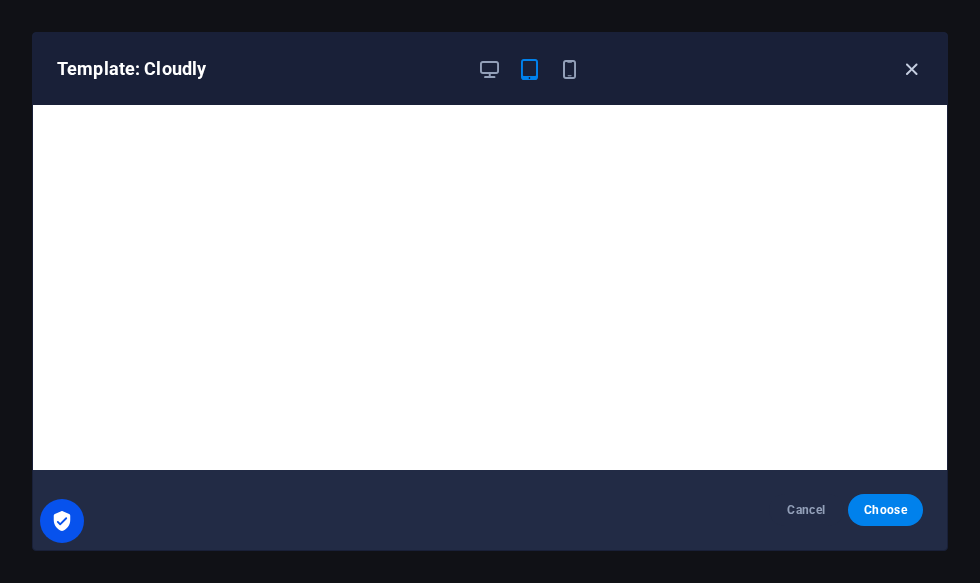 click at bounding box center (911, 69) 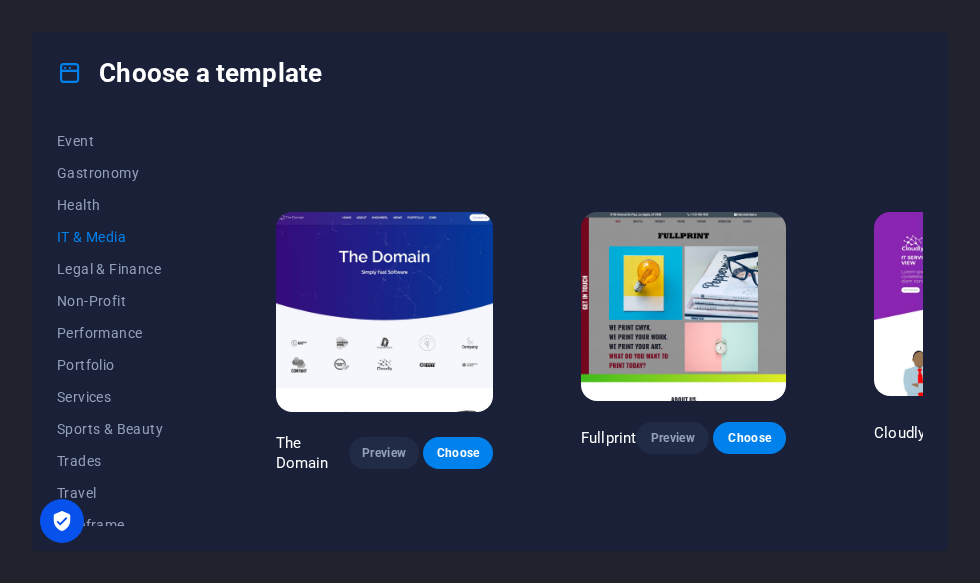 scroll, scrollTop: 596, scrollLeft: 0, axis: vertical 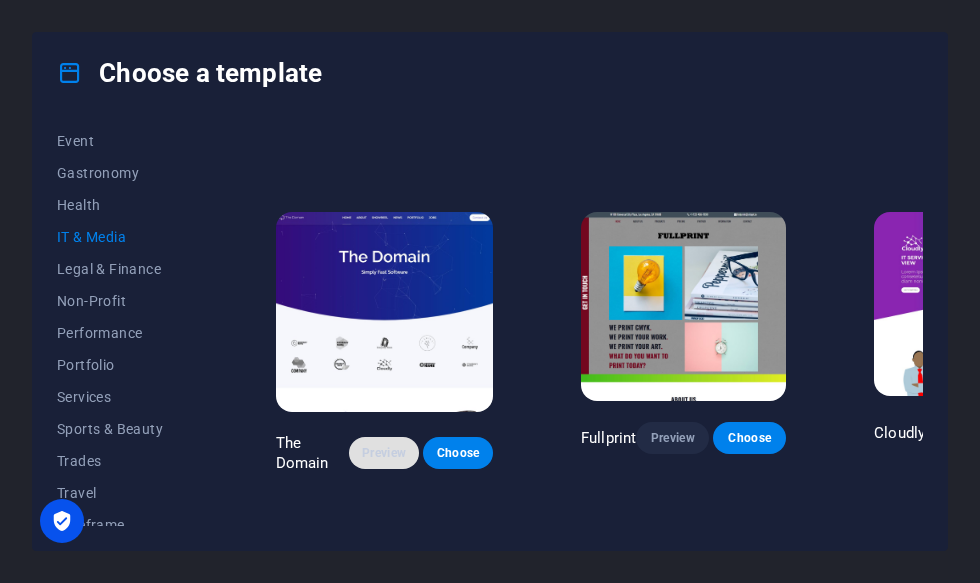 click on "Preview" at bounding box center (384, 453) 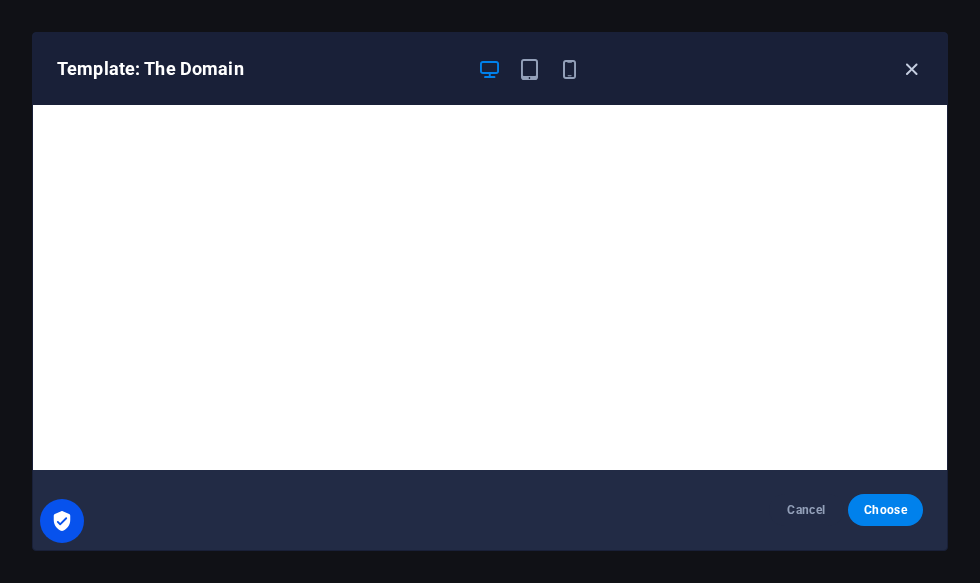 click at bounding box center [911, 69] 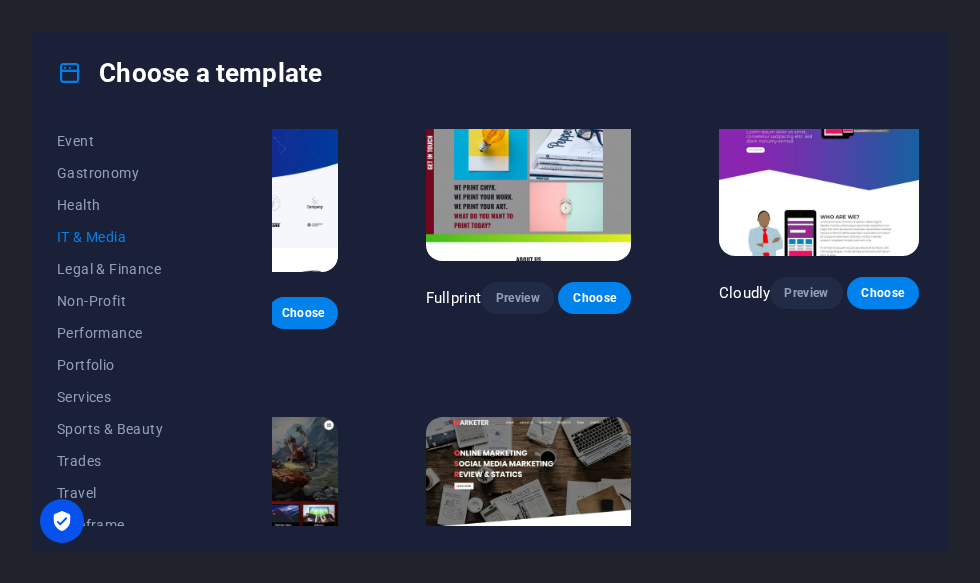 scroll, scrollTop: 748, scrollLeft: 154, axis: both 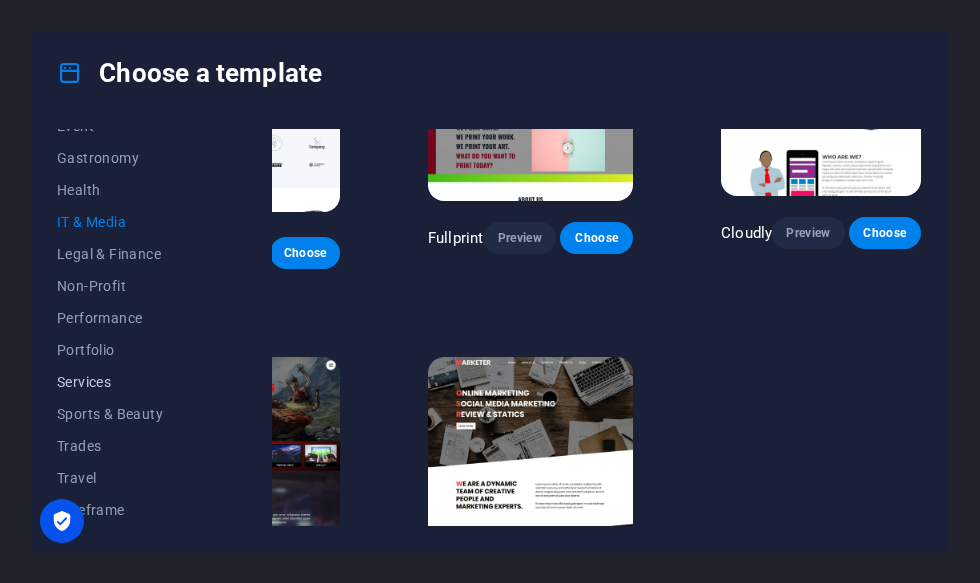 click on "Services" at bounding box center (122, 382) 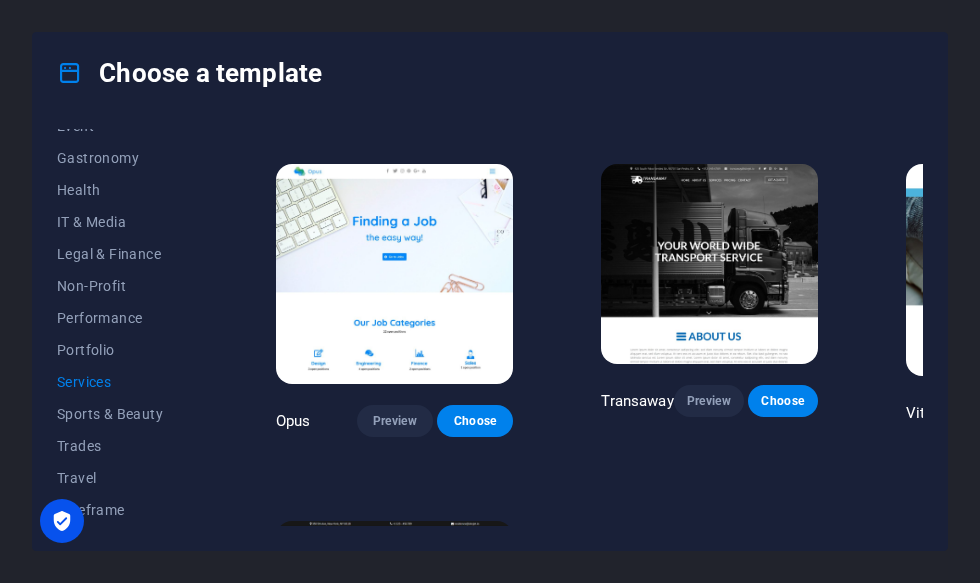 scroll, scrollTop: 1749, scrollLeft: 0, axis: vertical 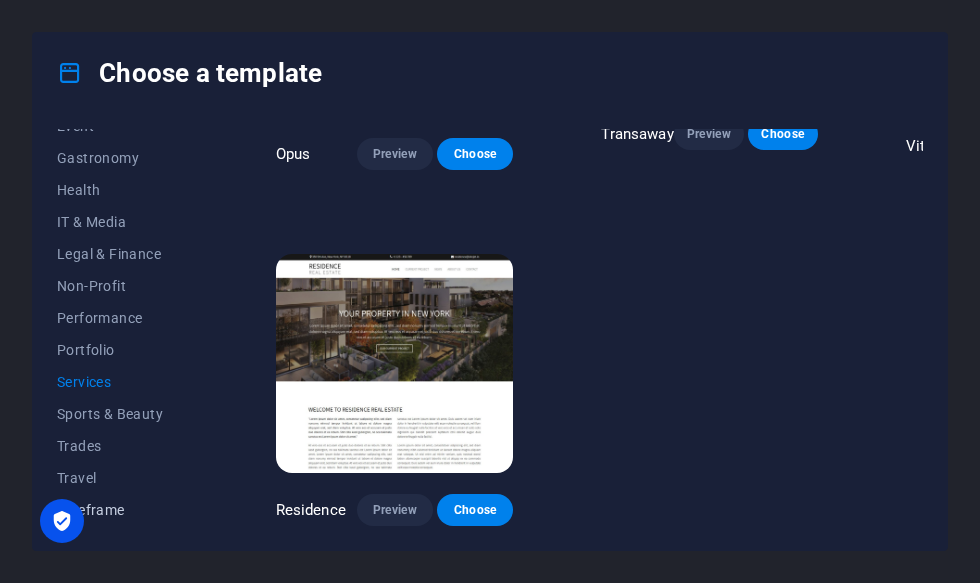click on "Wireframe" at bounding box center [122, 510] 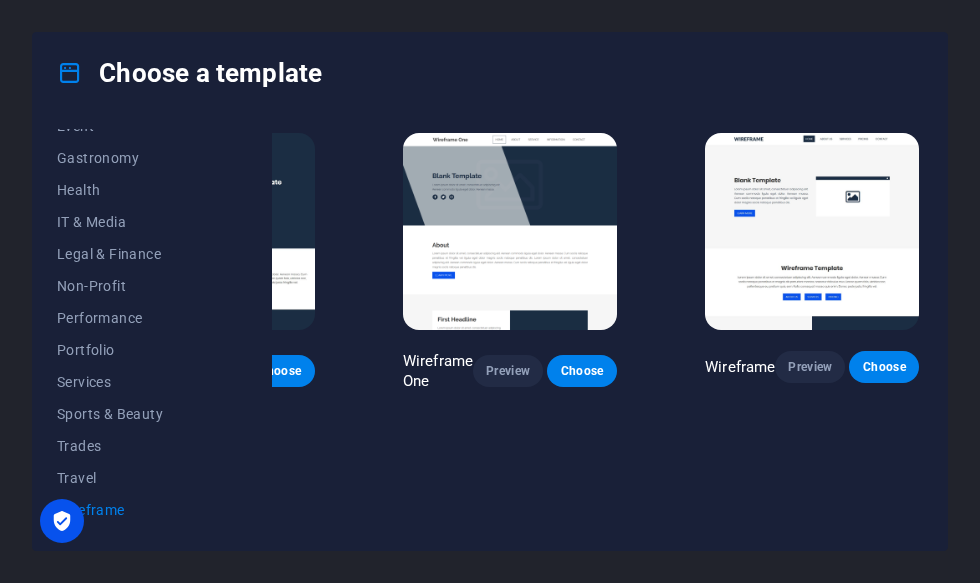 click on "Trades" at bounding box center (122, 446) 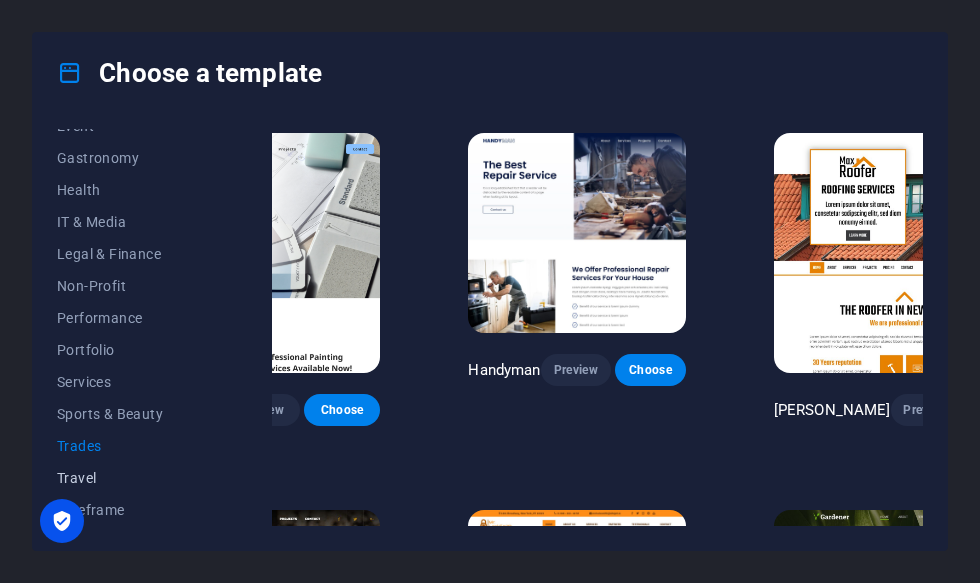 click on "Travel" at bounding box center (122, 478) 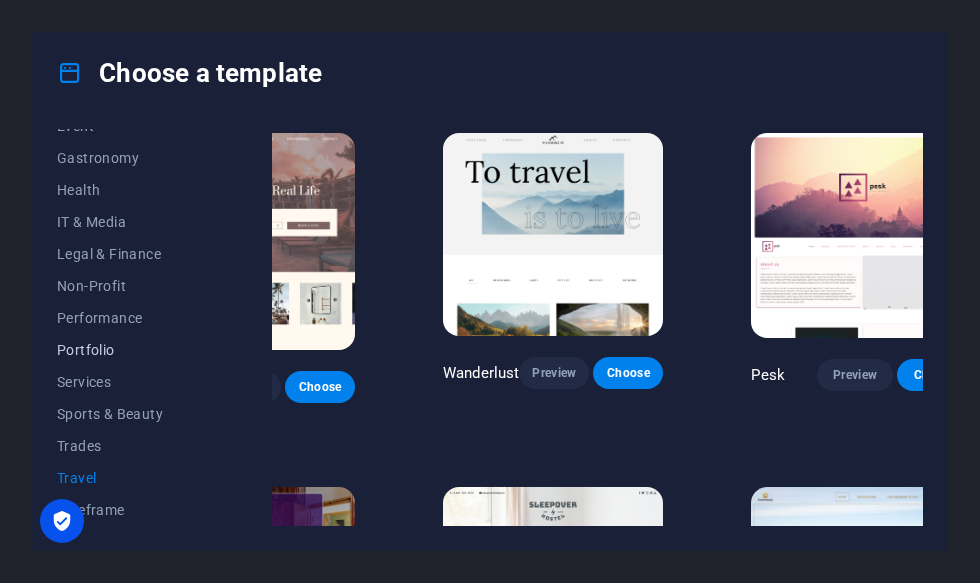 click on "Portfolio" at bounding box center (122, 350) 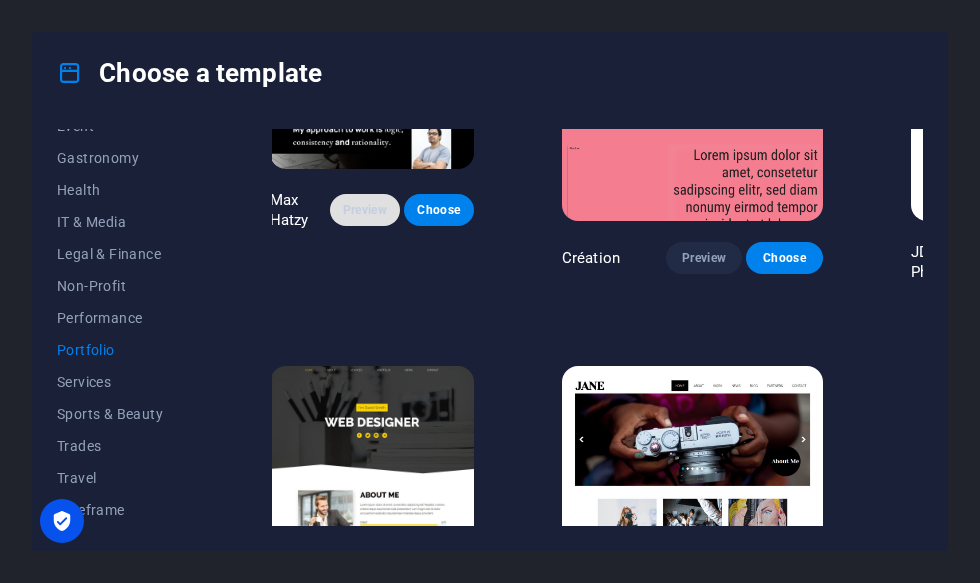 click on "Preview" at bounding box center [365, 210] 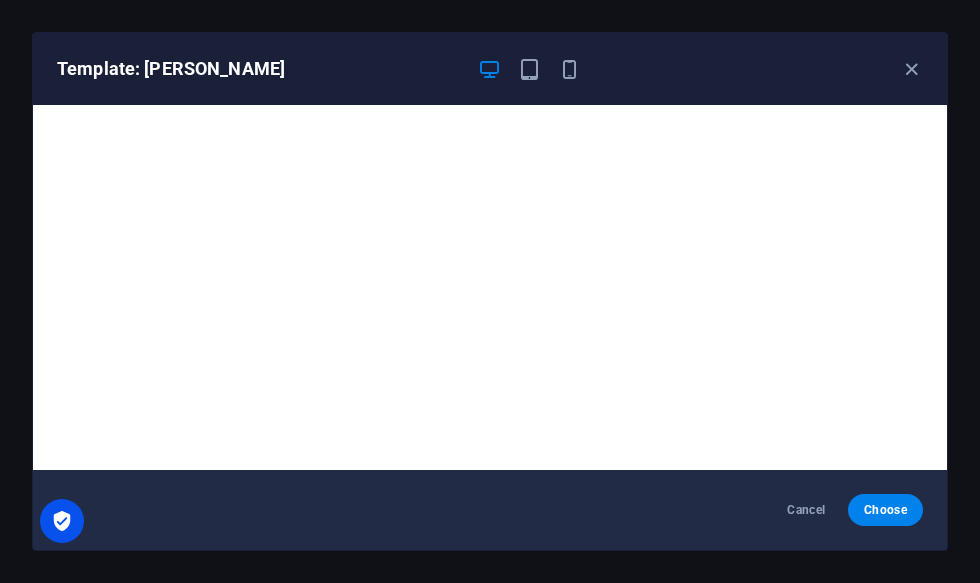 scroll, scrollTop: 0, scrollLeft: 0, axis: both 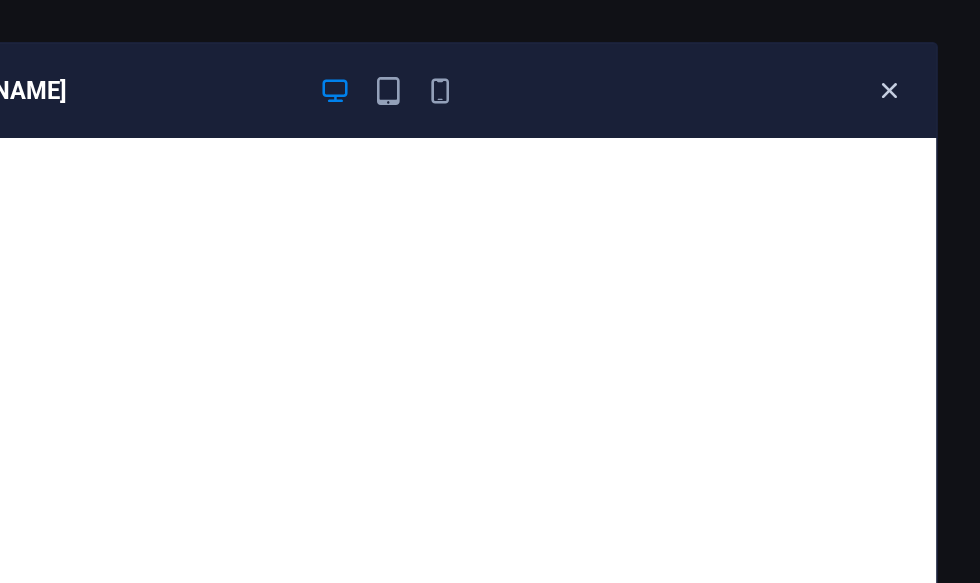 click at bounding box center (911, 69) 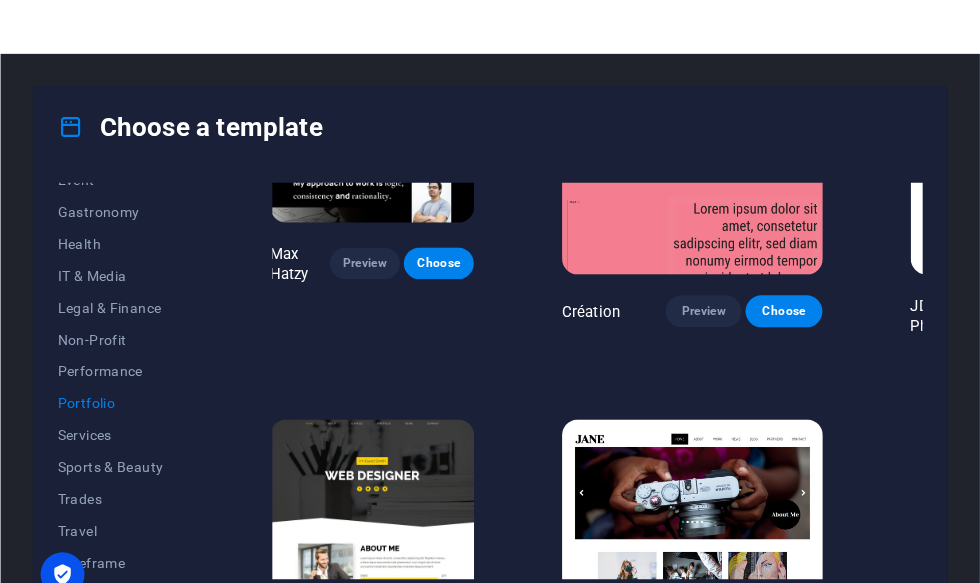 scroll, scrollTop: 399, scrollLeft: 0, axis: vertical 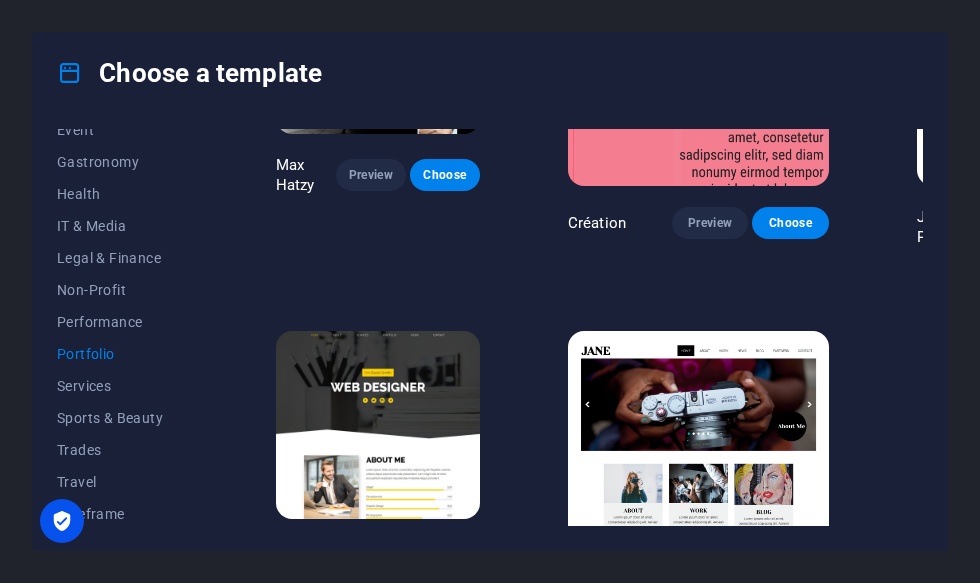 click on "Preview" at bounding box center (371, 556) 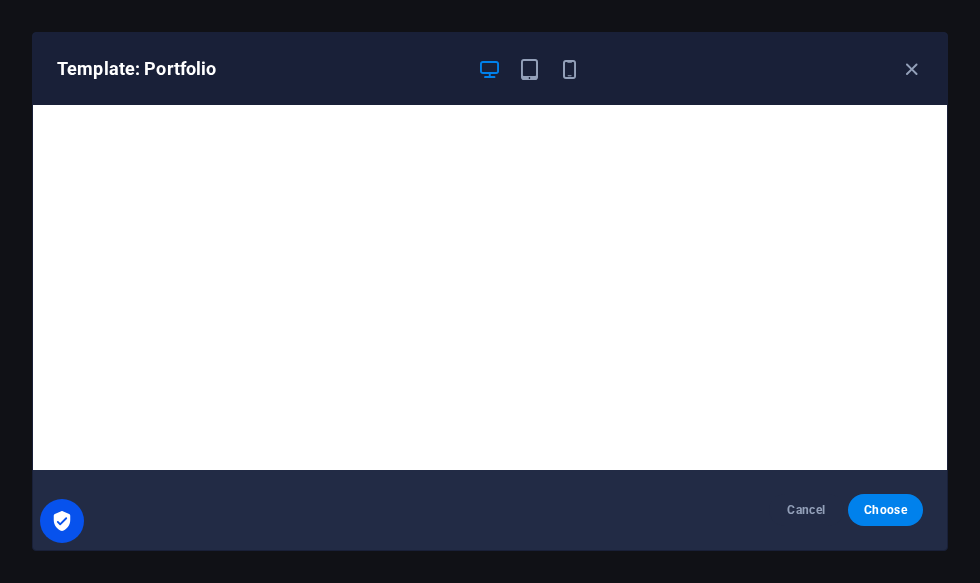click on "Cancel Choose" at bounding box center (490, 510) 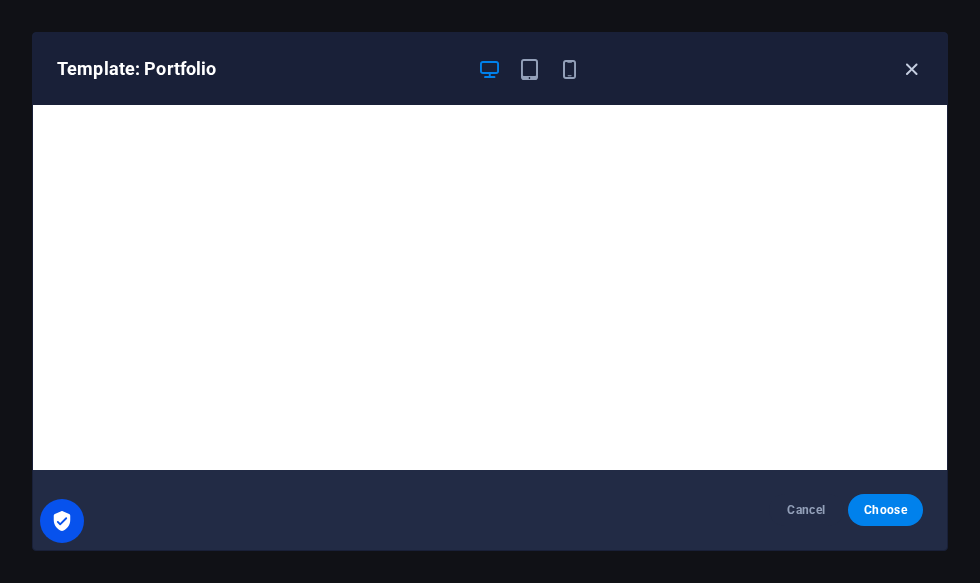 click at bounding box center [911, 69] 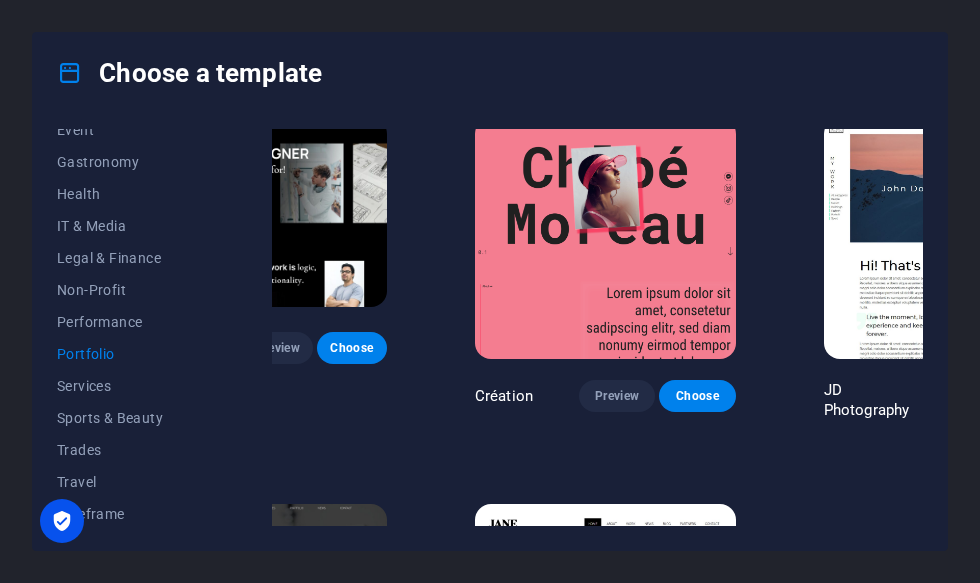 scroll, scrollTop: 411, scrollLeft: 85, axis: both 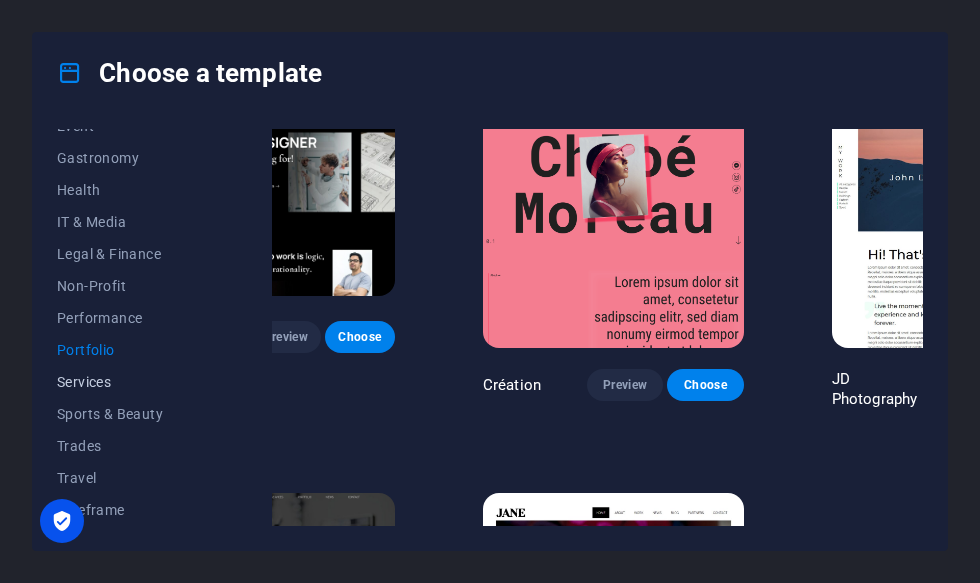 click on "Services" at bounding box center (122, 382) 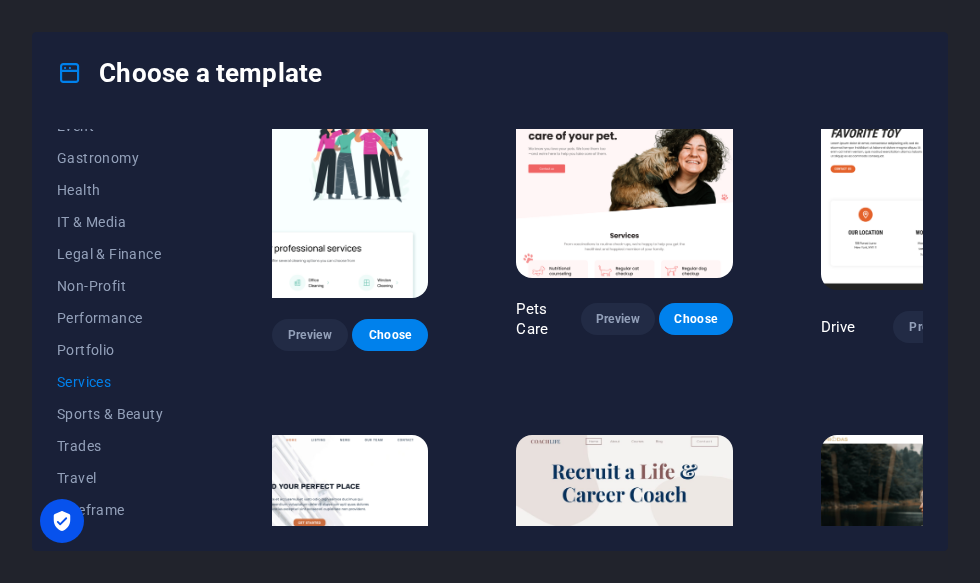 click on "Services" at bounding box center [122, 382] 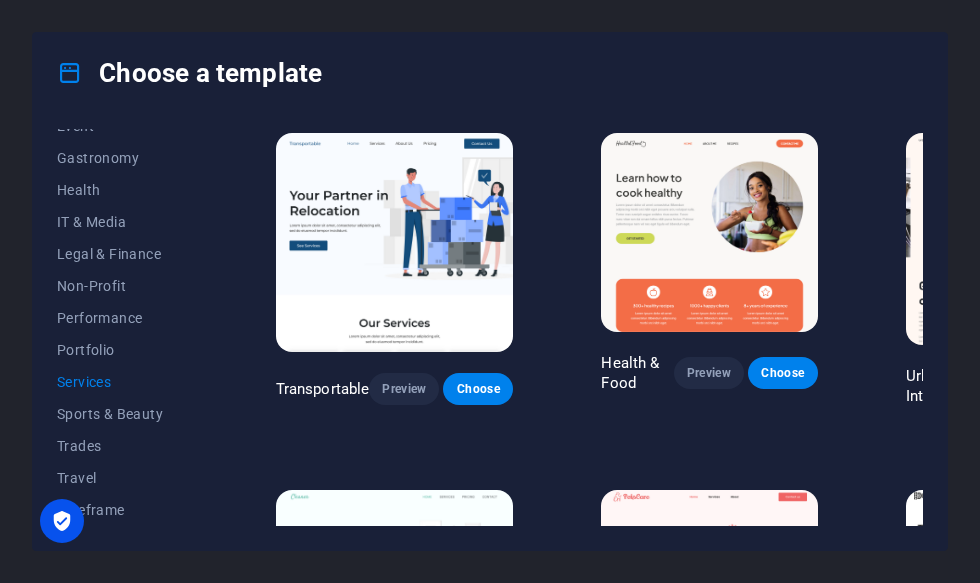 scroll, scrollTop: 0, scrollLeft: 0, axis: both 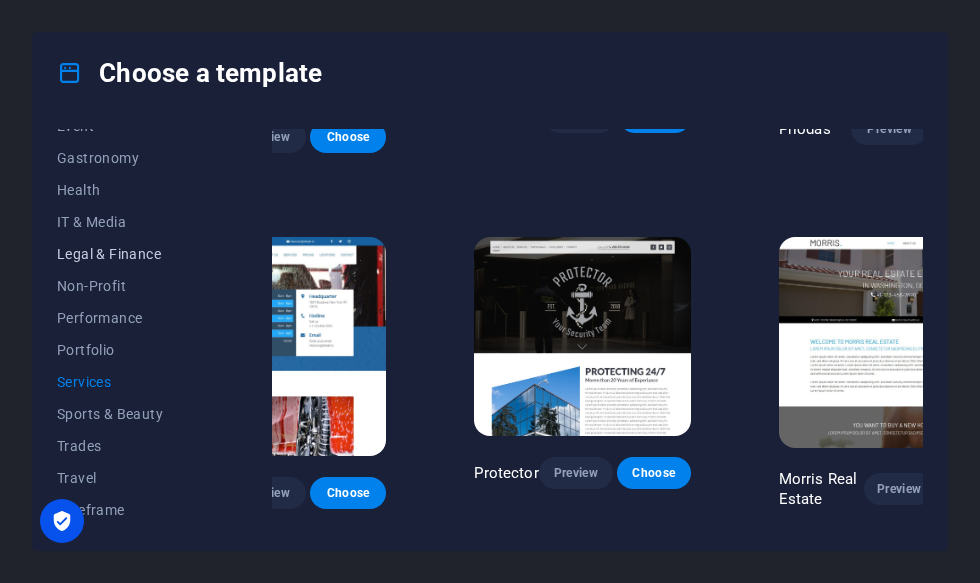 click on "Legal & Finance" at bounding box center [122, 254] 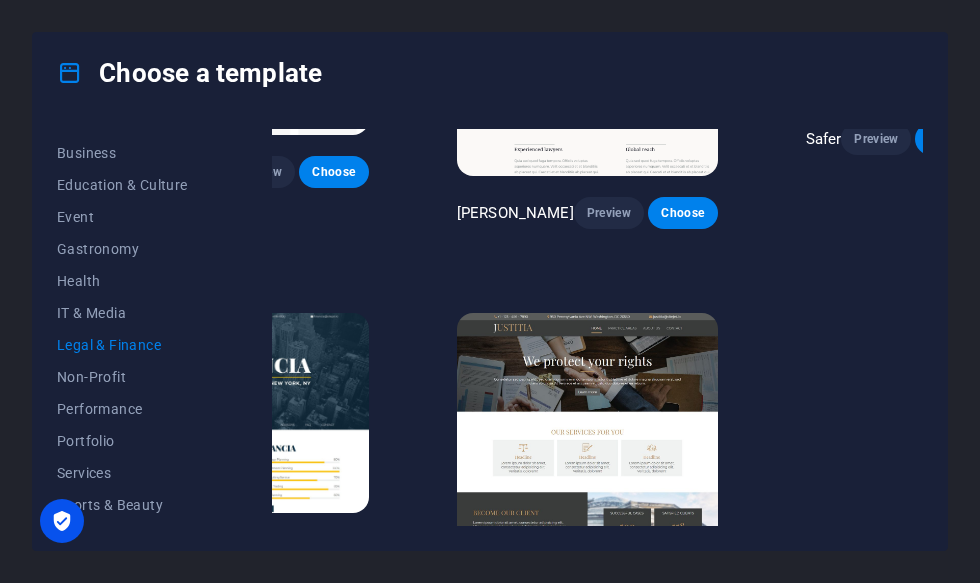 scroll, scrollTop: 310, scrollLeft: 0, axis: vertical 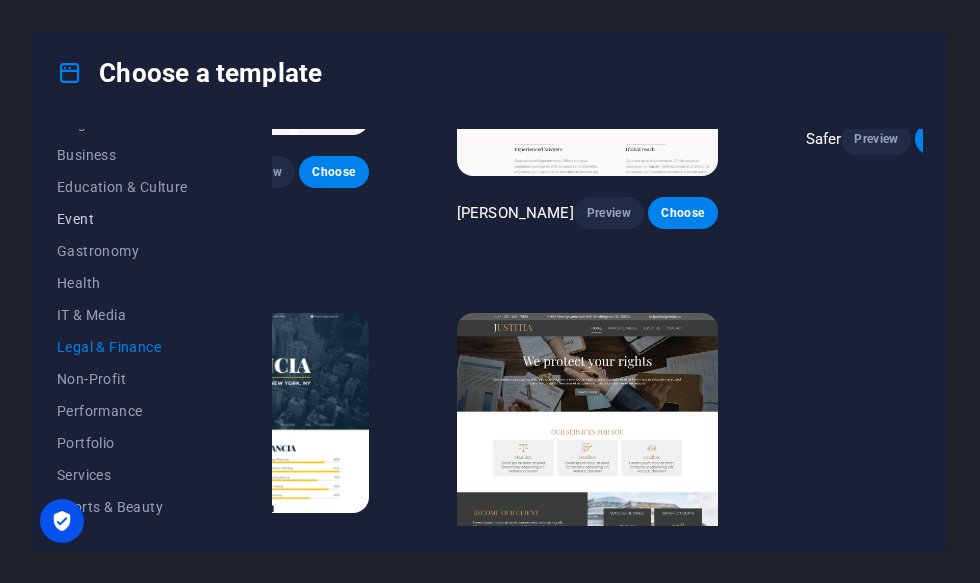 click on "Event" at bounding box center [122, 219] 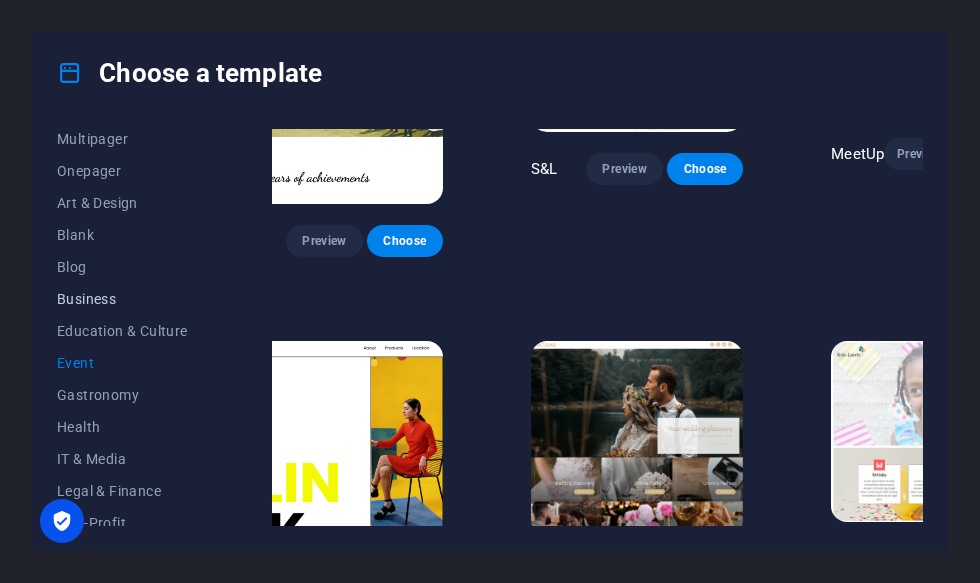 scroll, scrollTop: 162, scrollLeft: 0, axis: vertical 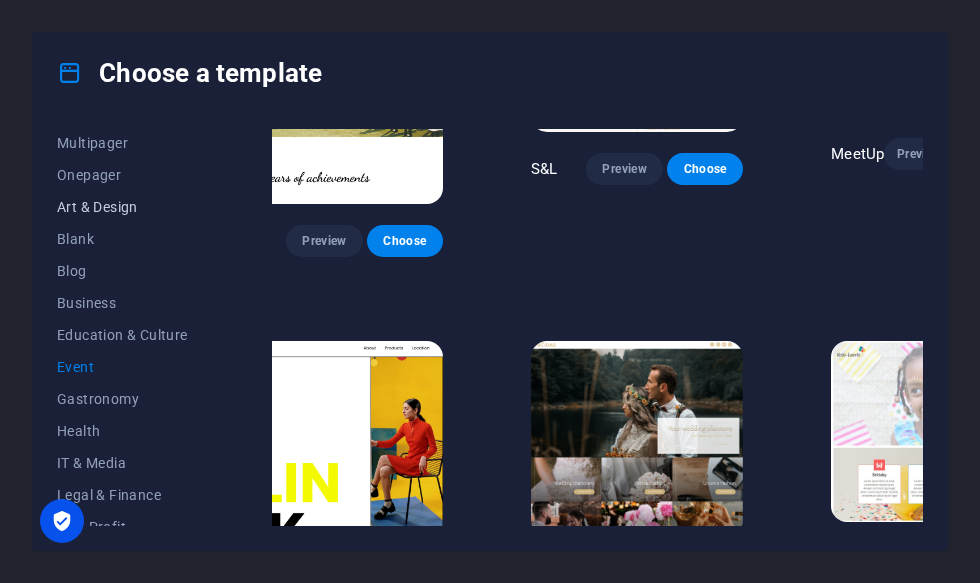 click on "Art & Design" at bounding box center (122, 207) 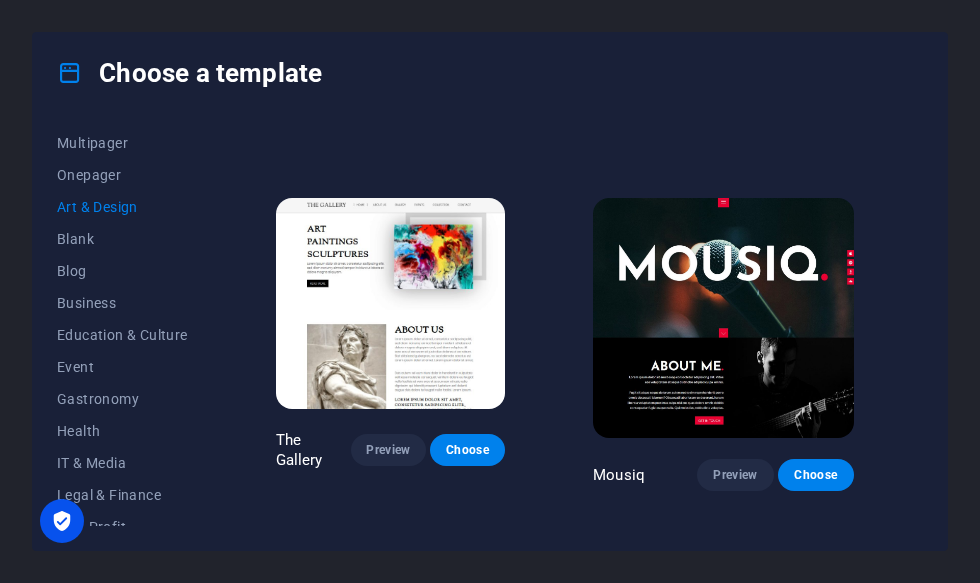 scroll, scrollTop: 690, scrollLeft: 0, axis: vertical 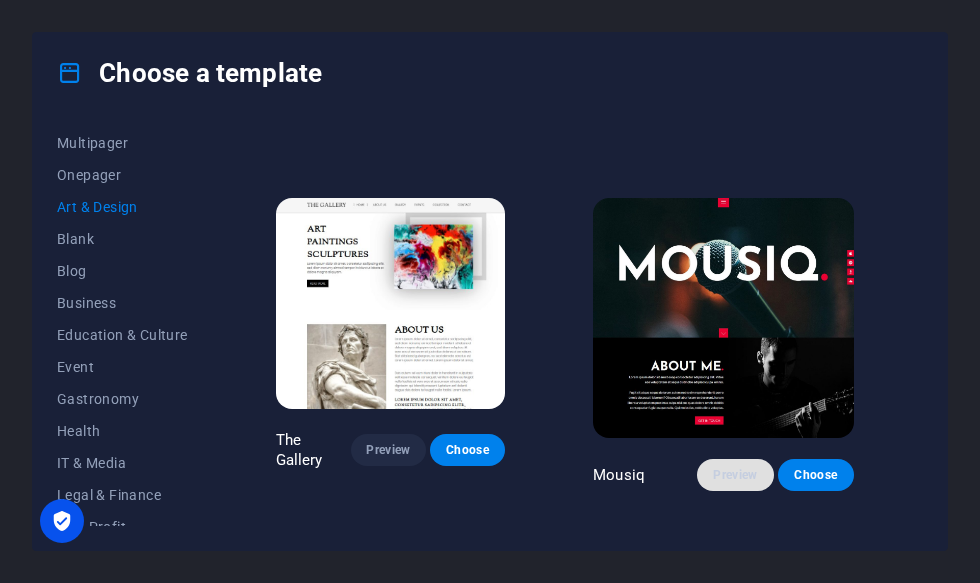 click on "Preview" at bounding box center (735, 475) 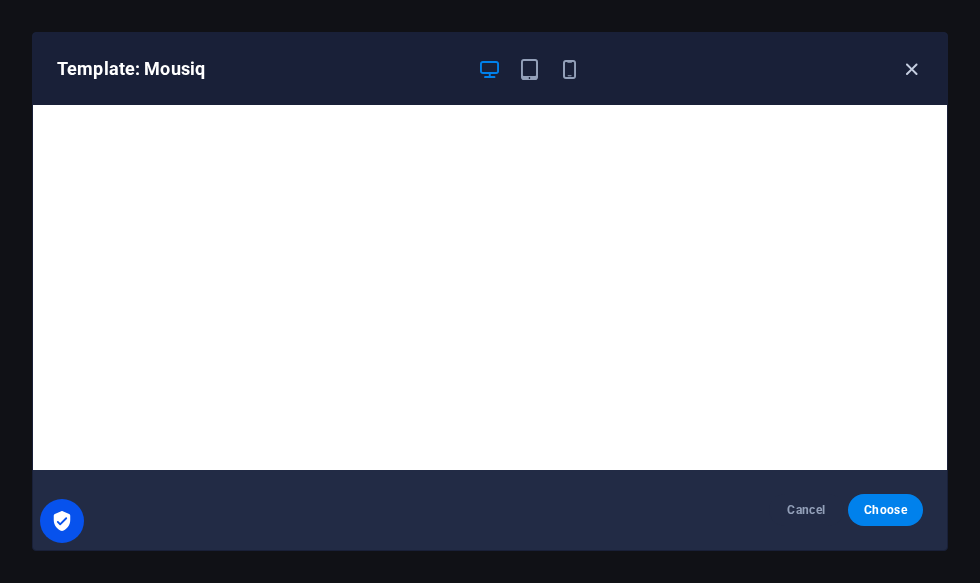 click at bounding box center (911, 69) 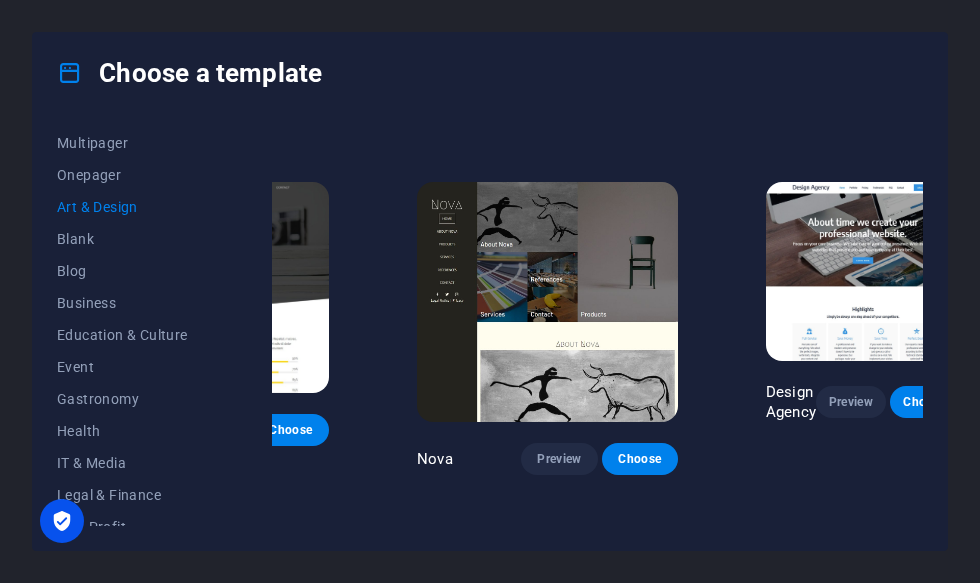 scroll, scrollTop: 1083, scrollLeft: 175, axis: both 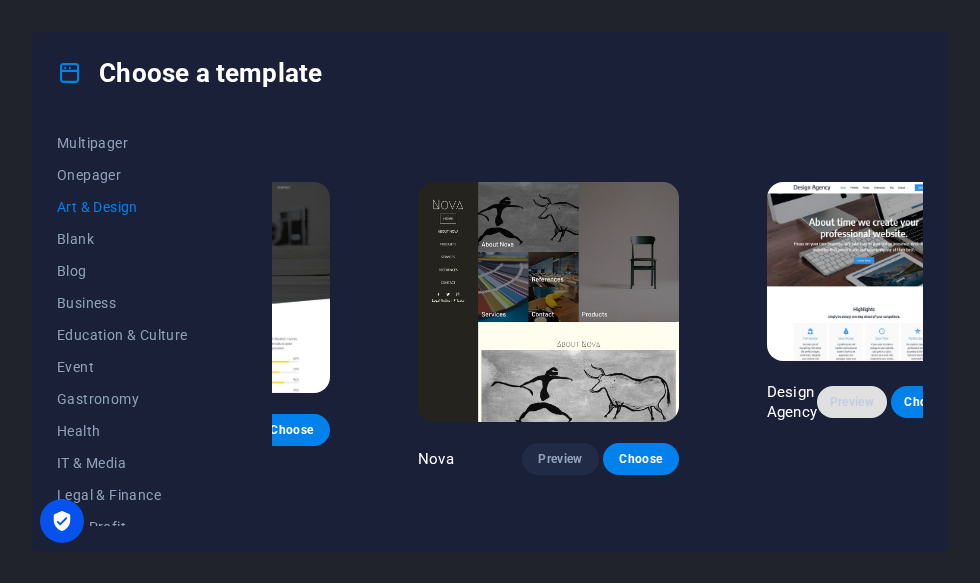 click on "Preview" at bounding box center [852, 402] 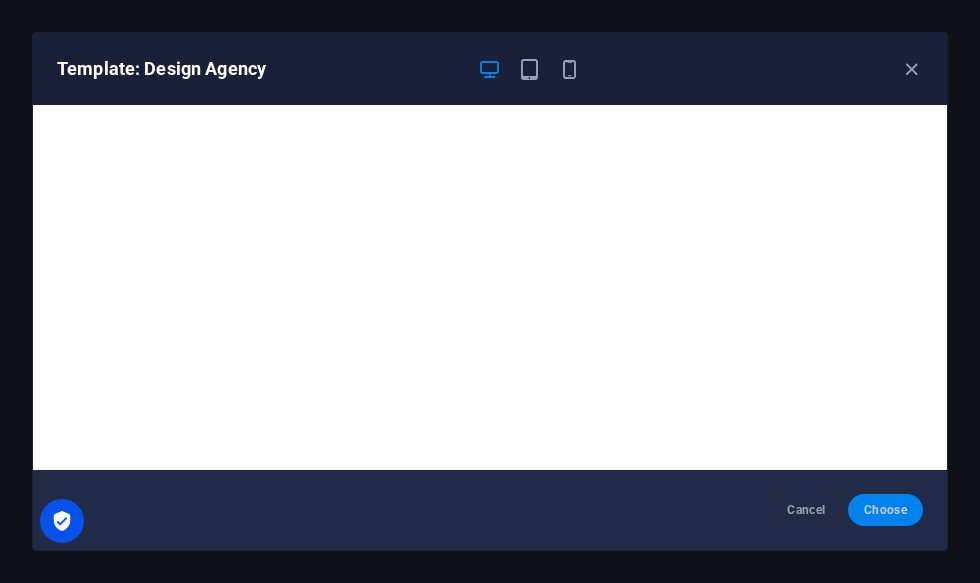 click on "Choose" at bounding box center (885, 510) 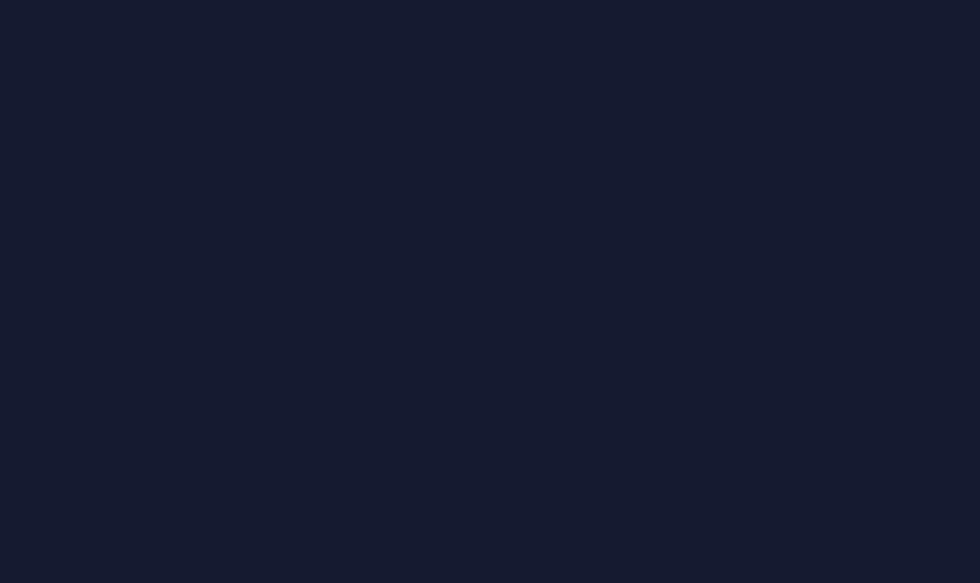 scroll, scrollTop: 0, scrollLeft: 0, axis: both 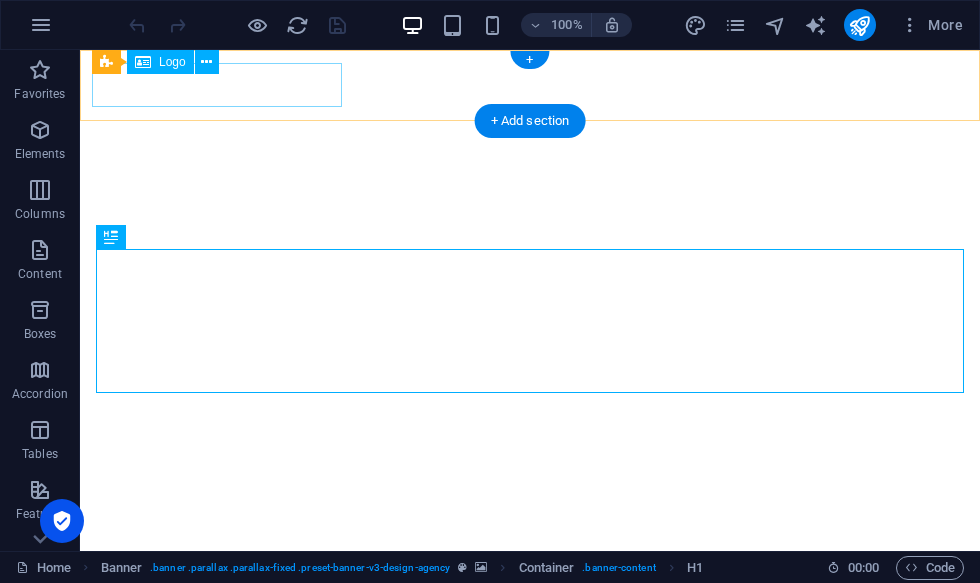 click on "Logo" at bounding box center (160, 62) 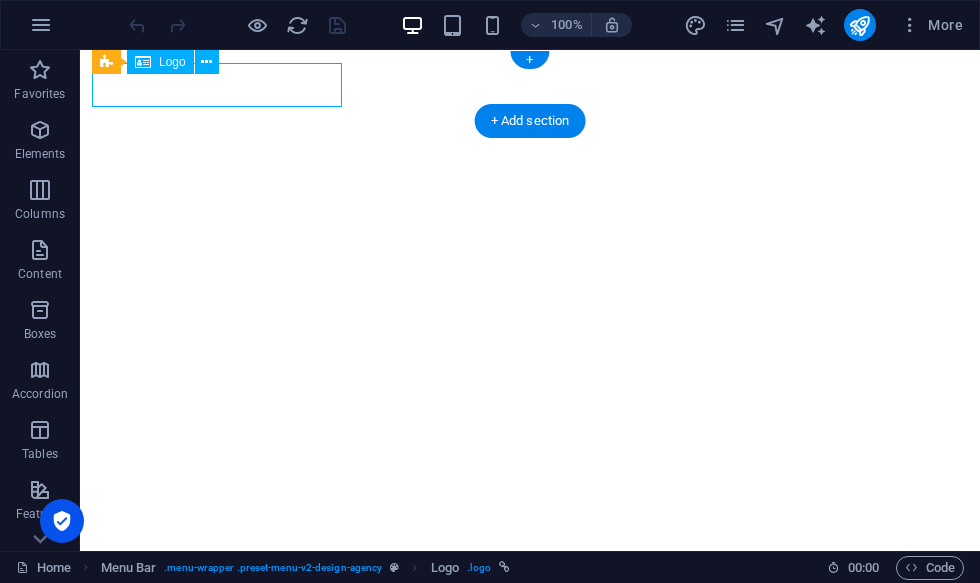 select on "px" 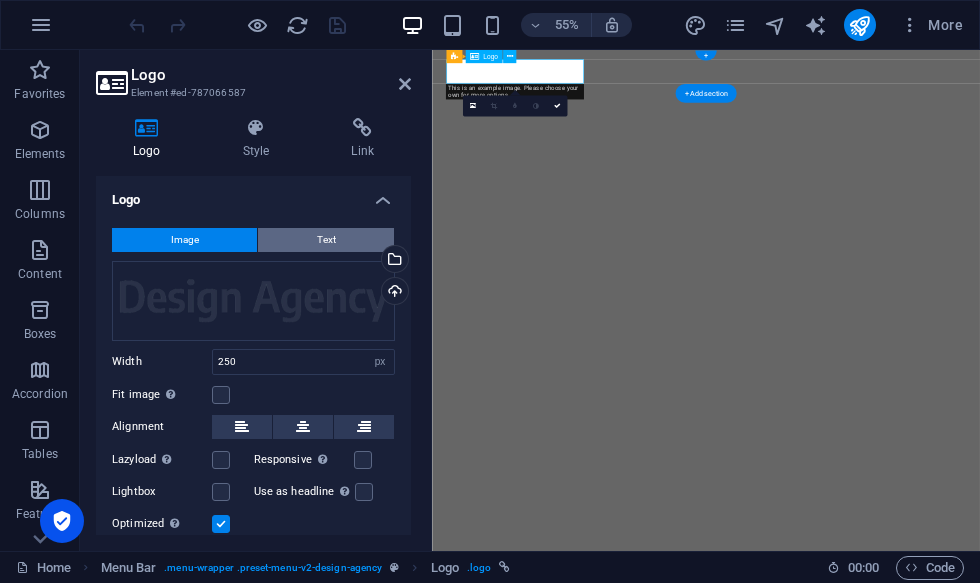 click on "Text" at bounding box center (326, 240) 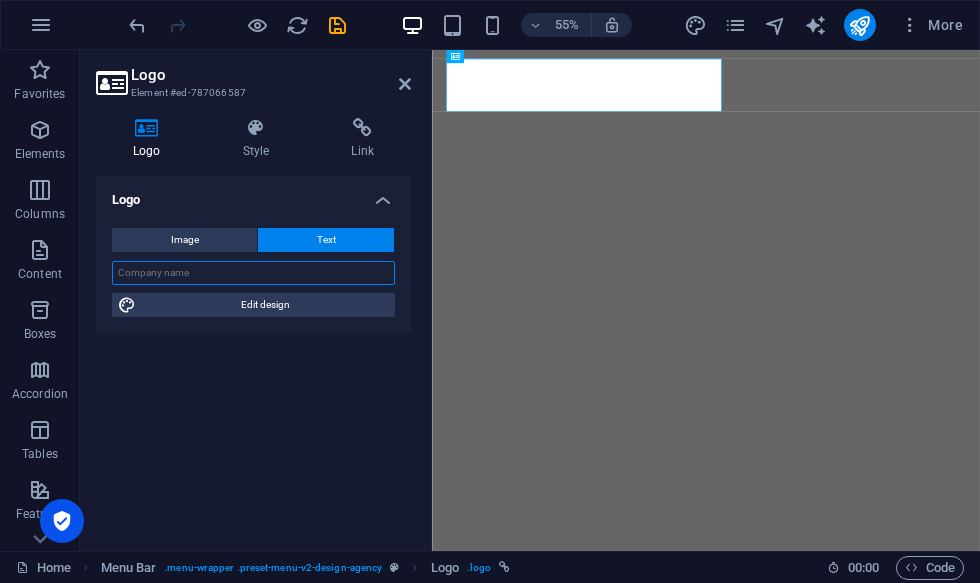 click at bounding box center [253, 273] 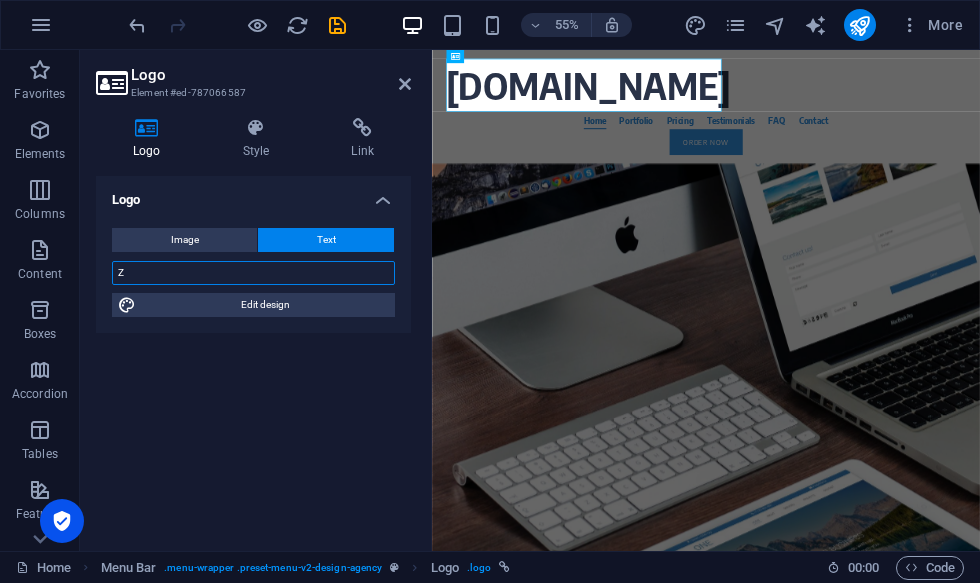 scroll, scrollTop: 0, scrollLeft: 0, axis: both 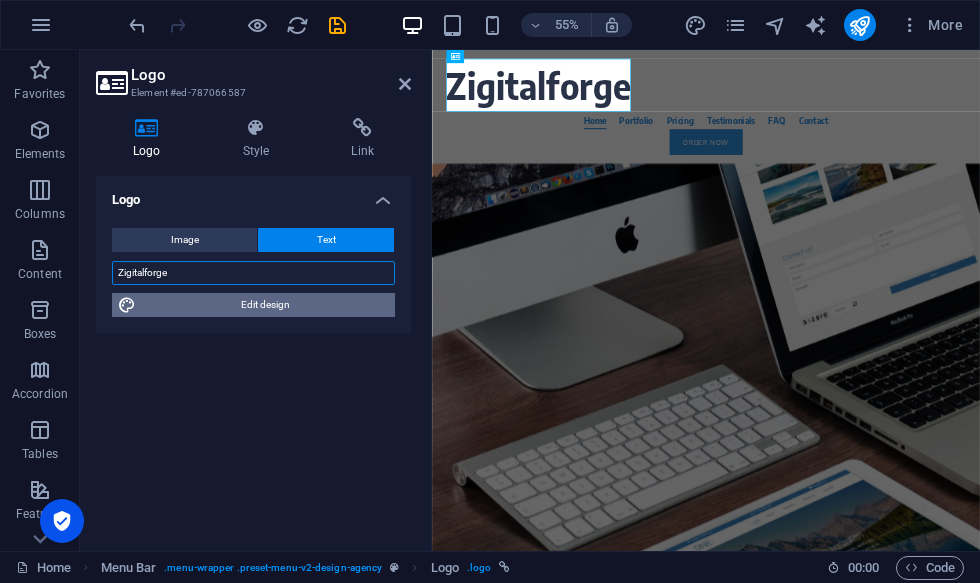 type on "Zigitalforge" 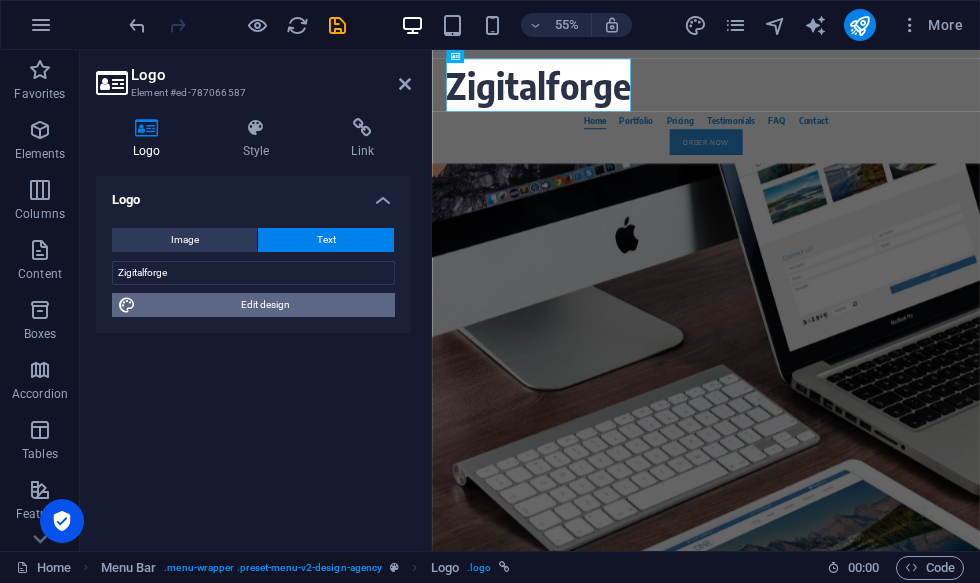 click on "Edit design" at bounding box center [265, 305] 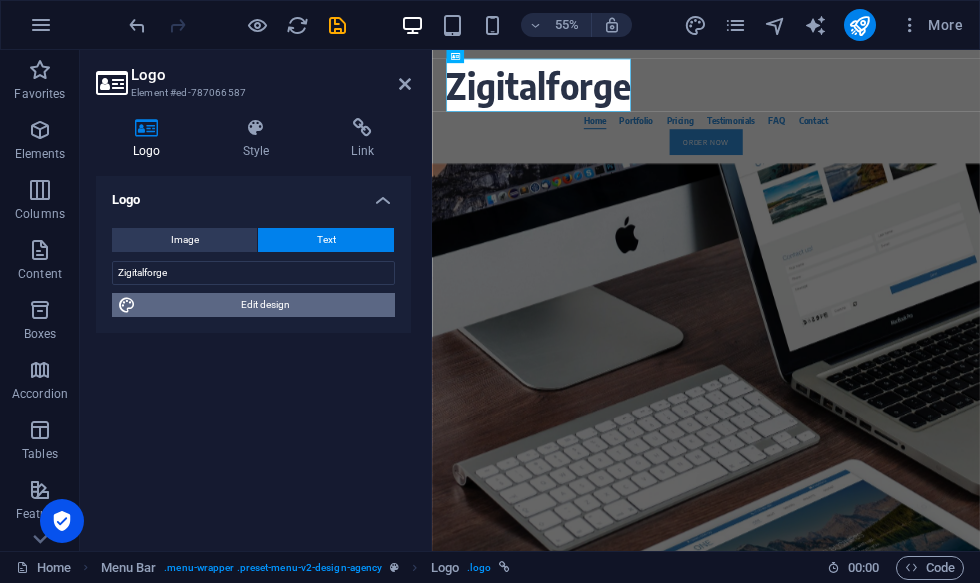 select on "rem" 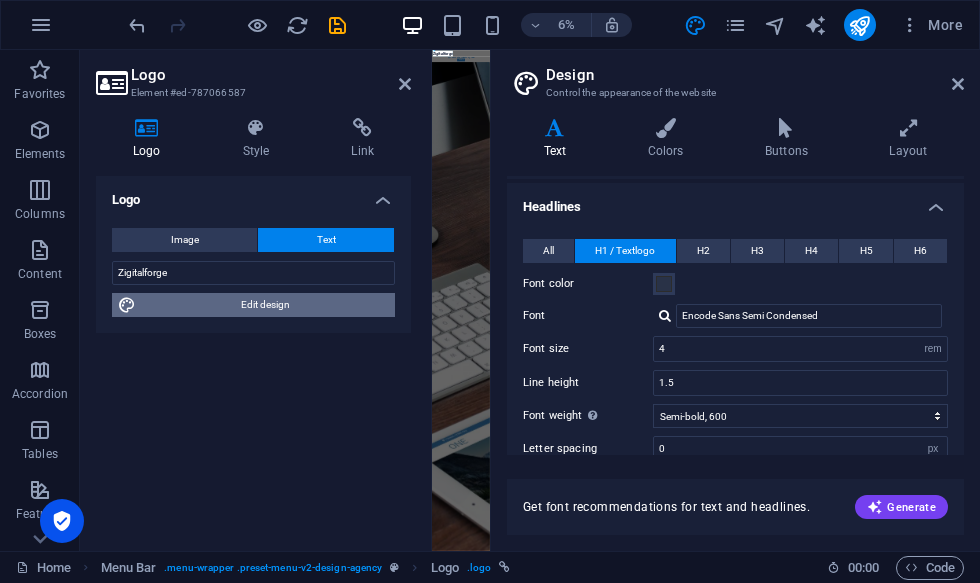 scroll, scrollTop: 44, scrollLeft: 0, axis: vertical 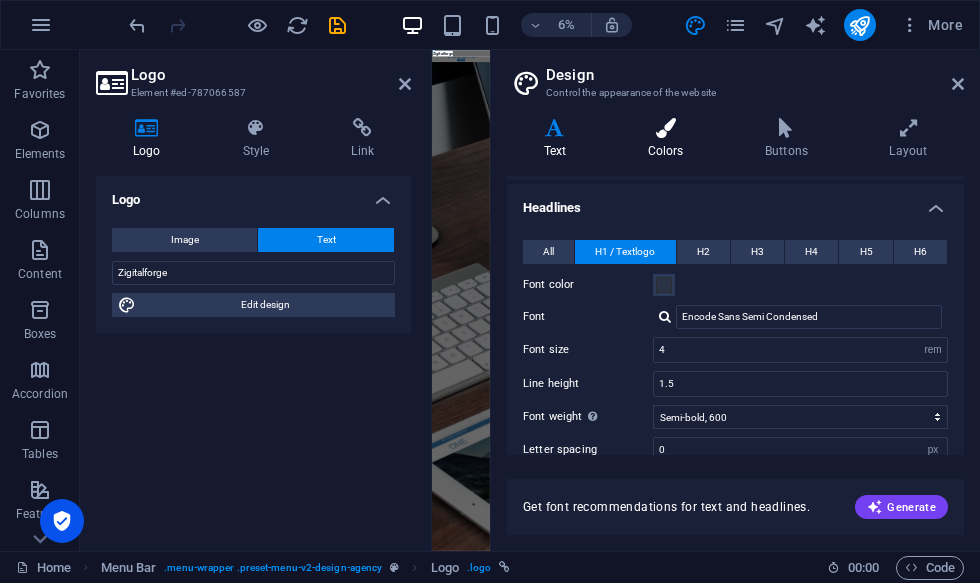 click on "Colors" at bounding box center (669, 139) 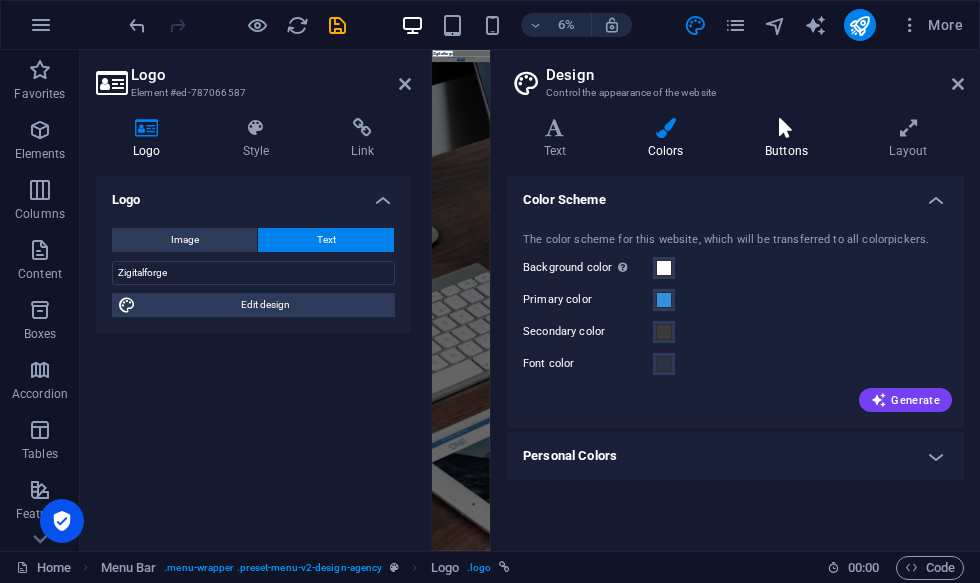 click at bounding box center (786, 128) 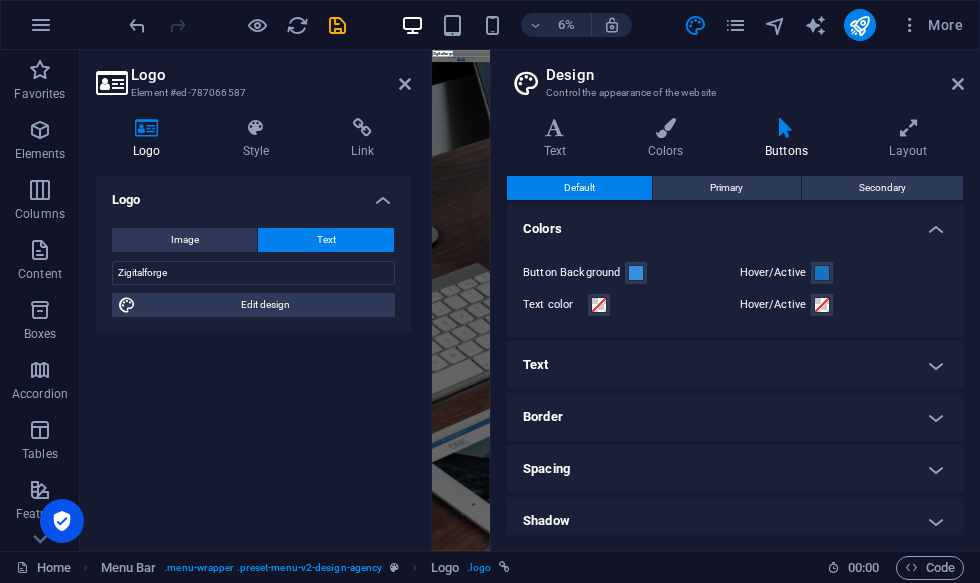 scroll, scrollTop: 0, scrollLeft: 0, axis: both 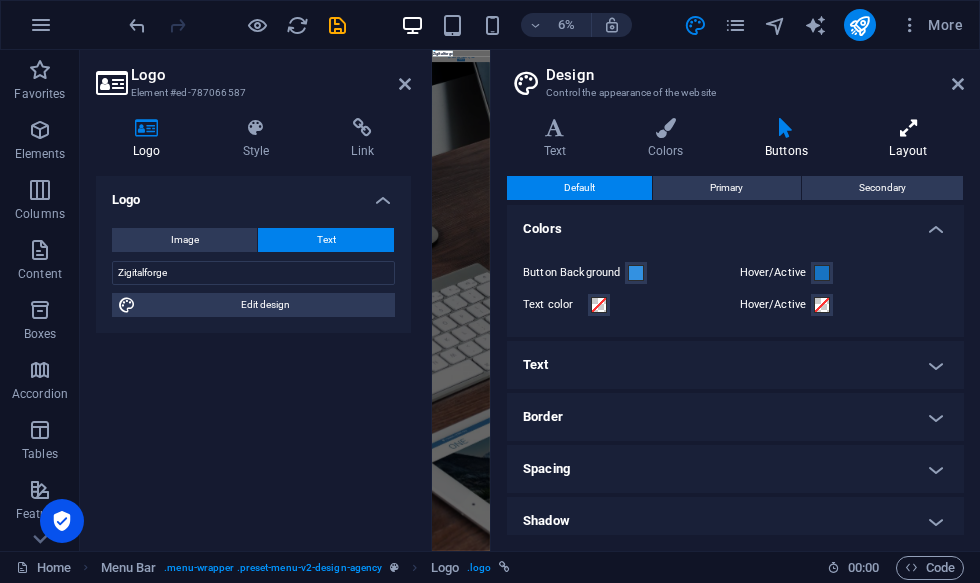 click on "Layout" at bounding box center (908, 139) 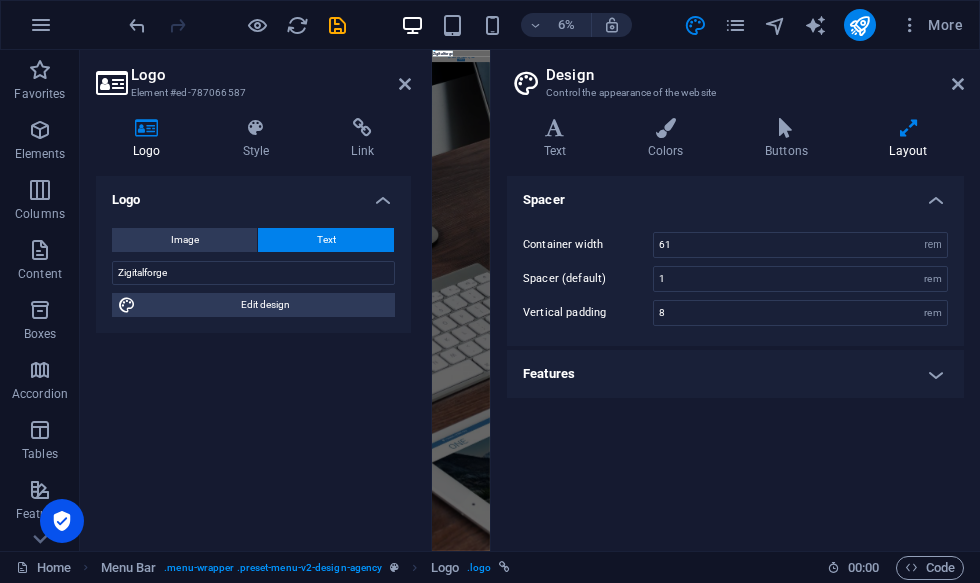 click on "Design" at bounding box center [755, 75] 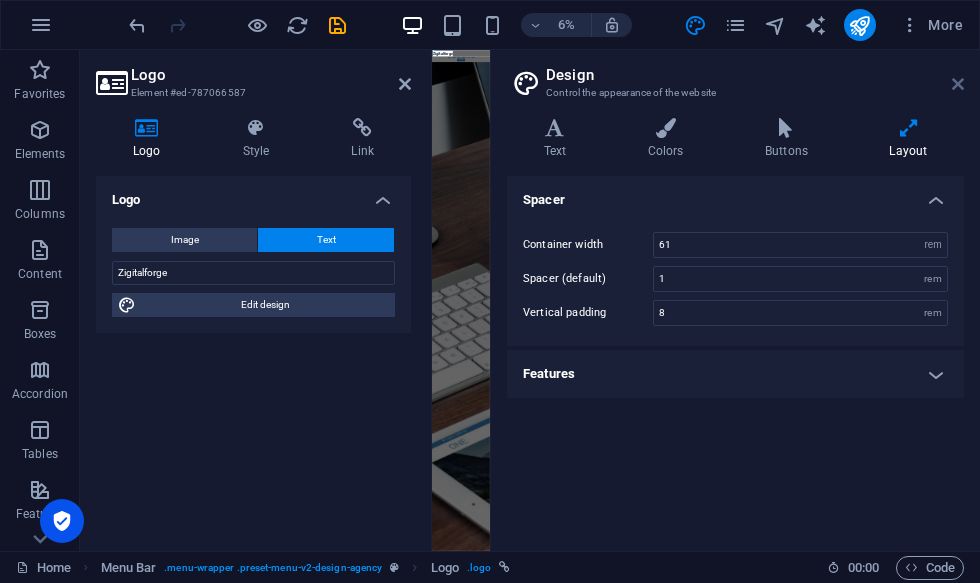 click at bounding box center (958, 84) 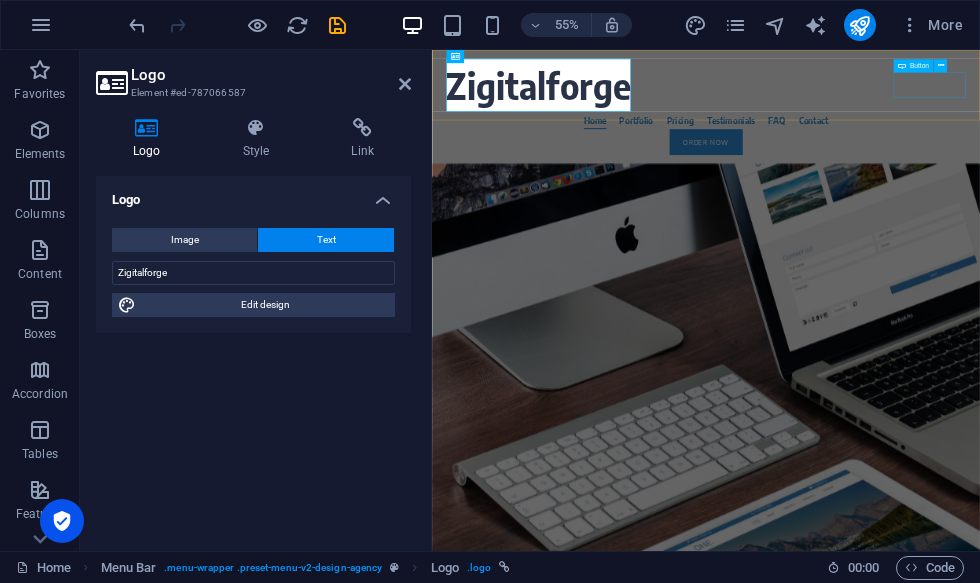 click on "Order Now" at bounding box center [930, 217] 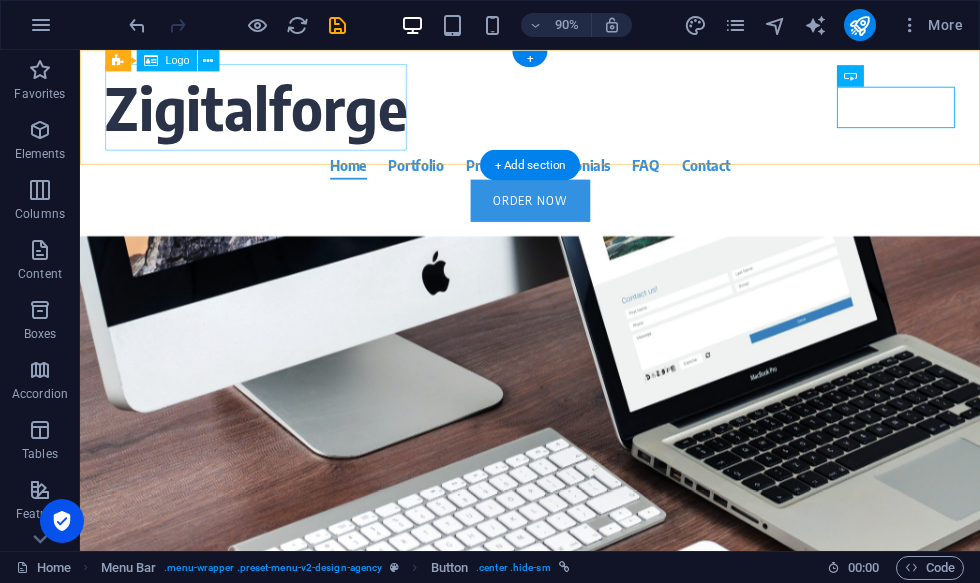 click on "Zigitalforge" at bounding box center (580, 114) 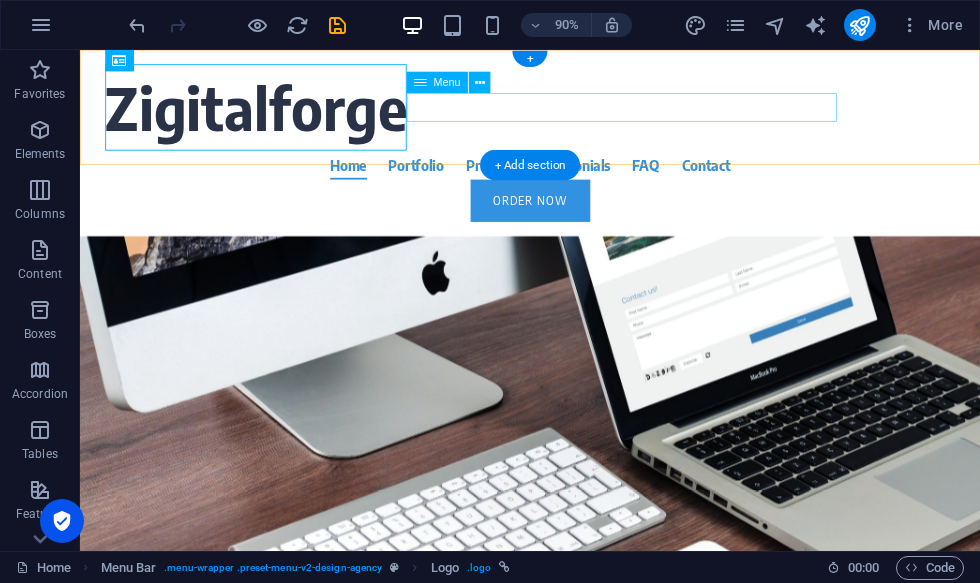 click on "Home Portfolio Pricing Testimonials FAQ Contact" at bounding box center (580, 178) 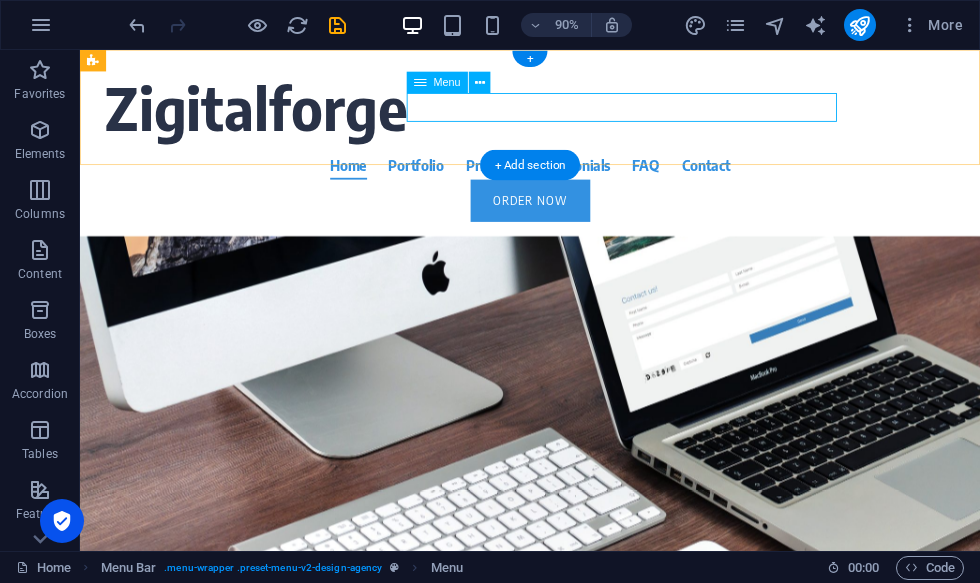 click at bounding box center [420, 83] 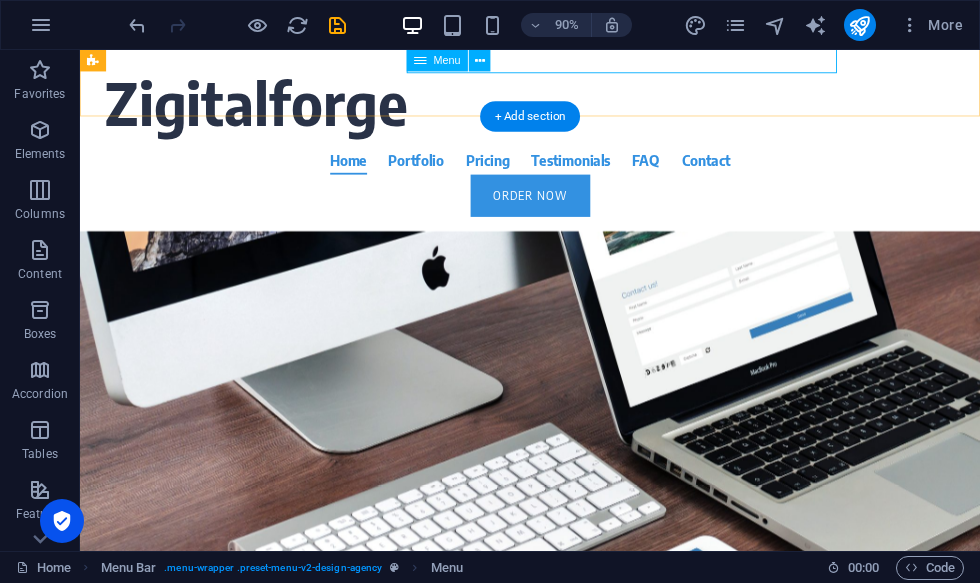 scroll, scrollTop: 3, scrollLeft: 0, axis: vertical 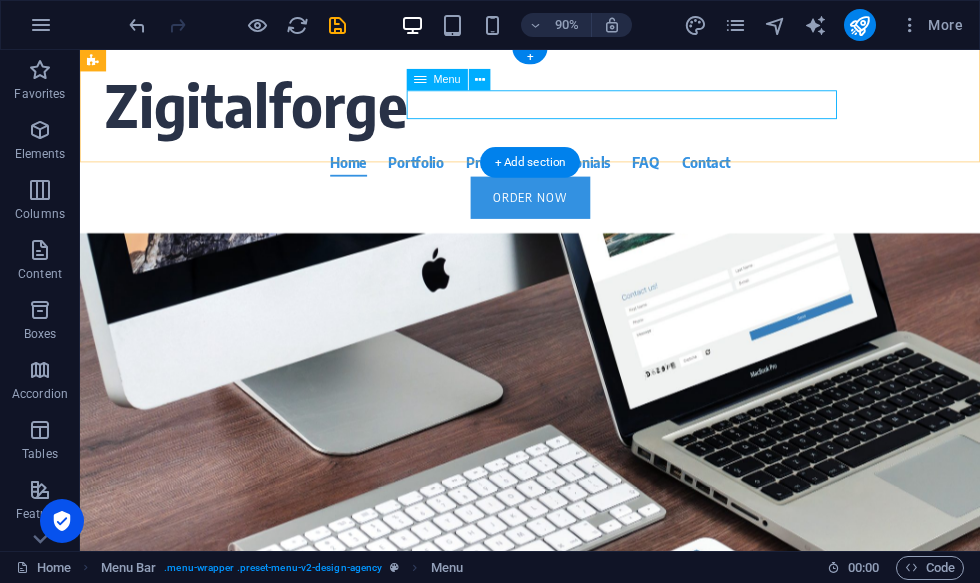 click at bounding box center (420, 80) 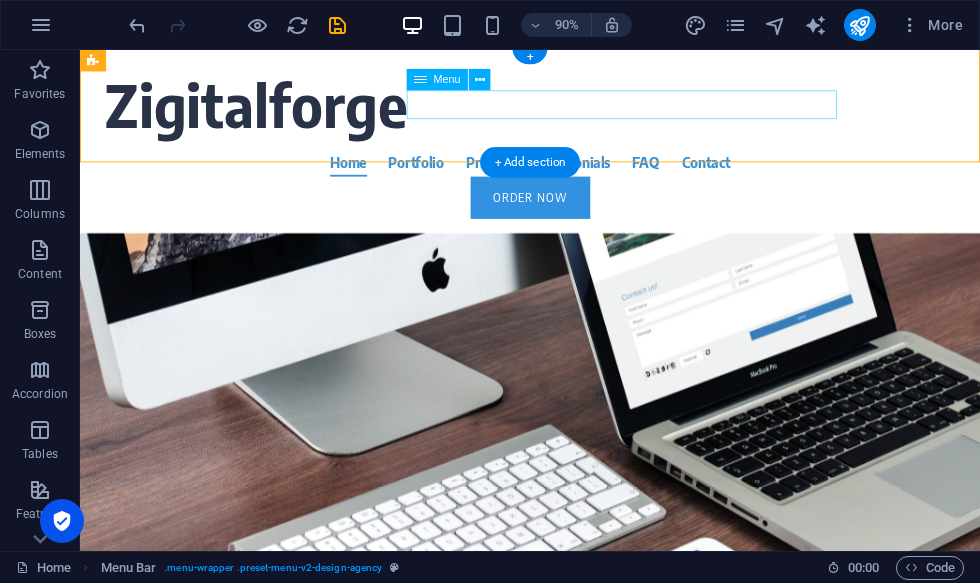 click on "Home Portfolio Pricing Testimonials FAQ Contact" at bounding box center [580, 175] 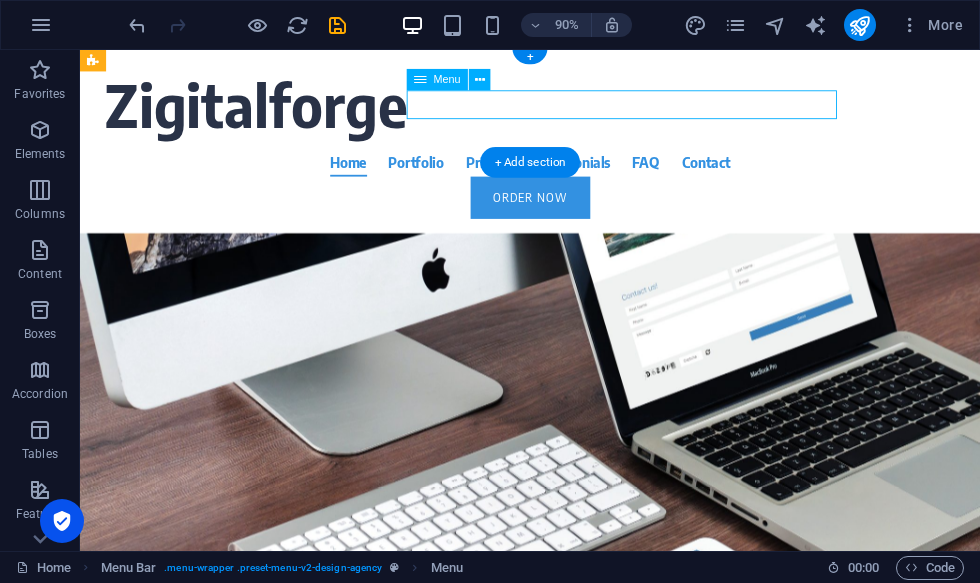 click on "Home Portfolio Pricing Testimonials FAQ Contact" at bounding box center [580, 175] 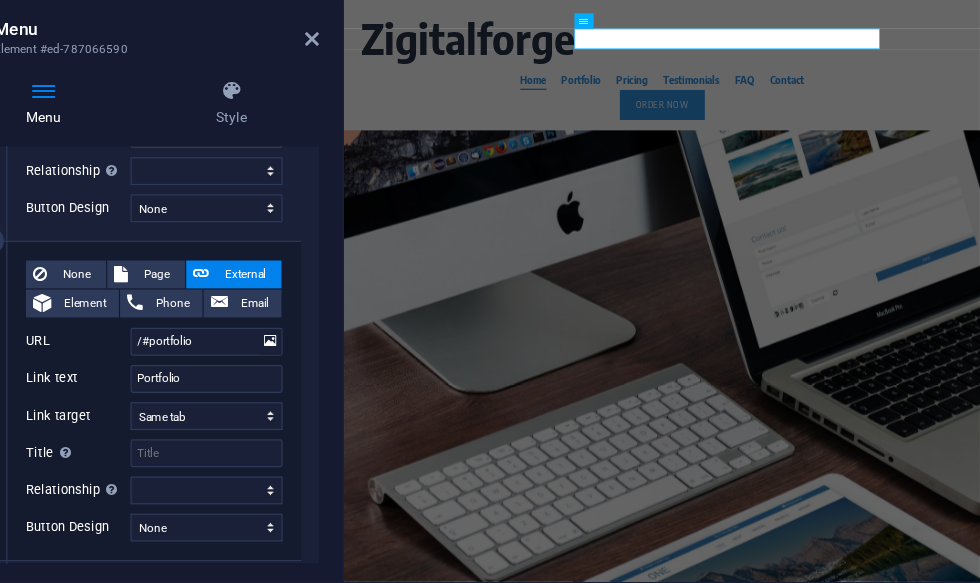 scroll, scrollTop: 408, scrollLeft: 0, axis: vertical 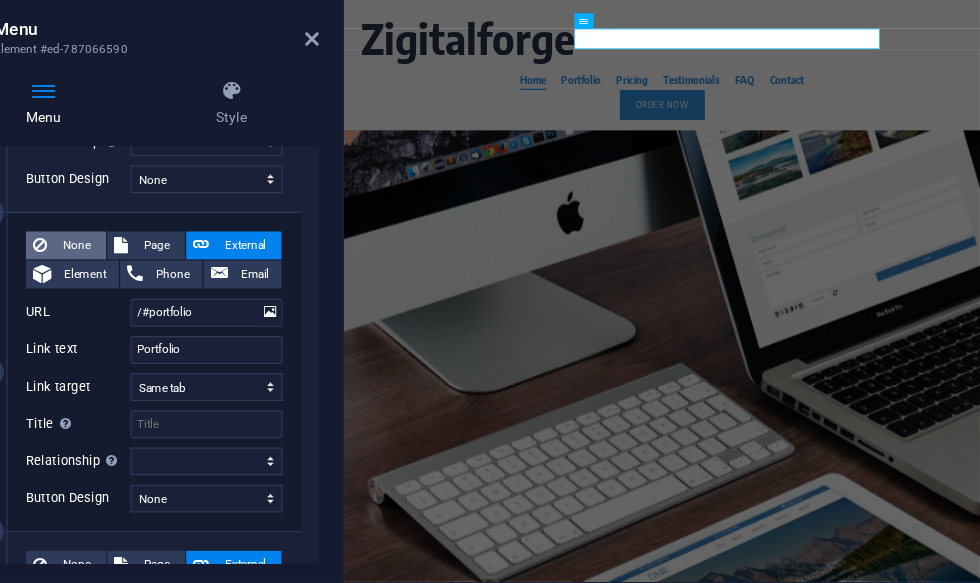 click on "None" at bounding box center (201, 261) 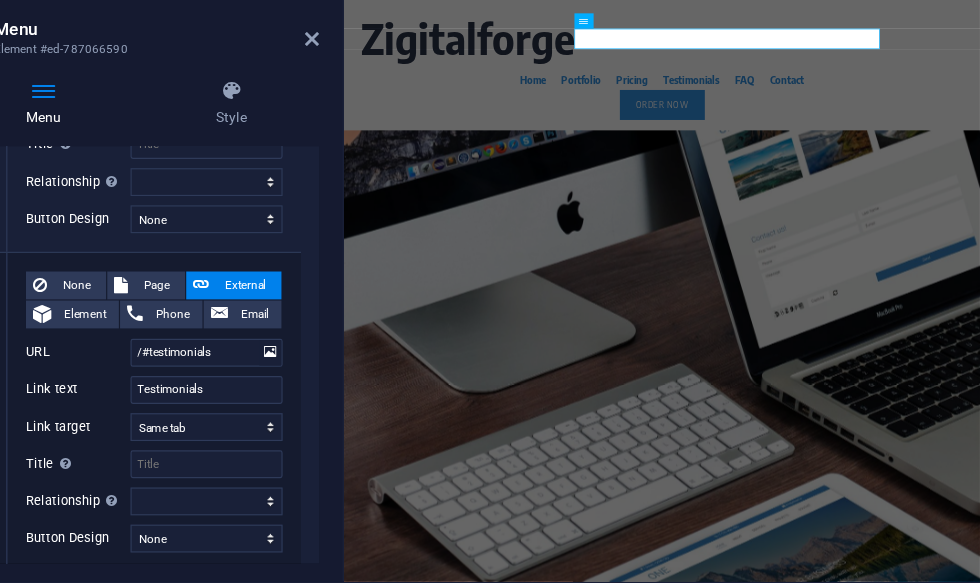 scroll, scrollTop: 820, scrollLeft: 0, axis: vertical 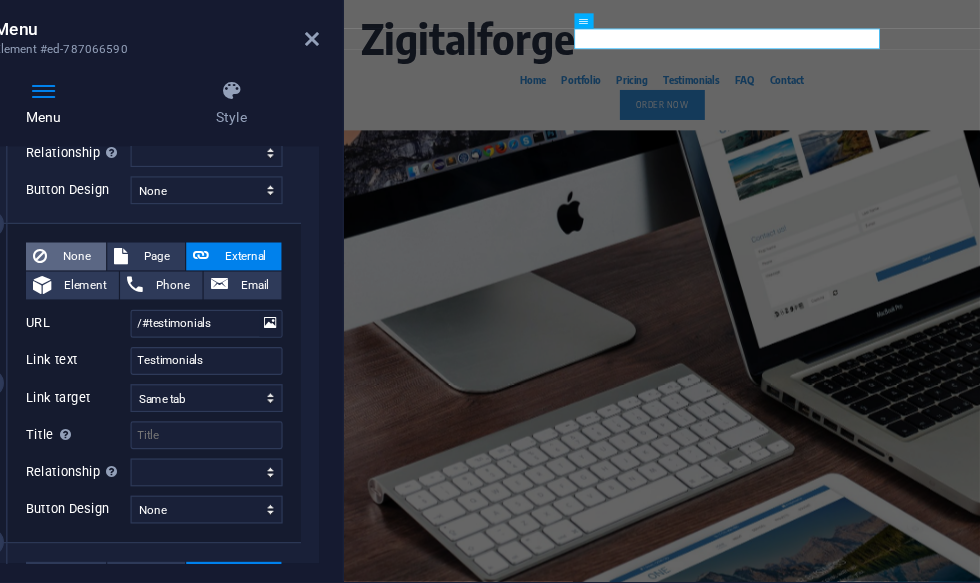click on "None" at bounding box center [201, 271] 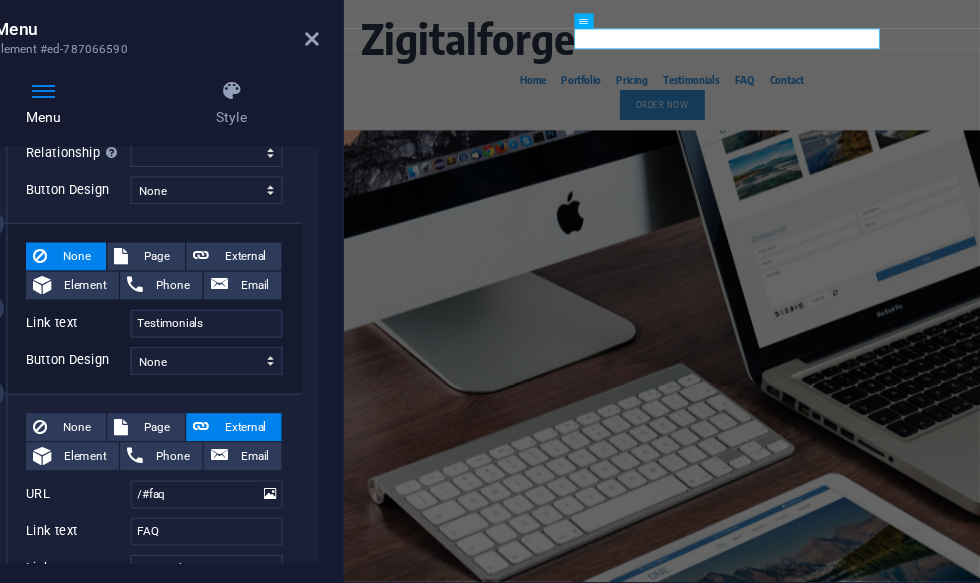 select 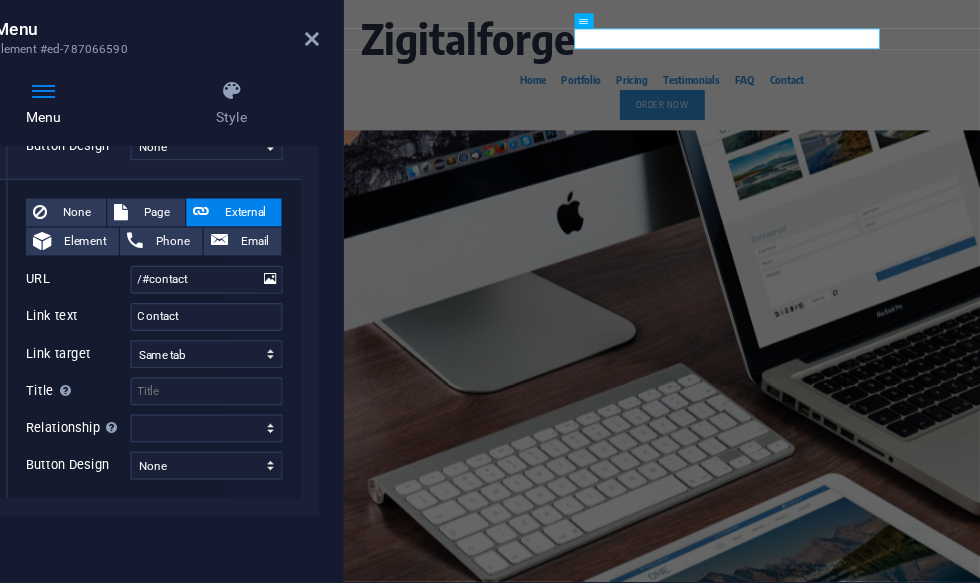 scroll, scrollTop: 1281, scrollLeft: 0, axis: vertical 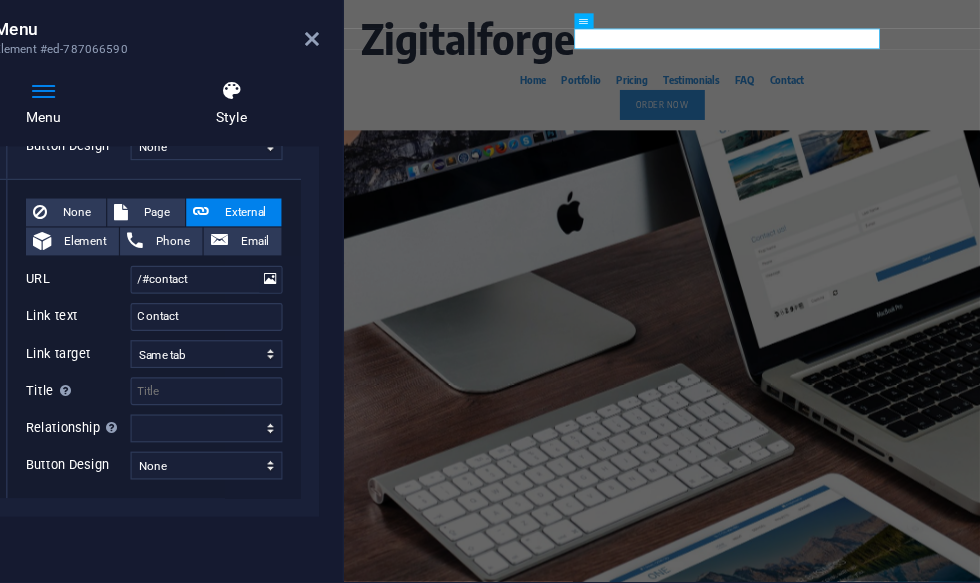 click at bounding box center [335, 128] 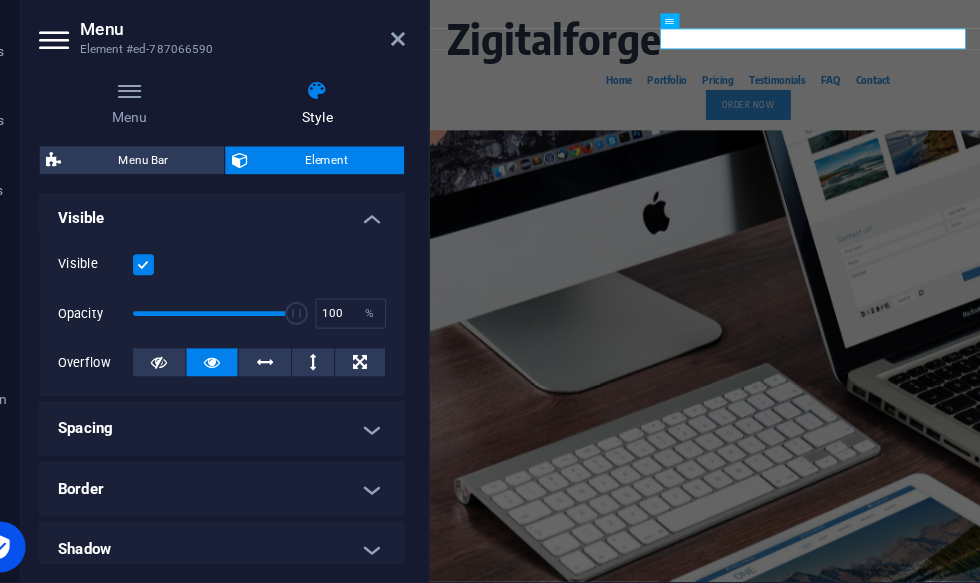 scroll, scrollTop: 225, scrollLeft: 0, axis: vertical 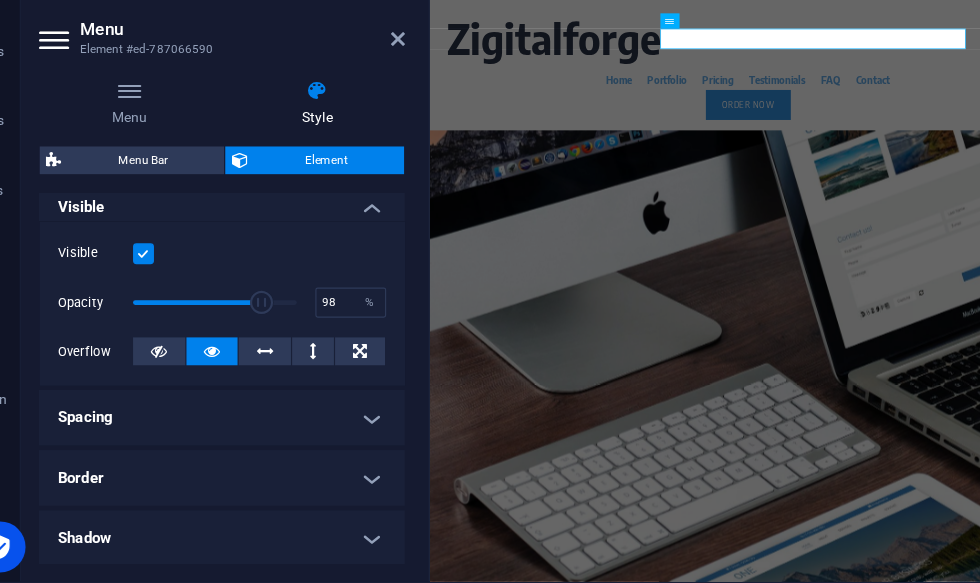 type on "100" 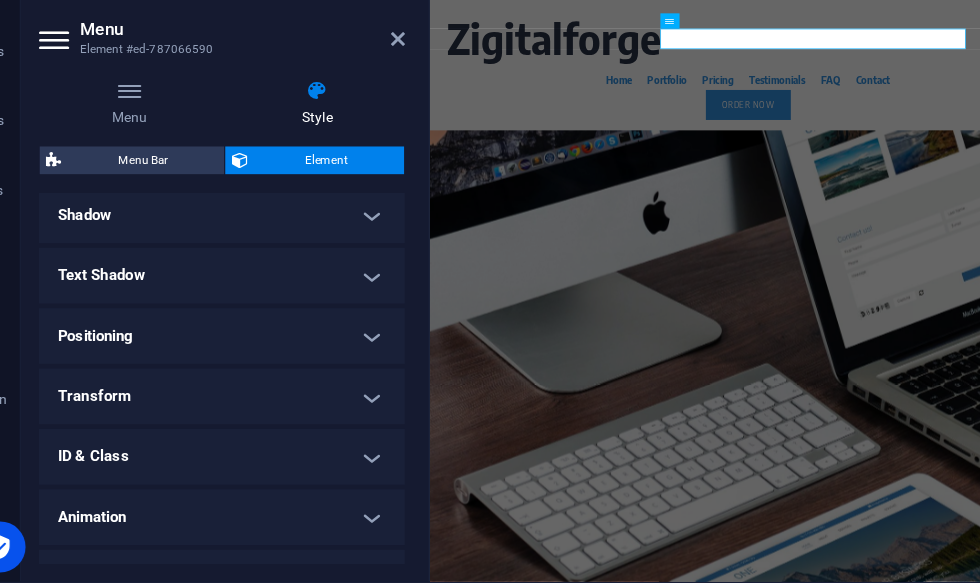 scroll, scrollTop: 520, scrollLeft: 0, axis: vertical 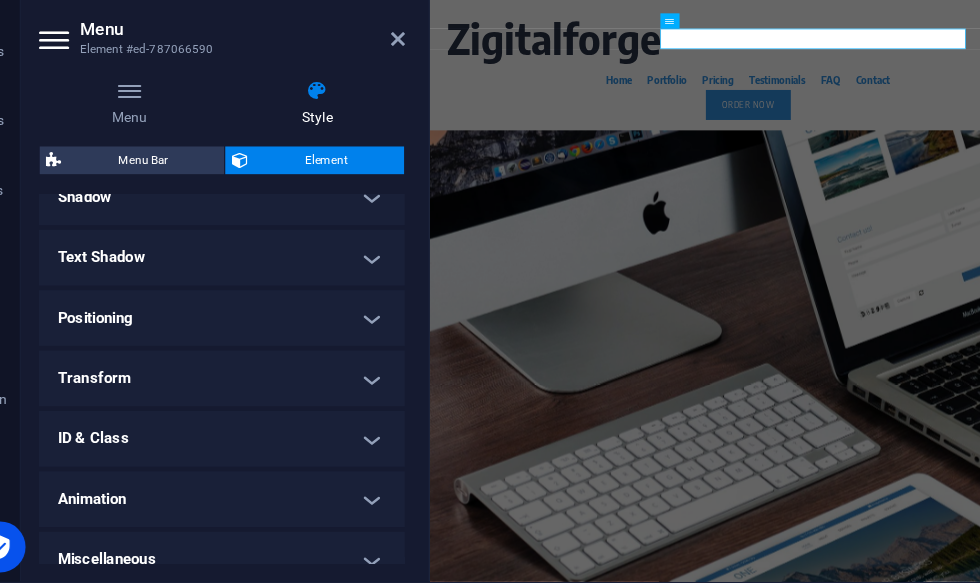 click on "Positioning" at bounding box center [253, 324] 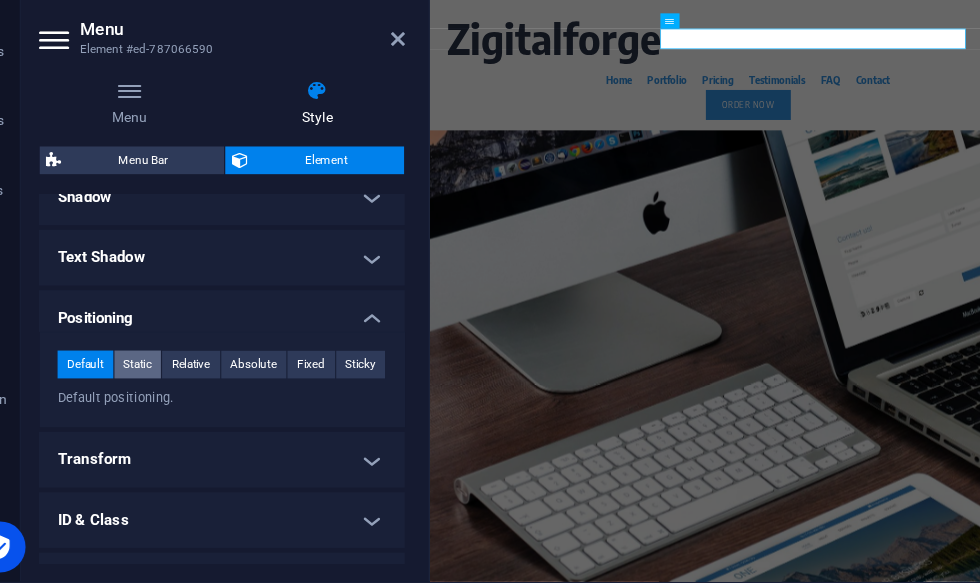 click on "Static" at bounding box center [181, 364] 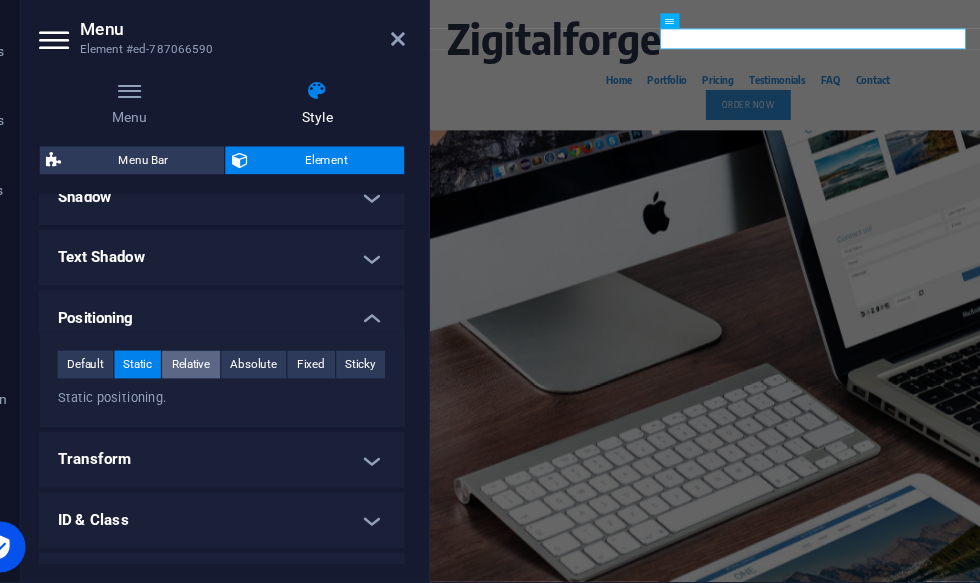 click on "Relative" at bounding box center (226, 364) 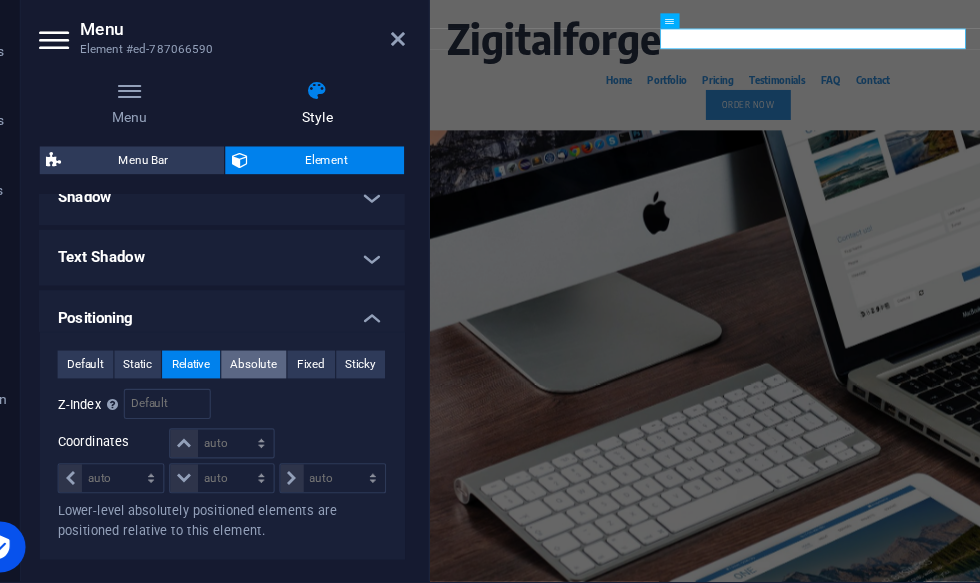 click on "Absolute" at bounding box center (281, 364) 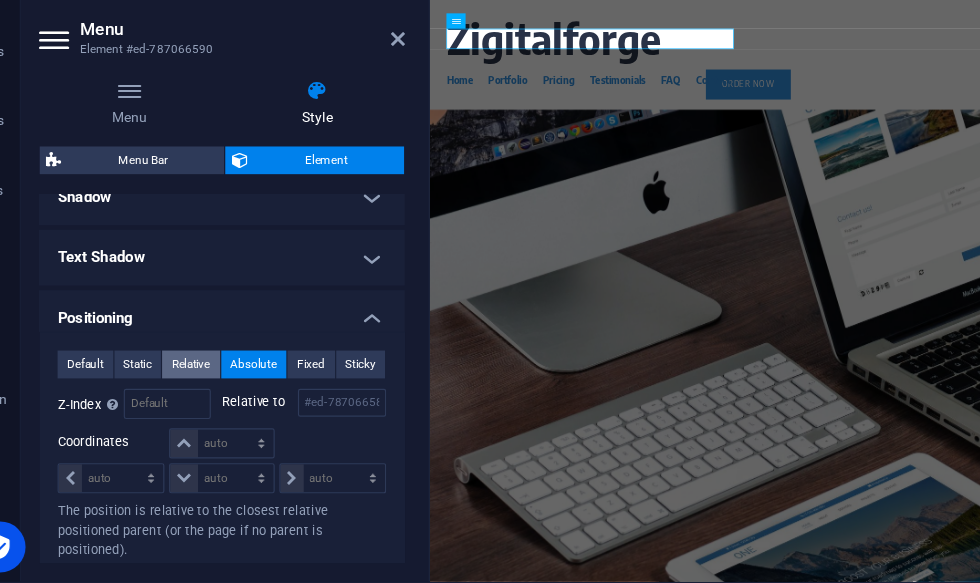 click on "Relative" at bounding box center [227, 364] 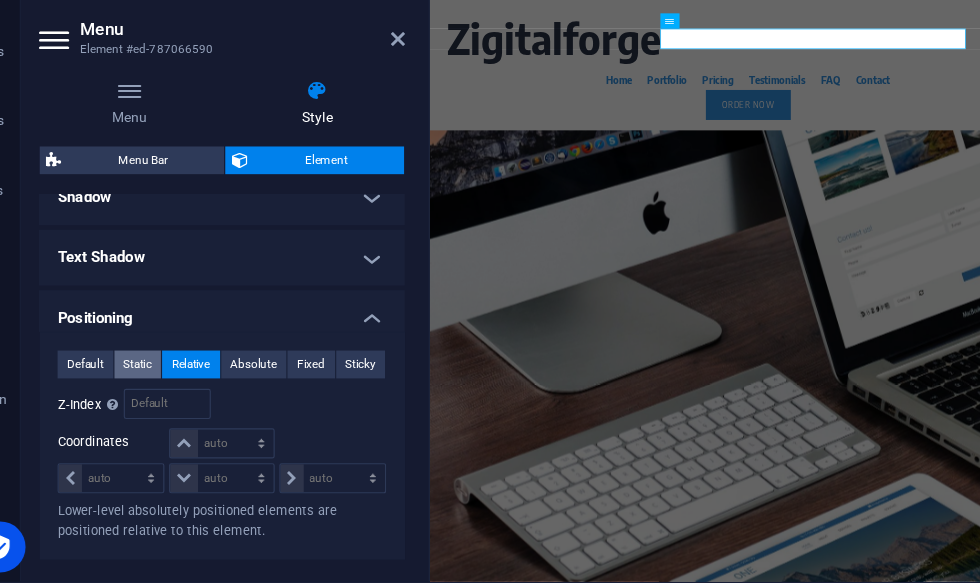 click on "Static" at bounding box center [181, 364] 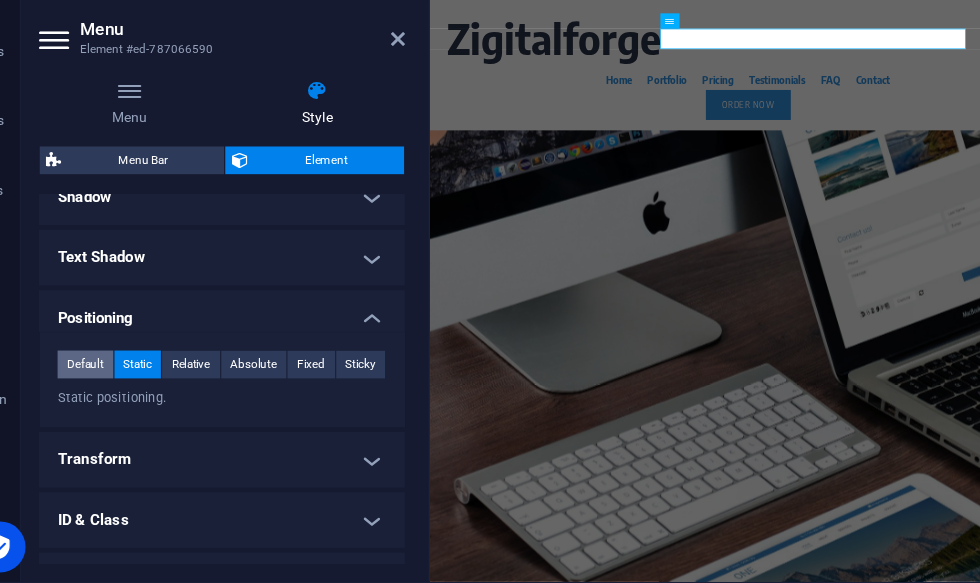 click on "Default" at bounding box center [135, 364] 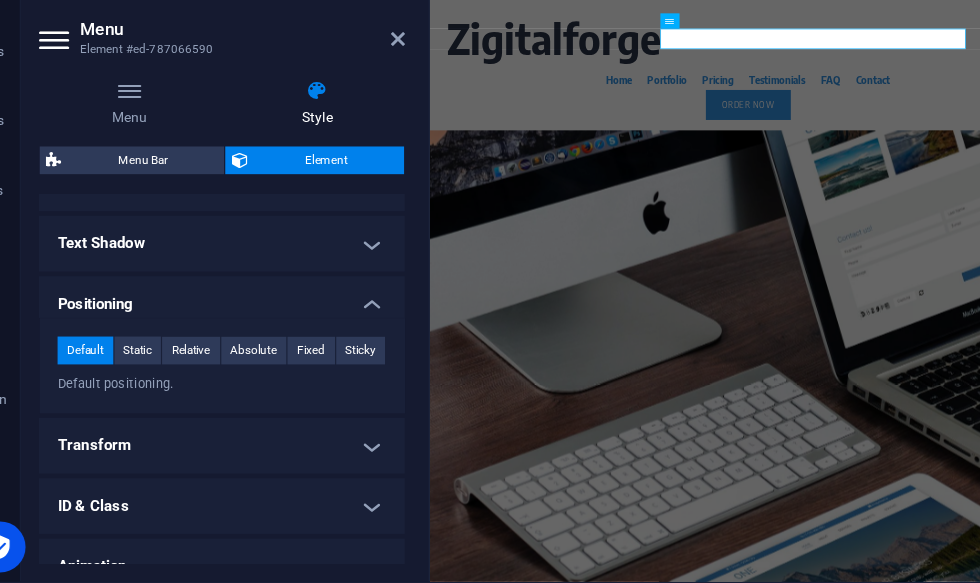 scroll, scrollTop: 540, scrollLeft: 0, axis: vertical 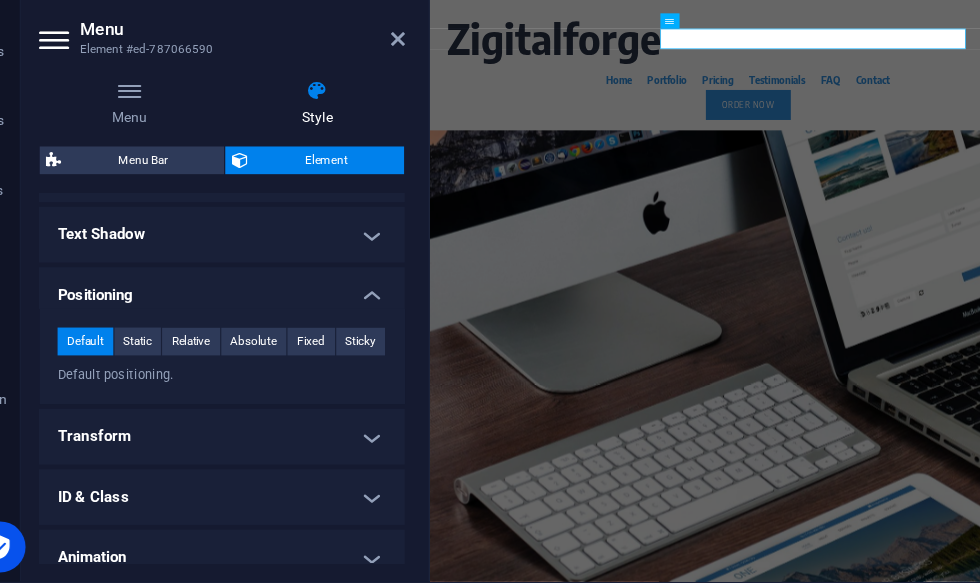 click on "Positioning" at bounding box center (253, 298) 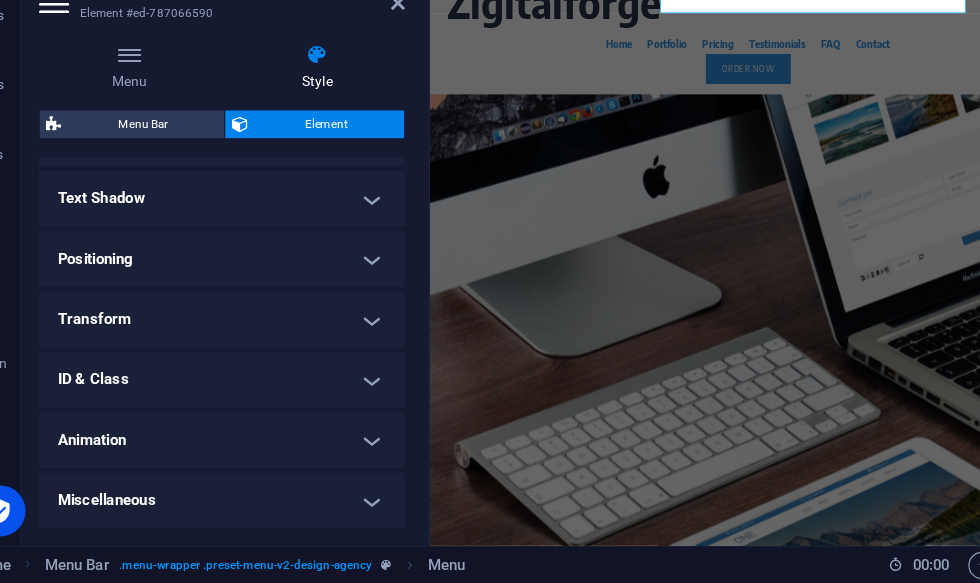 click on "Transform" at bounding box center [253, 356] 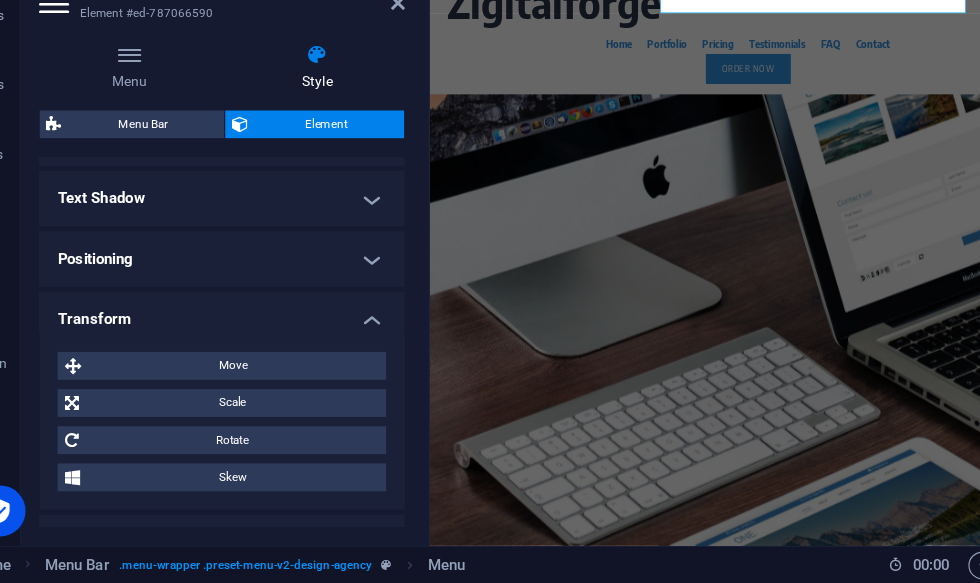 click on "Transform" at bounding box center [253, 350] 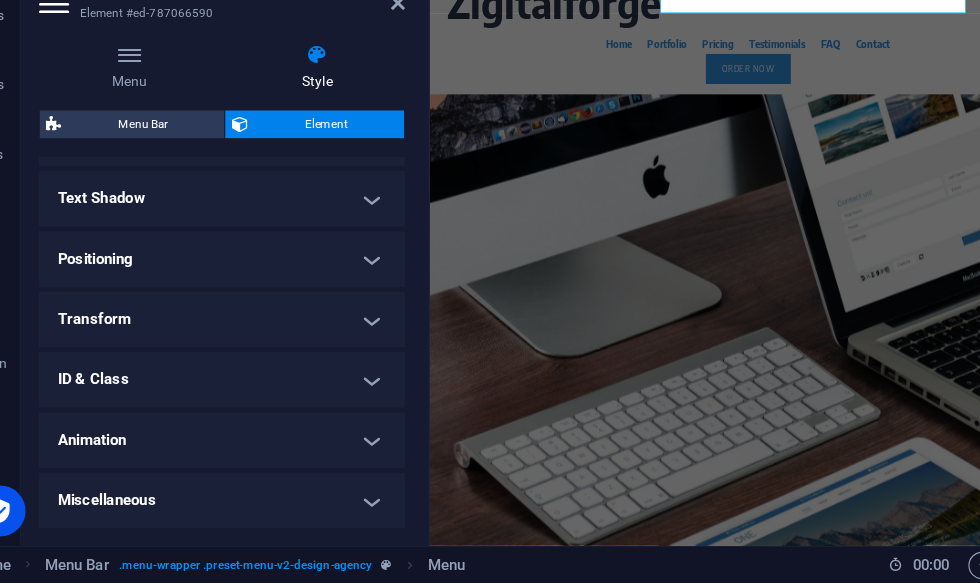 click on "Transform" at bounding box center [253, 356] 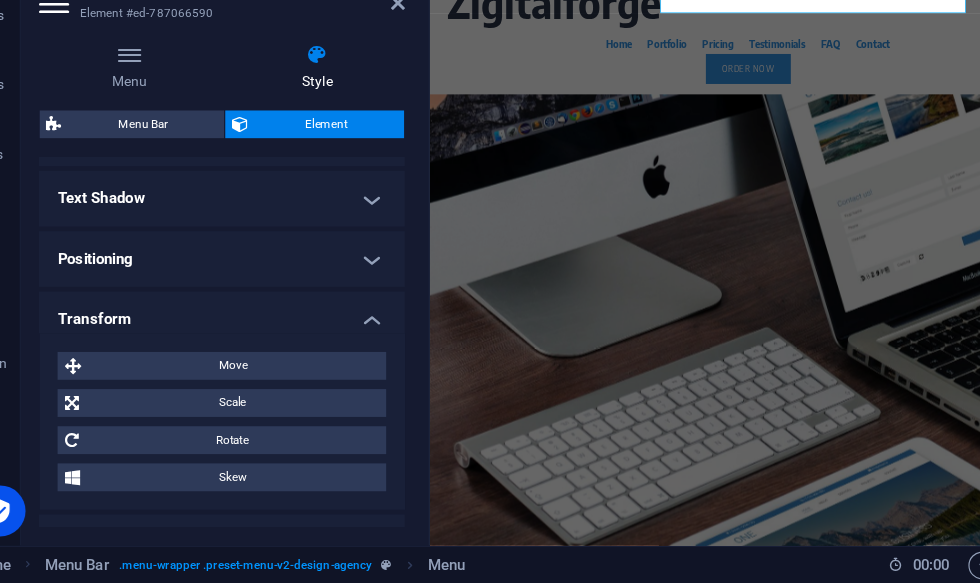 click on "Transform" at bounding box center [253, 350] 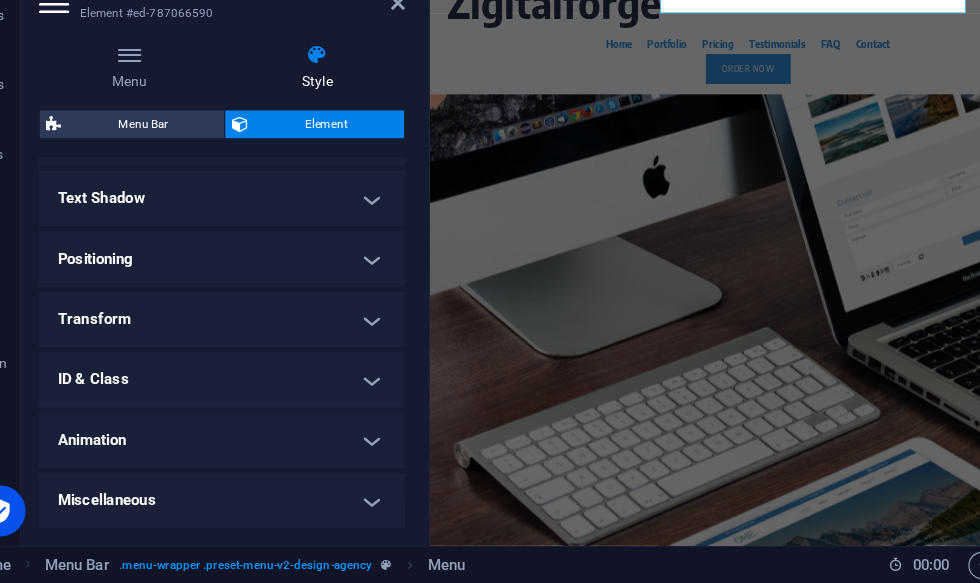 click on "ID & Class" at bounding box center (253, 408) 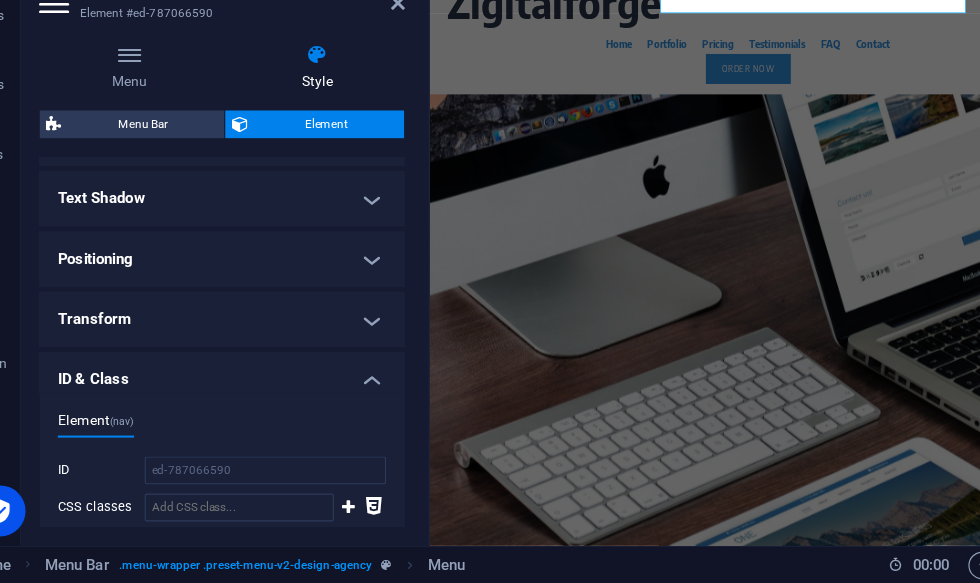 click on "ID & Class" at bounding box center (253, 402) 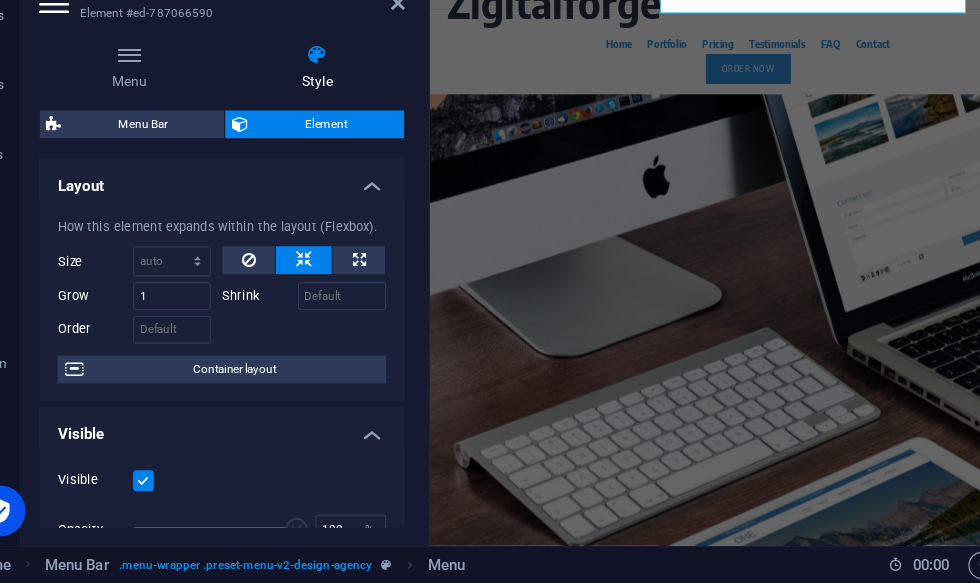 scroll, scrollTop: 0, scrollLeft: 0, axis: both 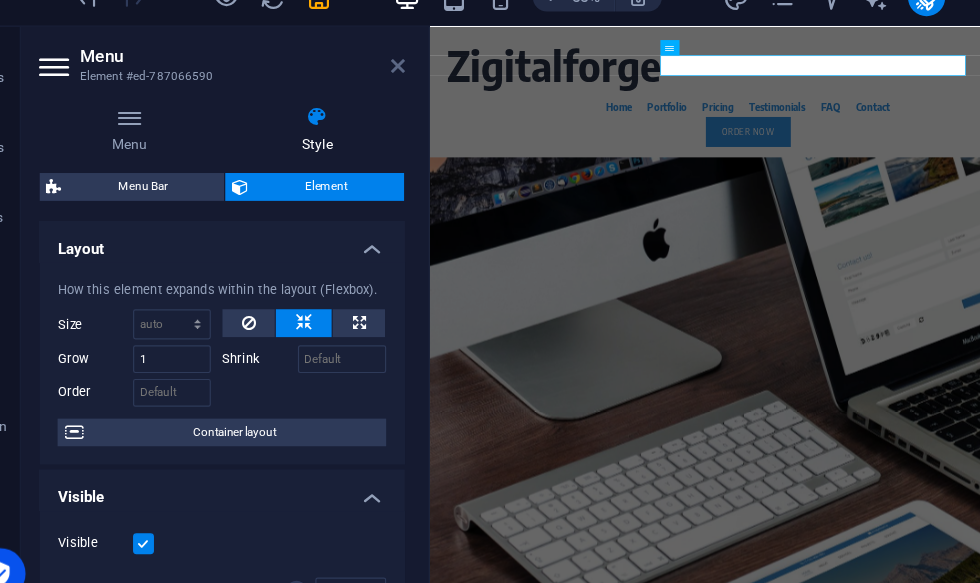click at bounding box center [405, 84] 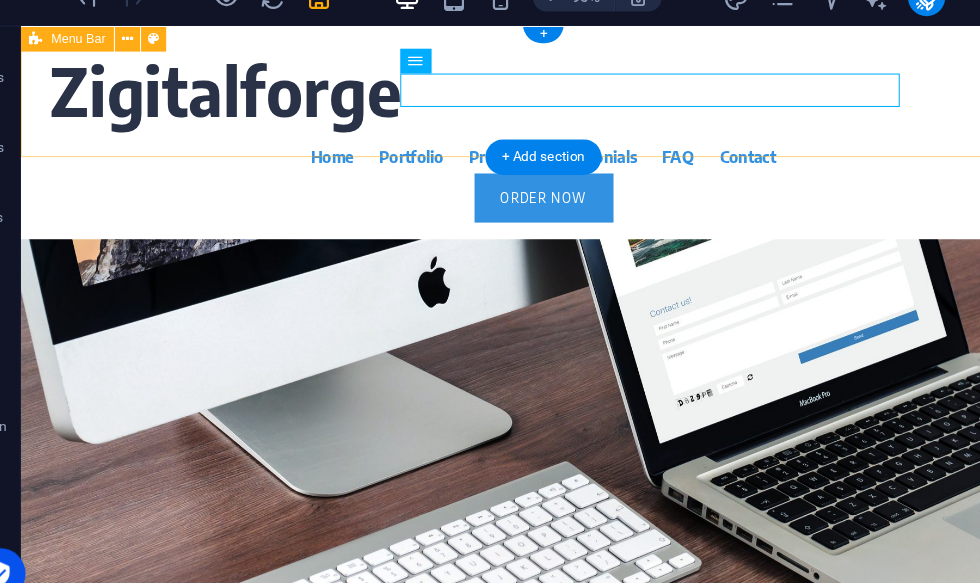 click on "Zigitalforge Home Portfolio Pricing Testimonials FAQ Contact Order Now" at bounding box center [520, 126] 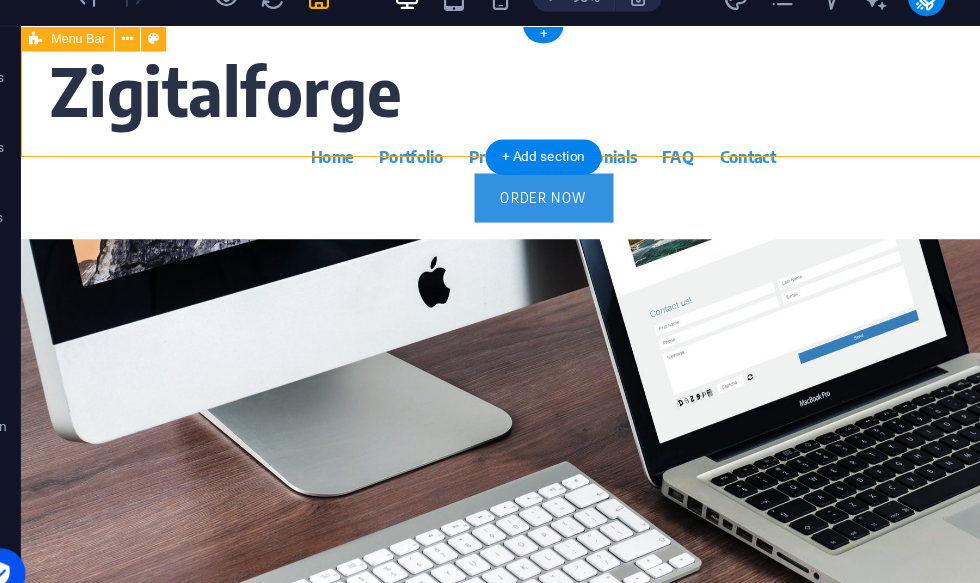 click on "Home Portfolio Pricing Testimonials FAQ Contact" at bounding box center (520, 151) 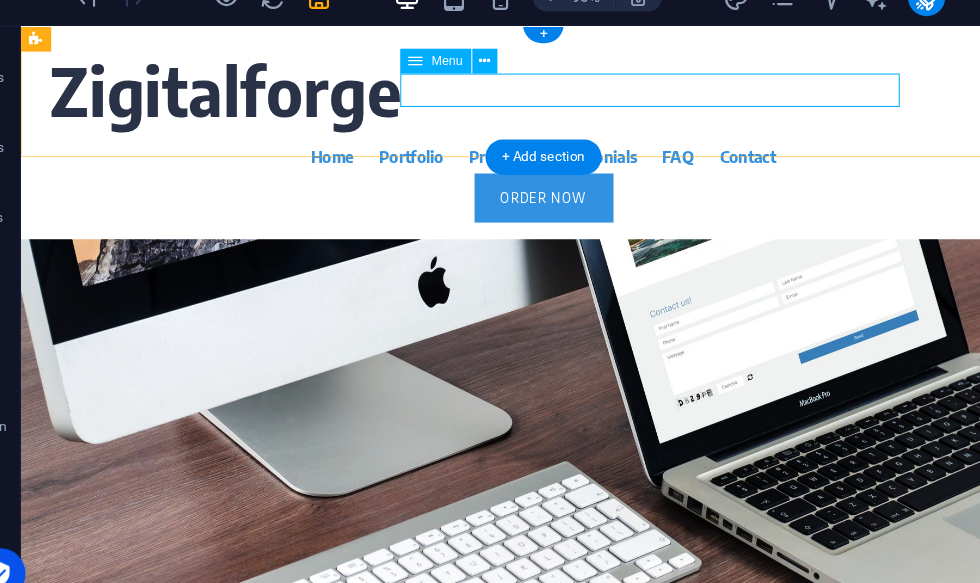 click on "Menu" at bounding box center [437, 80] 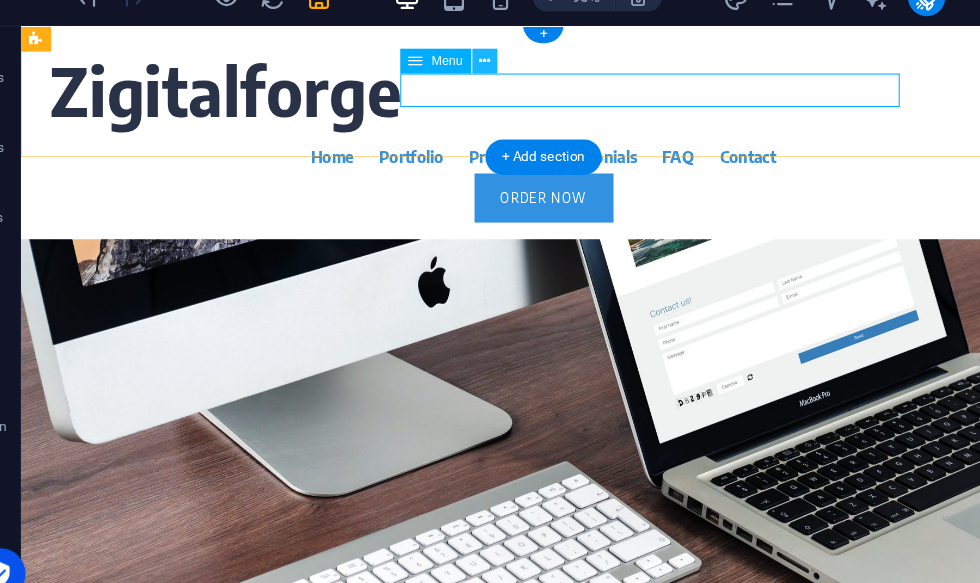 click at bounding box center (480, 79) 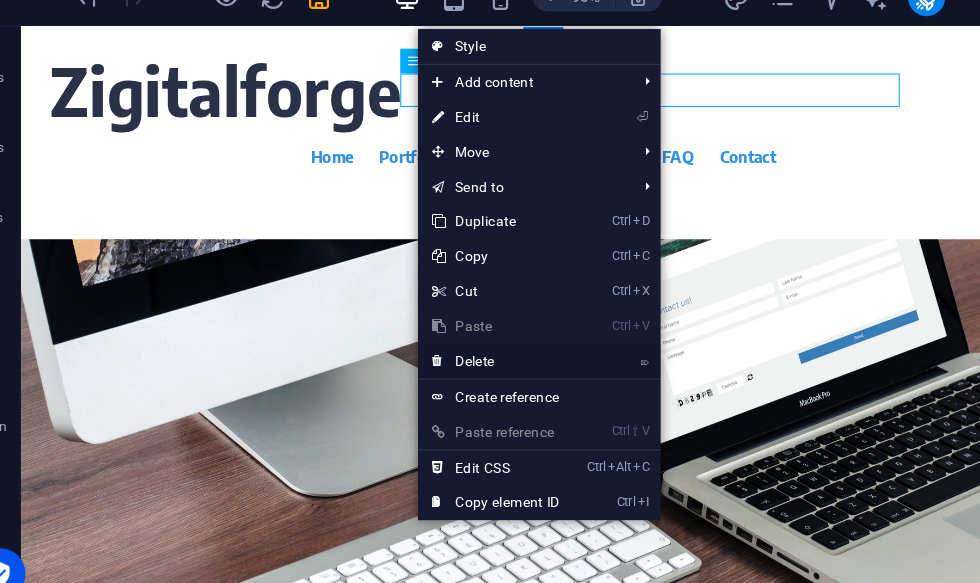 click on "⌦  Delete" at bounding box center (489, 338) 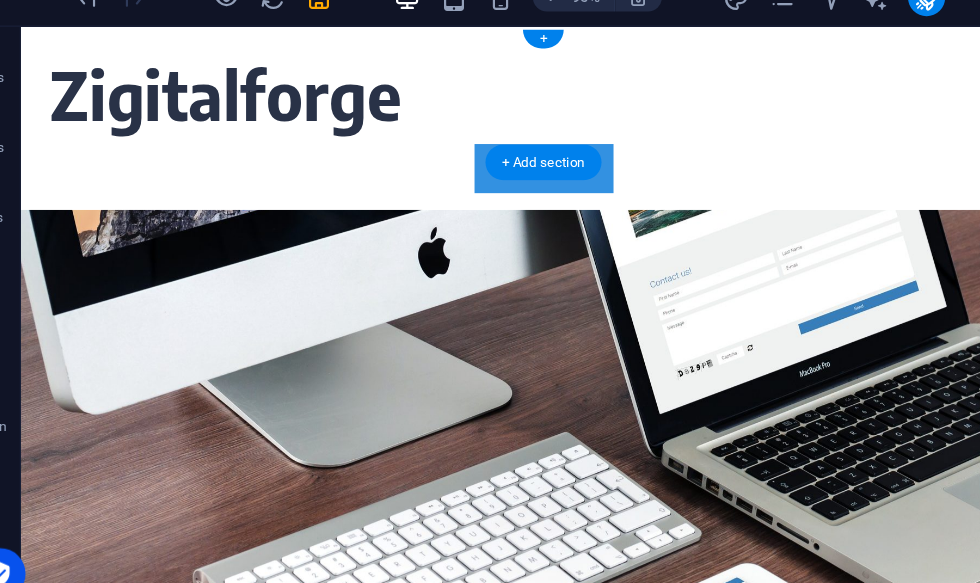 scroll, scrollTop: 0, scrollLeft: 0, axis: both 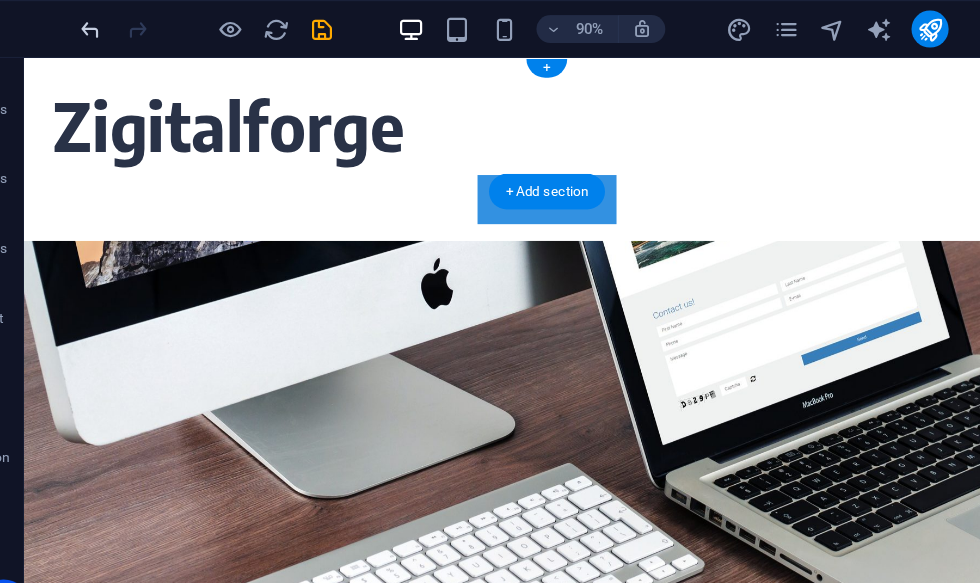 click at bounding box center [137, 25] 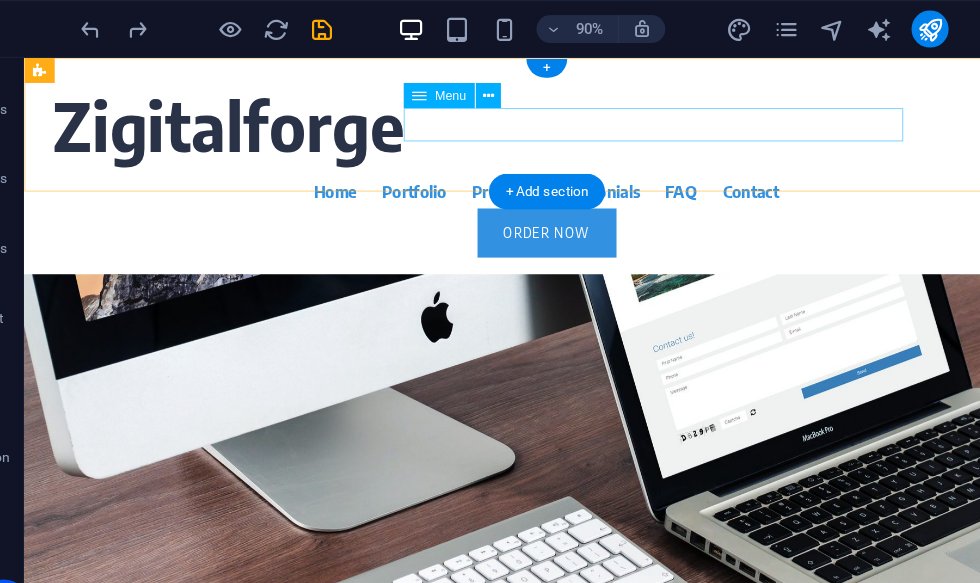 click on "Home Portfolio Pricing Testimonials FAQ Contact" at bounding box center (524, 186) 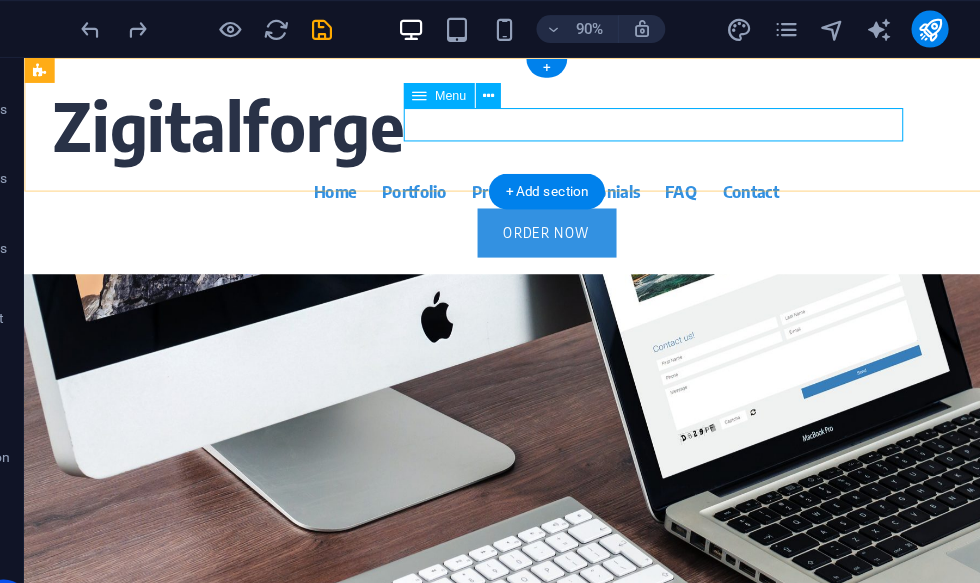 click on "Menu" at bounding box center (437, 83) 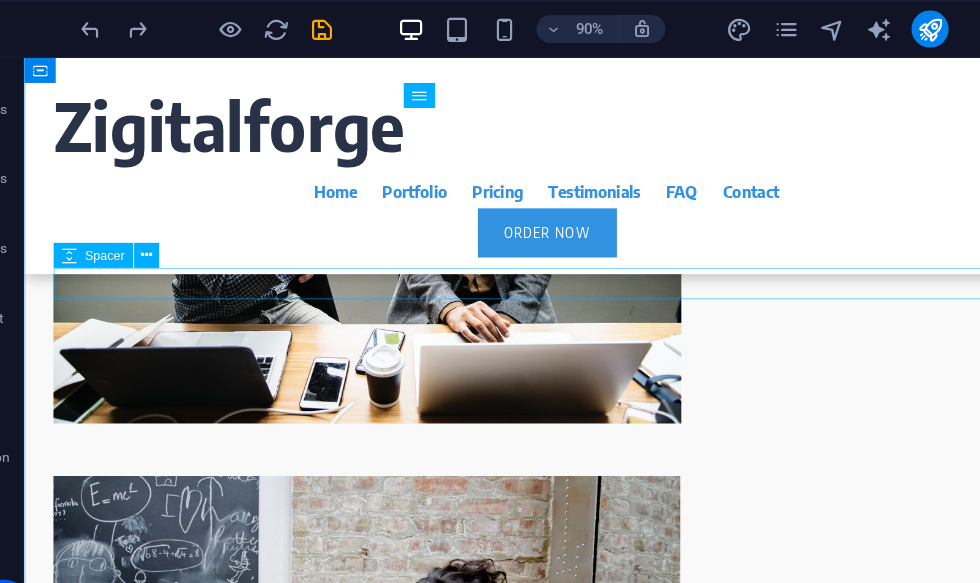 click at bounding box center [524, 2061] 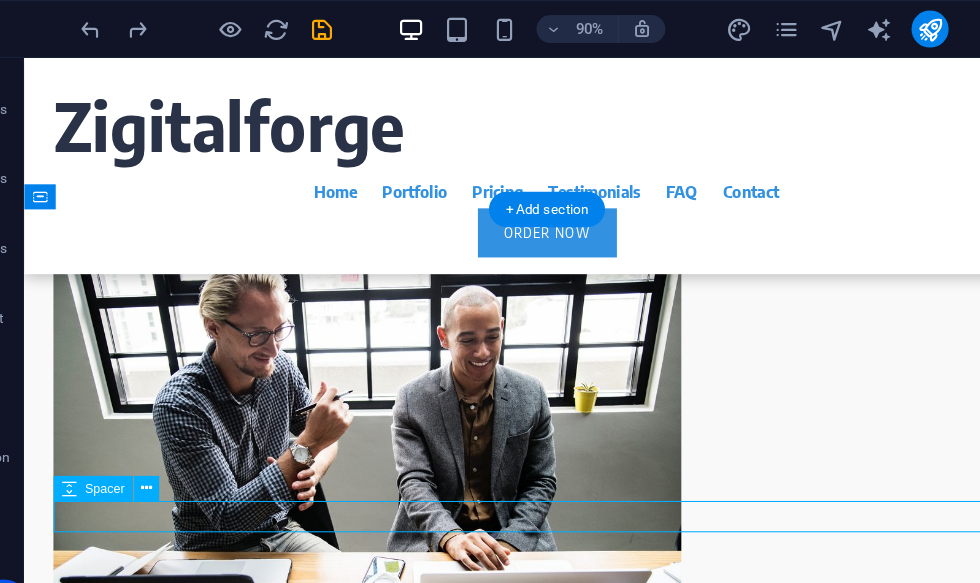 scroll, scrollTop: 3536, scrollLeft: 0, axis: vertical 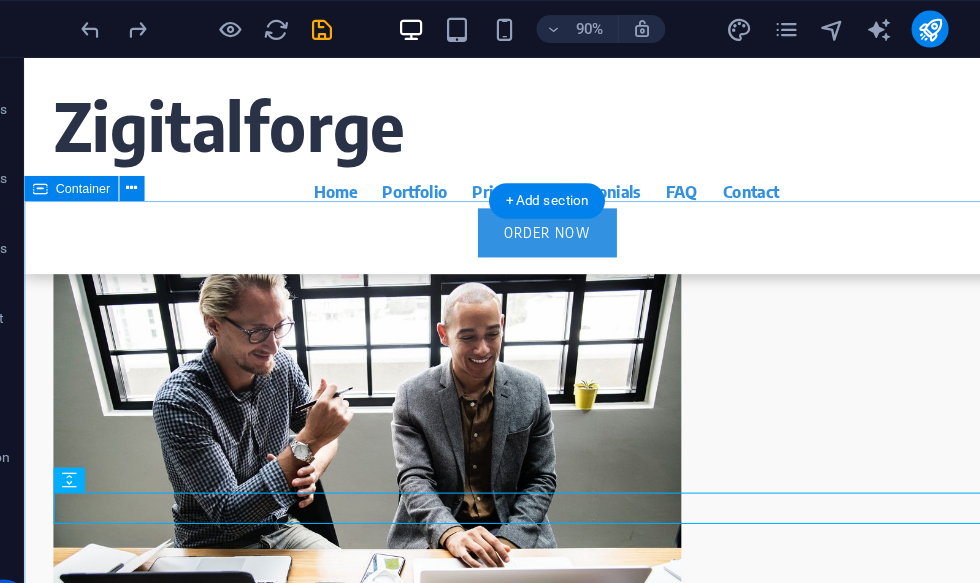 click on "Portfolio Technical excellence and a profound understanding of your business processes are the hallmarks of our work. We are proud that customers from a wide variety of industries have trust in our work. Join us! Sensation Events Live-Version Residence Real Estate Live-Version Keola Coffee Bar Live-Version [PERSON_NAME] Styles & Cuts Live-Version [PERSON_NAME] Construction Services Live-Version Maganda Wellness & Spa Live-Version" at bounding box center (524, 3105) 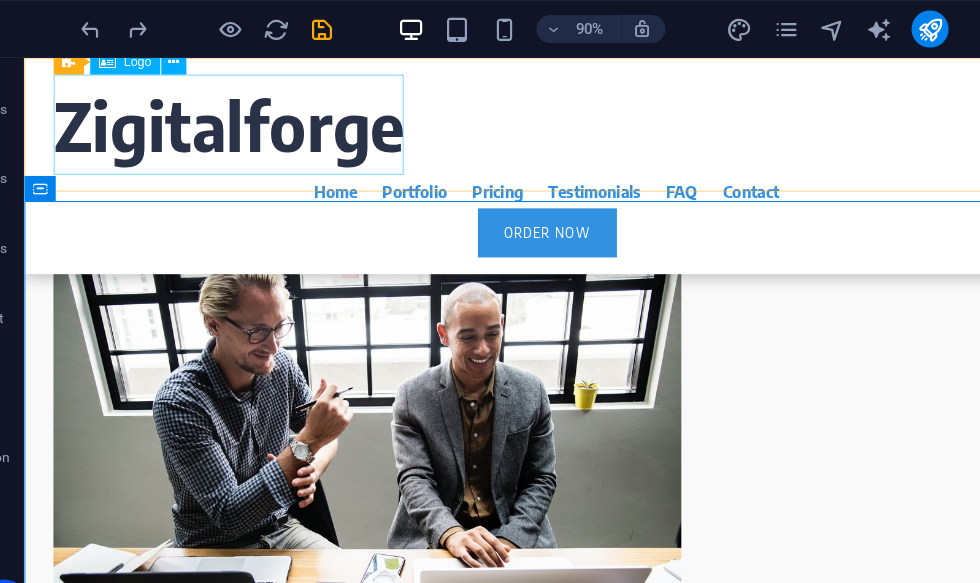 click on "Zigitalforge" at bounding box center (524, 122) 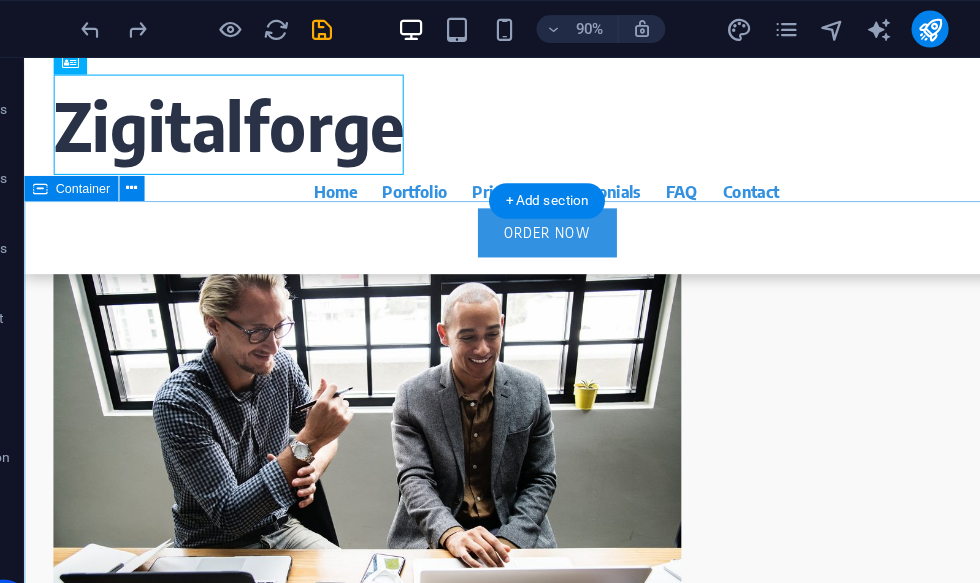 click on "Portfolio Technical excellence and a profound understanding of your business processes are the hallmarks of our work. We are proud that customers from a wide variety of industries have trust in our work. Join us! Sensation Events Live-Version Residence Real Estate Live-Version Keola Coffee Bar Live-Version [PERSON_NAME] Styles & Cuts Live-Version [PERSON_NAME] Construction Services Live-Version Maganda Wellness & Spa Live-Version" at bounding box center [524, 3105] 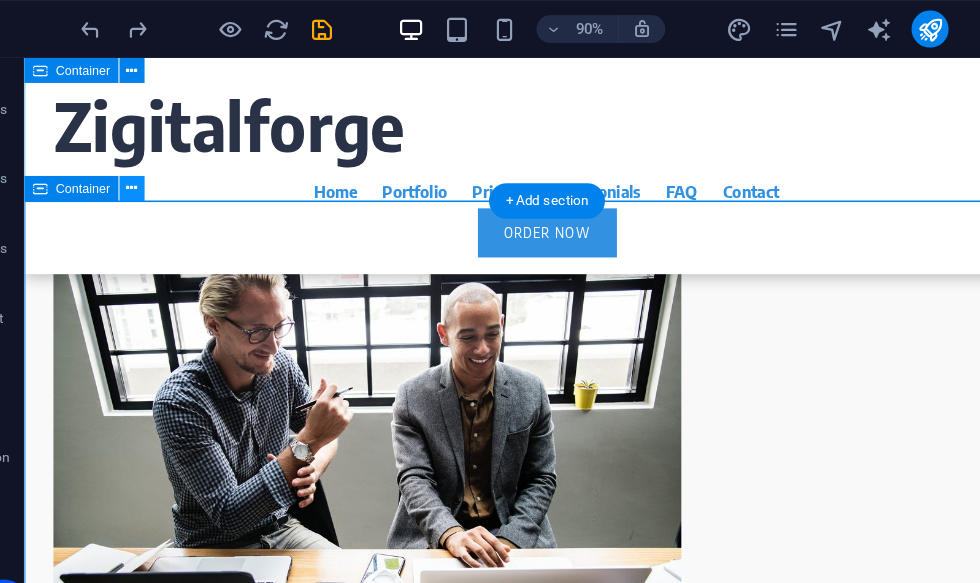 click at bounding box center [173, 162] 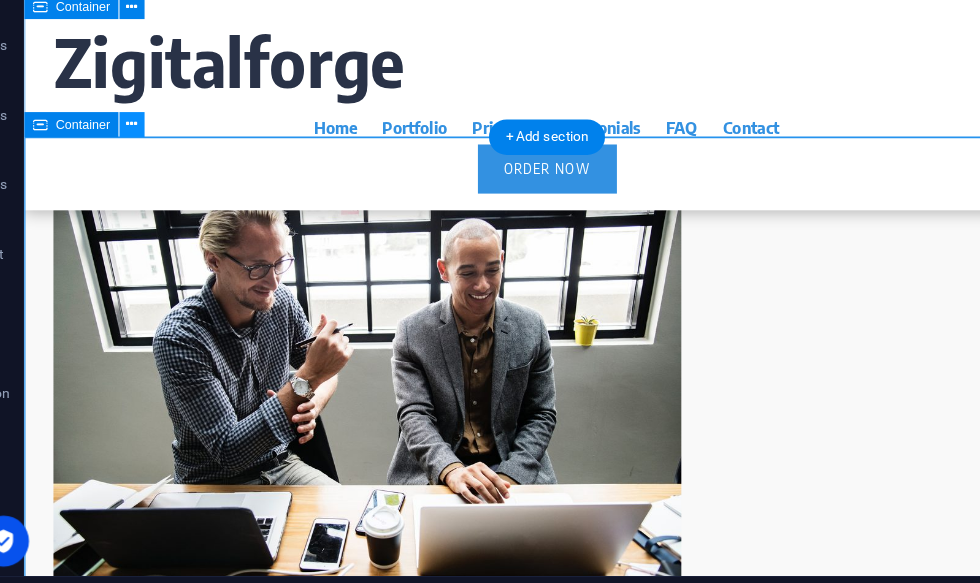 click at bounding box center (173, 162) 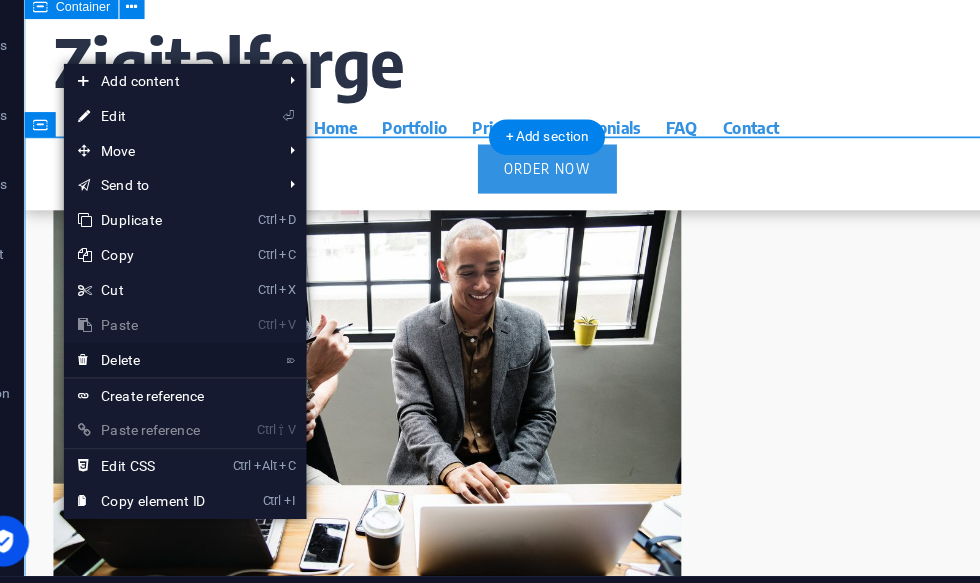 click on "⌦  Delete" at bounding box center (181, 365) 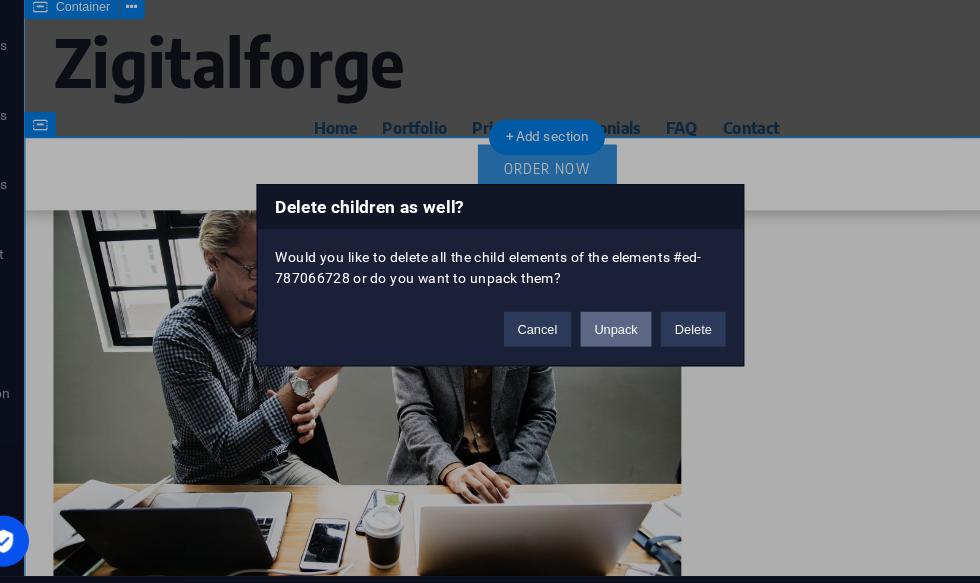 click on "Unpack" at bounding box center [589, 338] 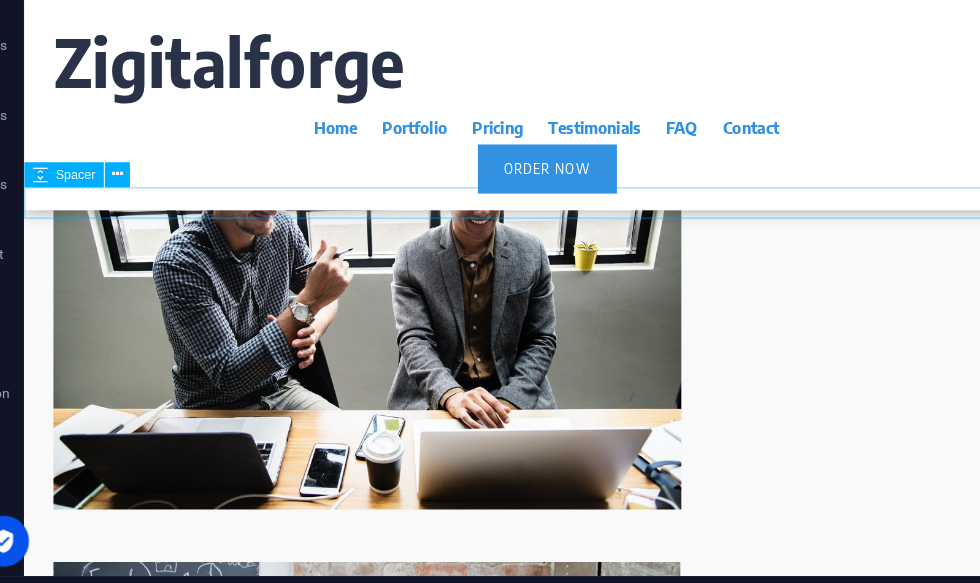 click at bounding box center [524, 1981] 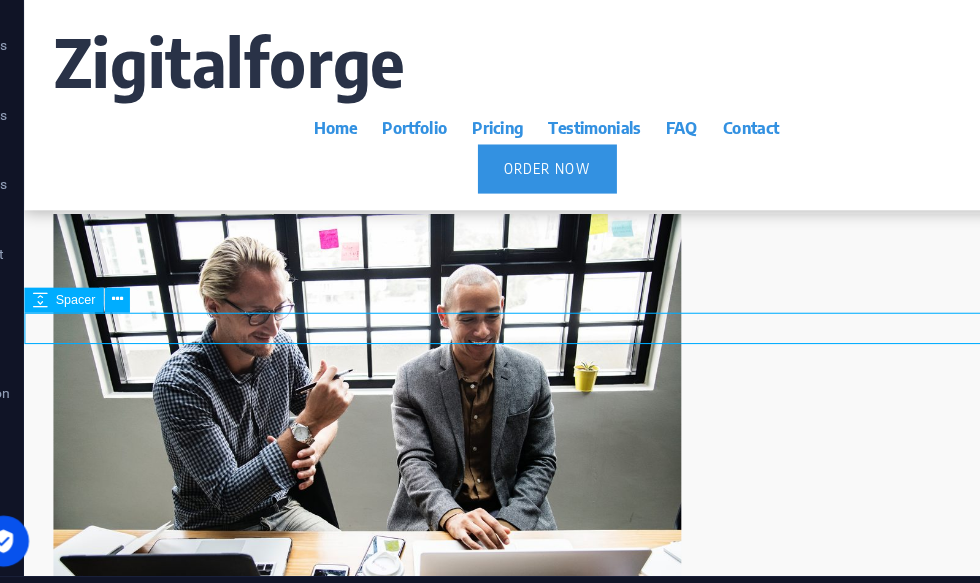 scroll, scrollTop: 3486, scrollLeft: 0, axis: vertical 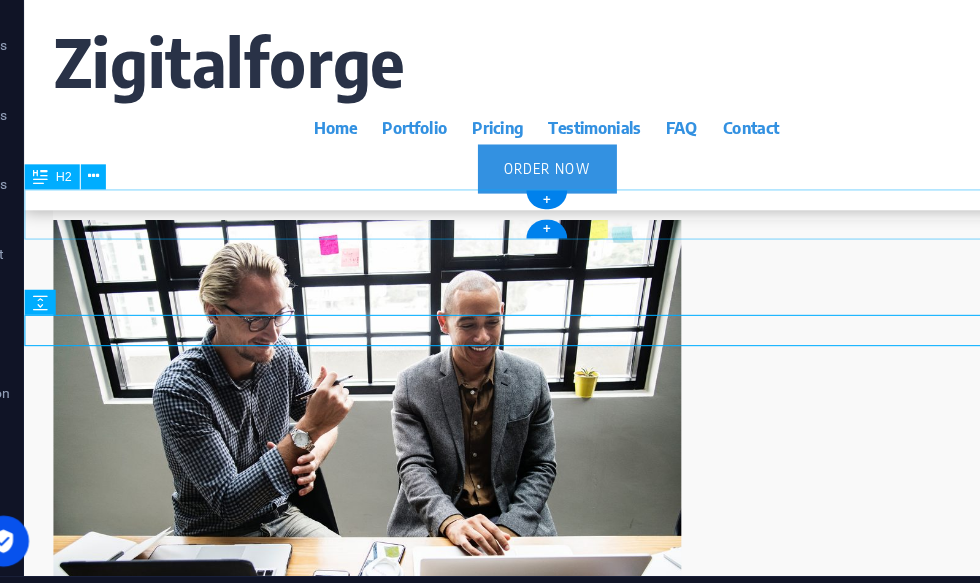 click on "Portfolio" at bounding box center [524, 1992] 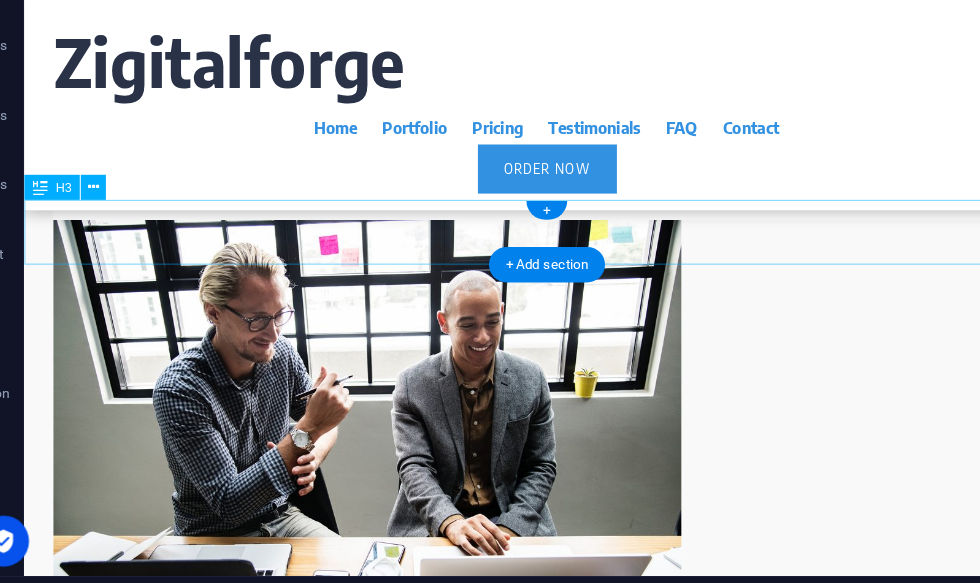 click on "Technical excellence and a profound understanding of your business processes are the hallmarks of our work. We are proud that customers from a wide variety of industries have trust in our work. Join us!" at bounding box center (524, 2009) 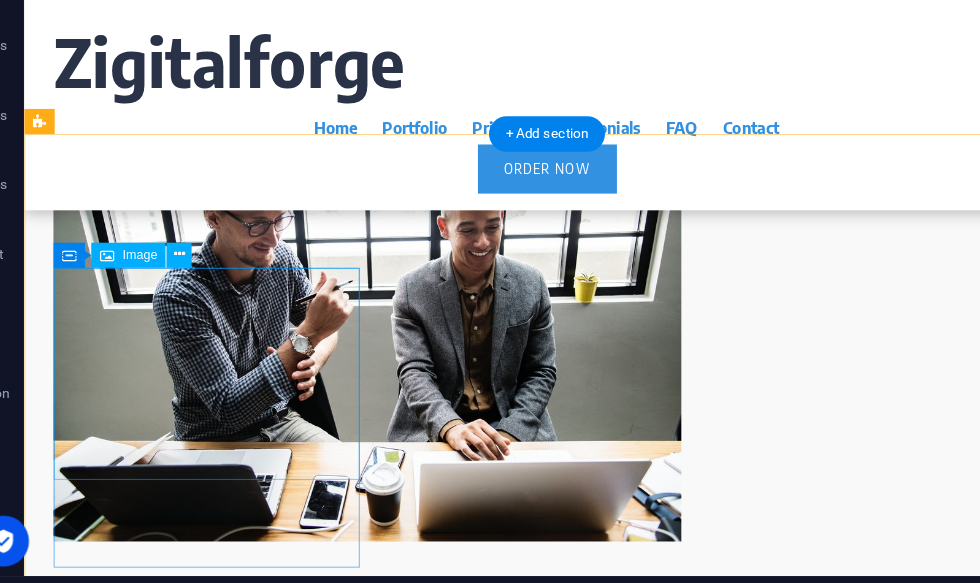 scroll, scrollTop: 3579, scrollLeft: 0, axis: vertical 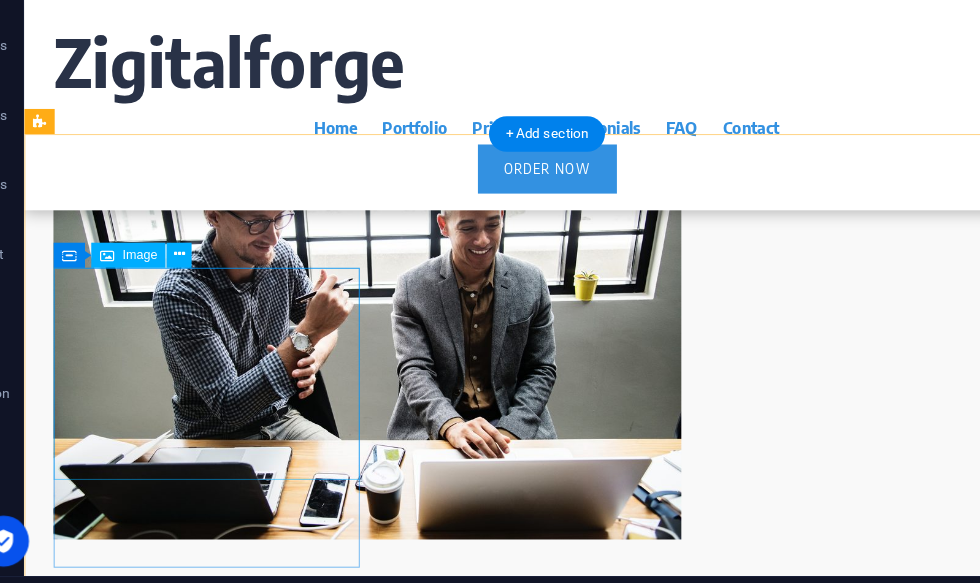 click at bounding box center (186, 2145) 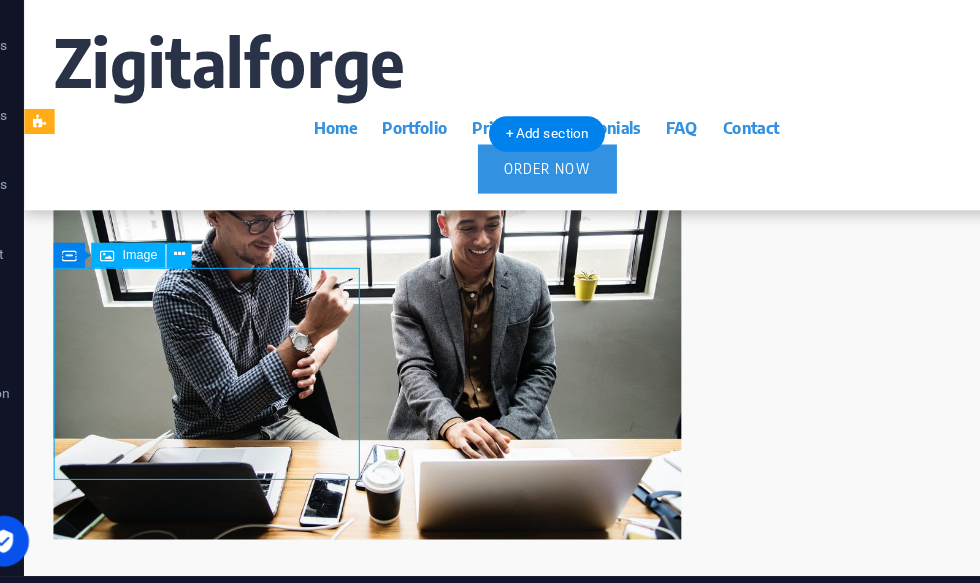 click at bounding box center [186, 2145] 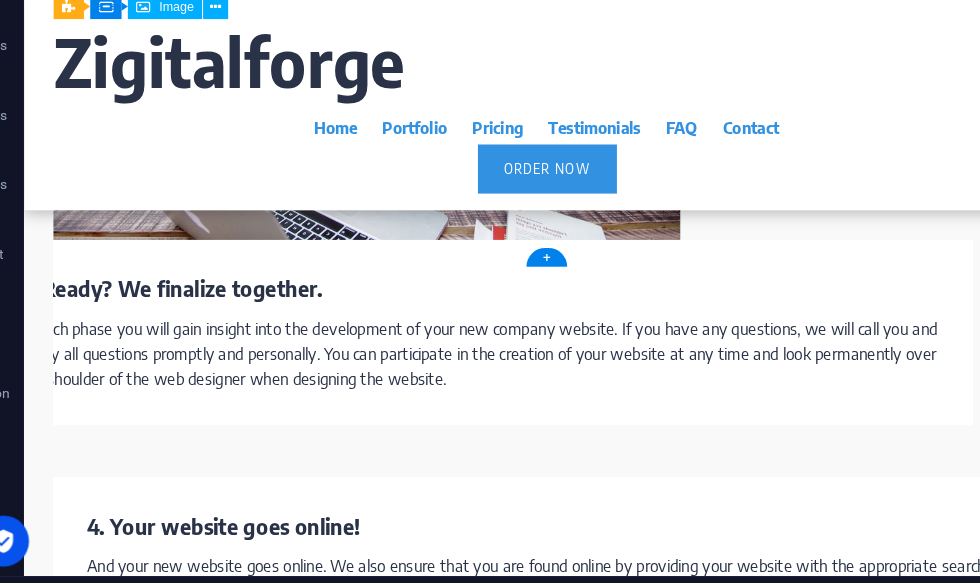 scroll, scrollTop: 4314, scrollLeft: 0, axis: vertical 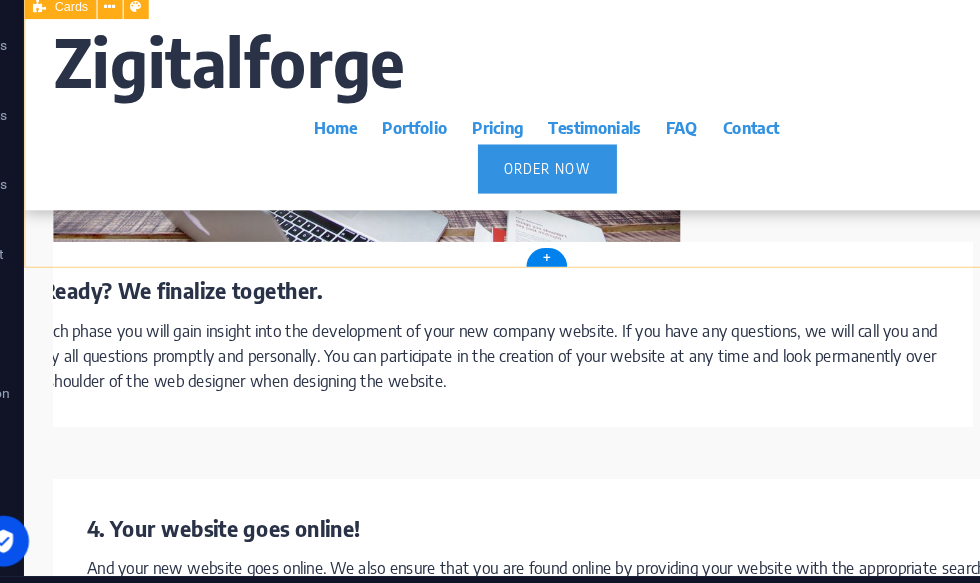 click on "Sensation Events Live-Version Residence Real Estate Live-Version Keola Coffee Bar Live-Version [PERSON_NAME] Styles & Cuts Live-Version [PERSON_NAME] Construction Services Live-Version Maganda Wellness & Spa Live-Version" at bounding box center [524, 2213] 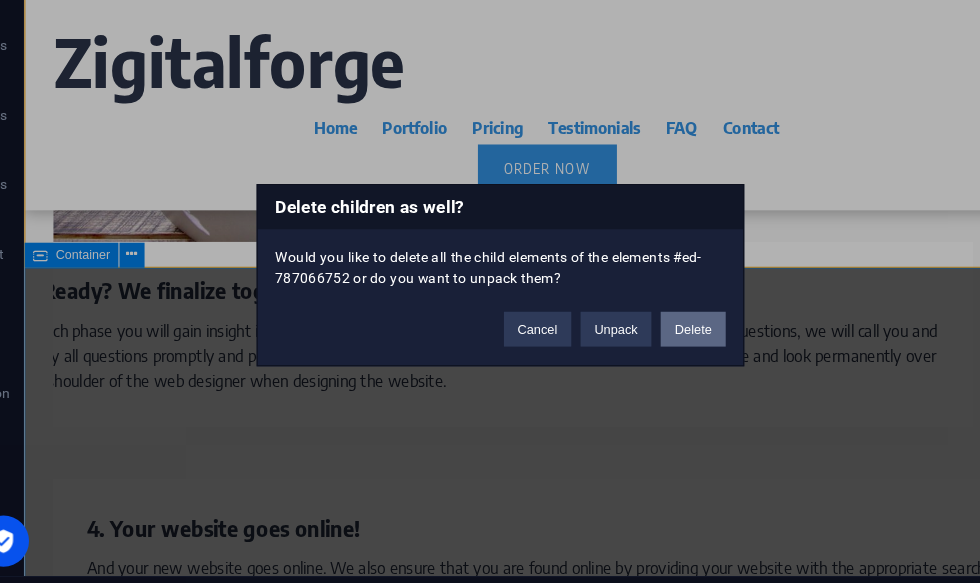 click on "Delete" at bounding box center [656, 338] 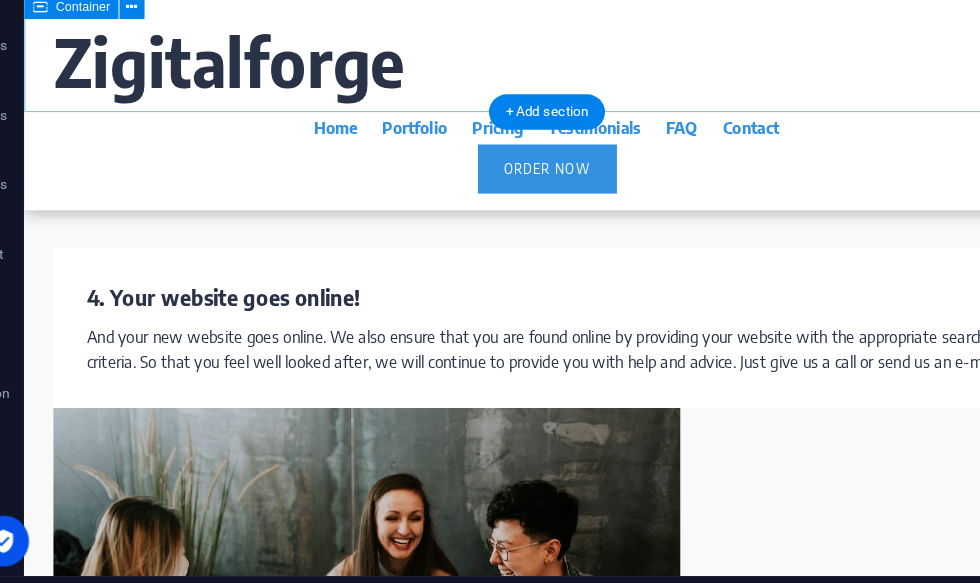 scroll, scrollTop: 4533, scrollLeft: 0, axis: vertical 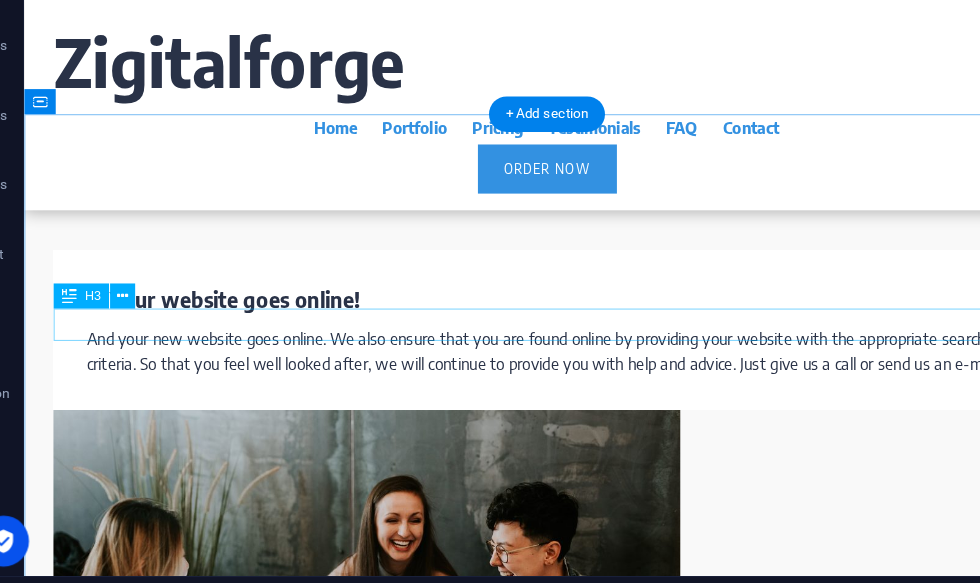click on "Customers we have already made happy with our website designs and our all-round support." at bounding box center [524, 2792] 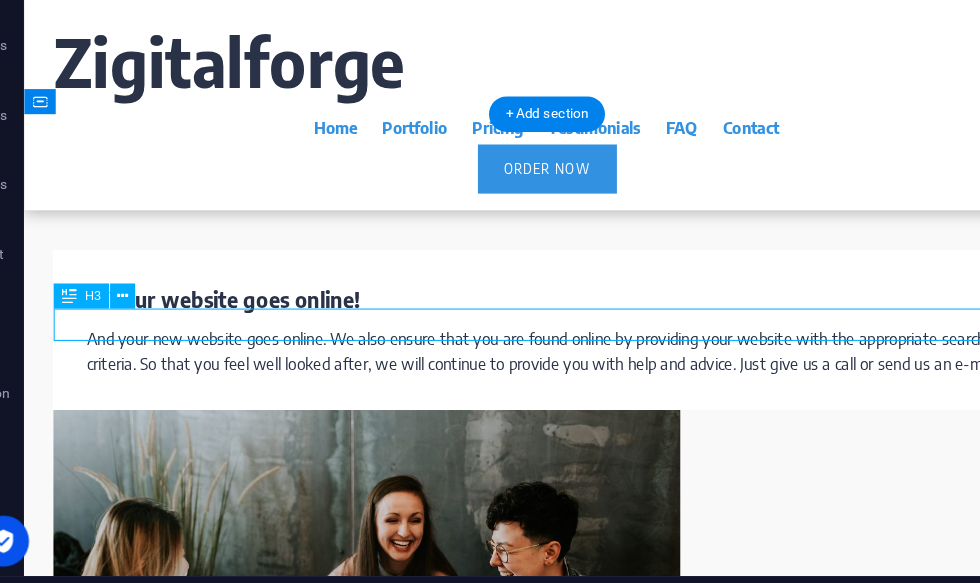 click on "Testimonials" at bounding box center [524, 2743] 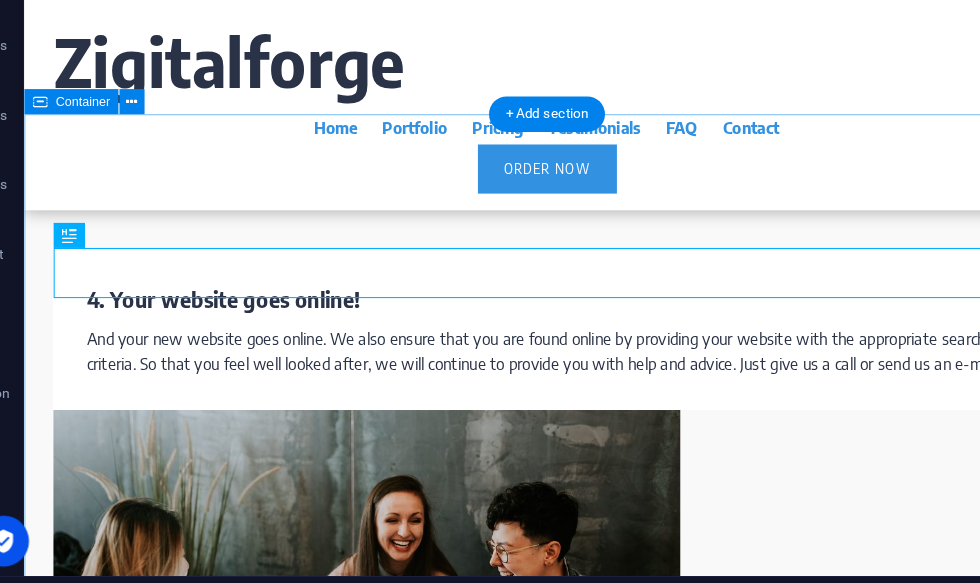 click on "Testimonials Customers we have already made happy with our website designs and our all-round support. [PERSON_NAME] [PERSON_NAME], hairdresser
"Top team! Great support! Awesome result! This is the quality you want as a customer. Thanks to Design Agency!"
[PERSON_NAME] [PERSON_NAME], plumbing and heating installer
"In only 1.5 weeks the creation of our new website by Design Agency was completed. Since then, the site has been bringing in new customer inquiries almost daily. Many thanks for everything!"
[PERSON_NAME] [PERSON_NAME], café owner
"Design Agency relaunched my website professionally with a lot of creativity and to my greatest satisfaction. I particularly liked the way my ideas were immediately captured and implemented."
[PERSON_NAME] [PERSON_NAME], veterinarian "Competence, flexibility and patience (with all my questions) have got my website up and running in record time. I look forward to further cooperation with Design Agency."" at bounding box center [524, 3512] 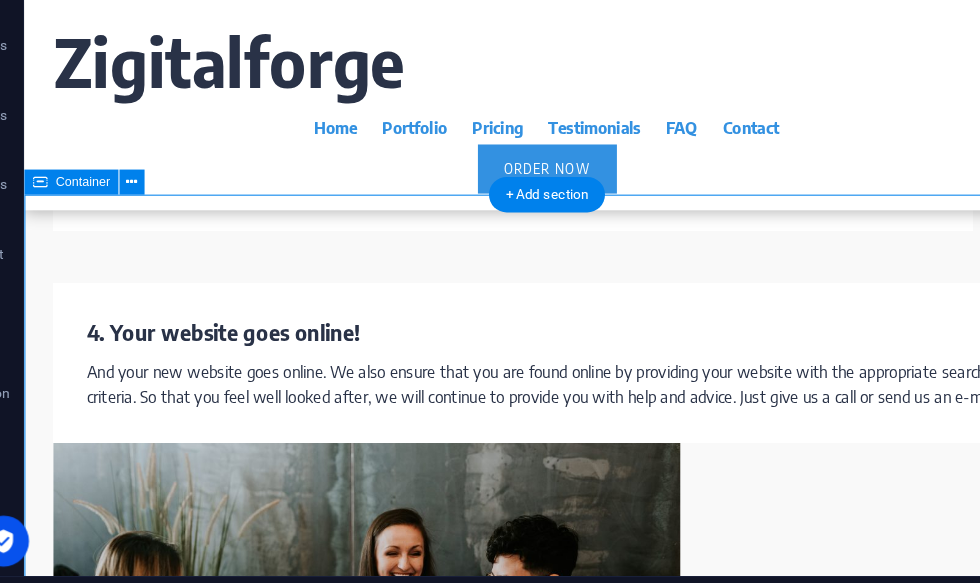 scroll, scrollTop: 4441, scrollLeft: 0, axis: vertical 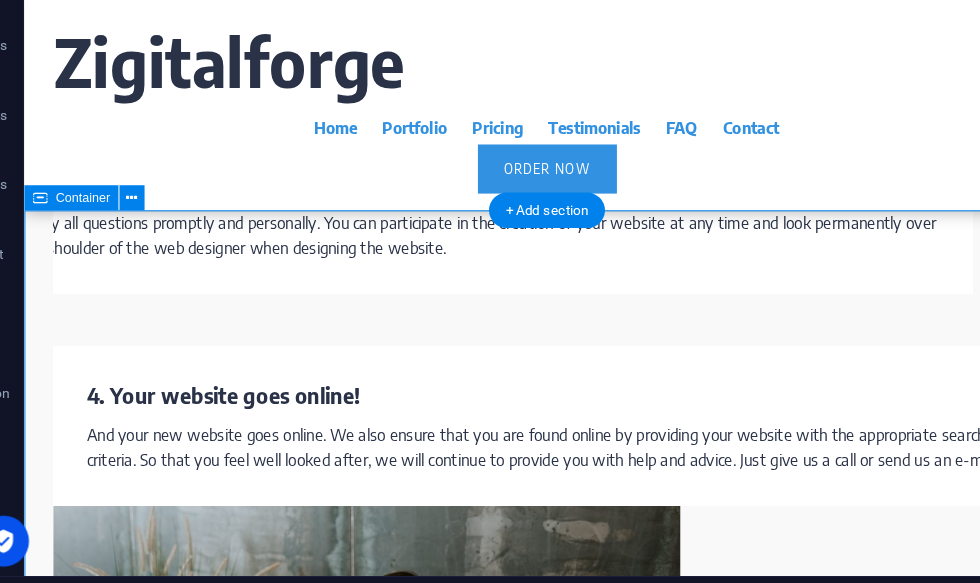 click on "Testimonials Customers we have already made happy with our website designs and our all-round support. [PERSON_NAME] [PERSON_NAME], hairdresser
"Top team! Great support! Awesome result! This is the quality you want as a customer. Thanks to Design Agency!"
[PERSON_NAME] [PERSON_NAME], plumbing and heating installer
"In only 1.5 weeks the creation of our new website by Design Agency was completed. Since then, the site has been bringing in new customer inquiries almost daily. Many thanks for everything!"
[PERSON_NAME] [PERSON_NAME], café owner
"Design Agency relaunched my website professionally with a lot of creativity and to my greatest satisfaction. I particularly liked the way my ideas were immediately captured and implemented."
[PERSON_NAME] [PERSON_NAME], veterinarian "Competence, flexibility and patience (with all my questions) have got my website up and running in record time. I look forward to further cooperation with Design Agency."" at bounding box center [524, 3604] 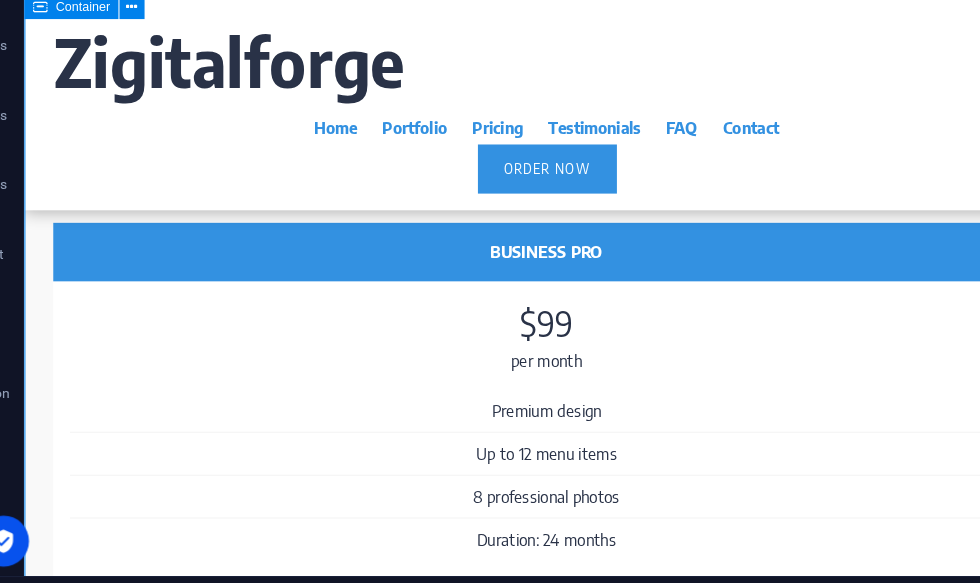 scroll, scrollTop: 5707, scrollLeft: 0, axis: vertical 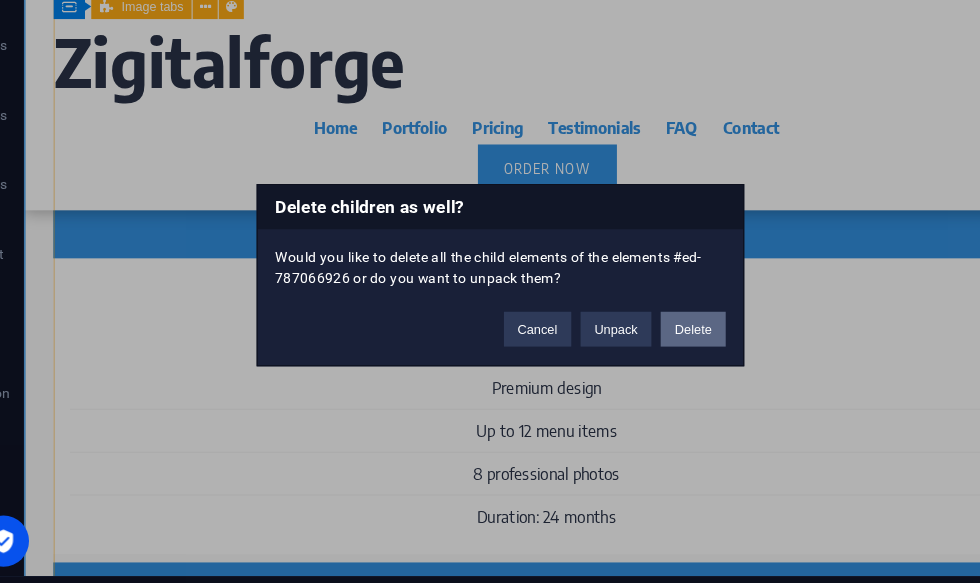click on "Delete" at bounding box center (656, 338) 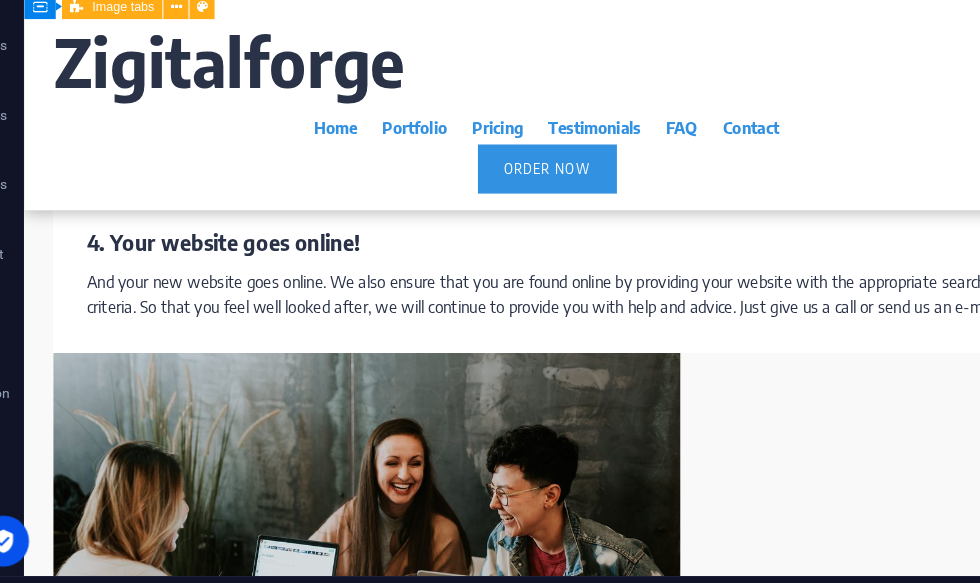 scroll, scrollTop: 4588, scrollLeft: 0, axis: vertical 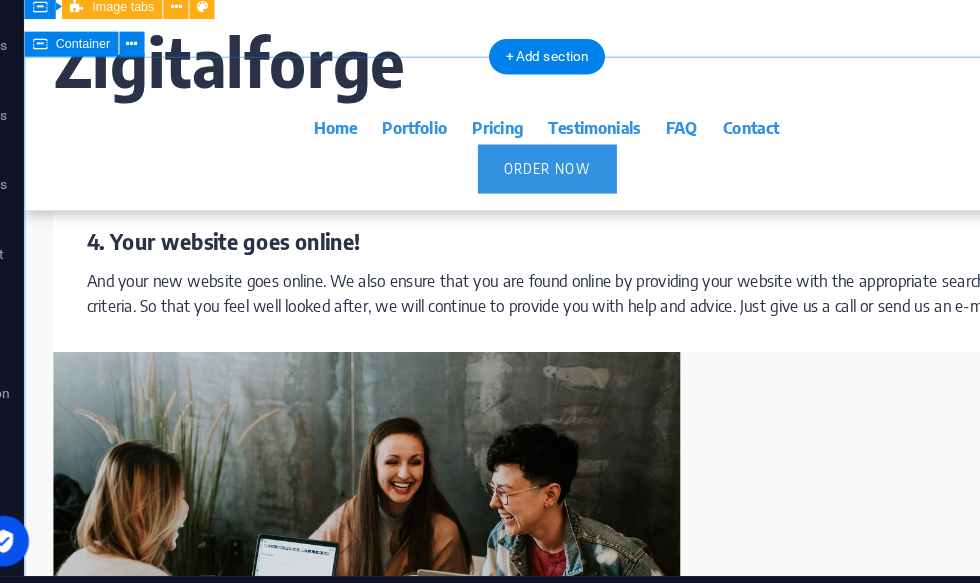 click on "FAQ Any questions? You find the answers here. Why should I use Design Agency to create my website? Our service is aimed in particular at self-employed, small entrepreneurs and medium-sized companies. So for all those who have a need for a professionally created website, but want to have it created externally, for example due to a lack of time or the lack of employee capacities. For us, quality and good service do not have to be expensive. How can I prepare for the first interview? In principle, we offer our customers an all-round carefree package when creating the website. Nevertheless, it is helpful for the subsequent success of your website if we receive information from you on the following points:  Does a domain or internet address already exist?  Which products and services do you offer for which target group?  How many menu items should the website contain?  Are there already text and images?  Is there a corporate identity or logo? Will my new website run on smartphones?" at bounding box center (524, 3245) 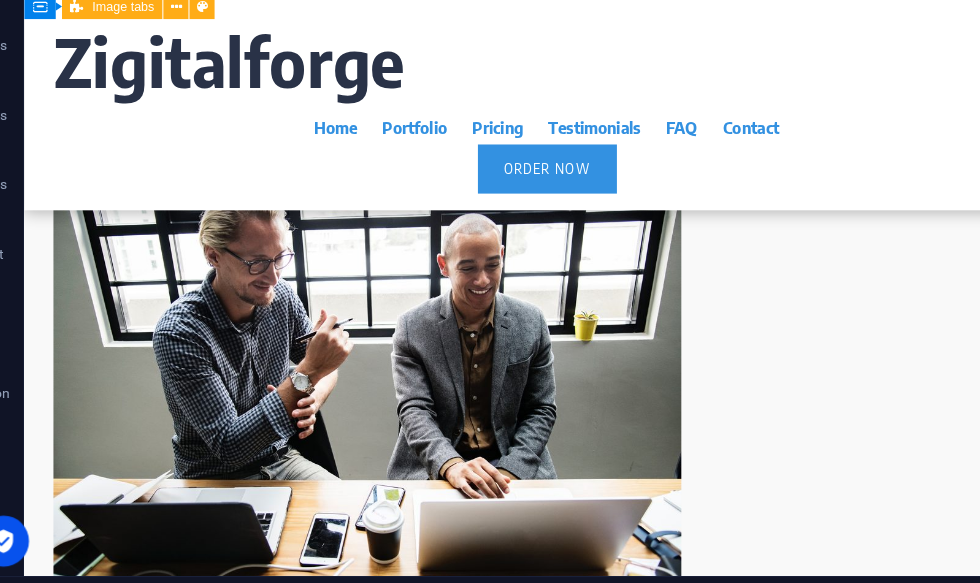 scroll, scrollTop: 3446, scrollLeft: 0, axis: vertical 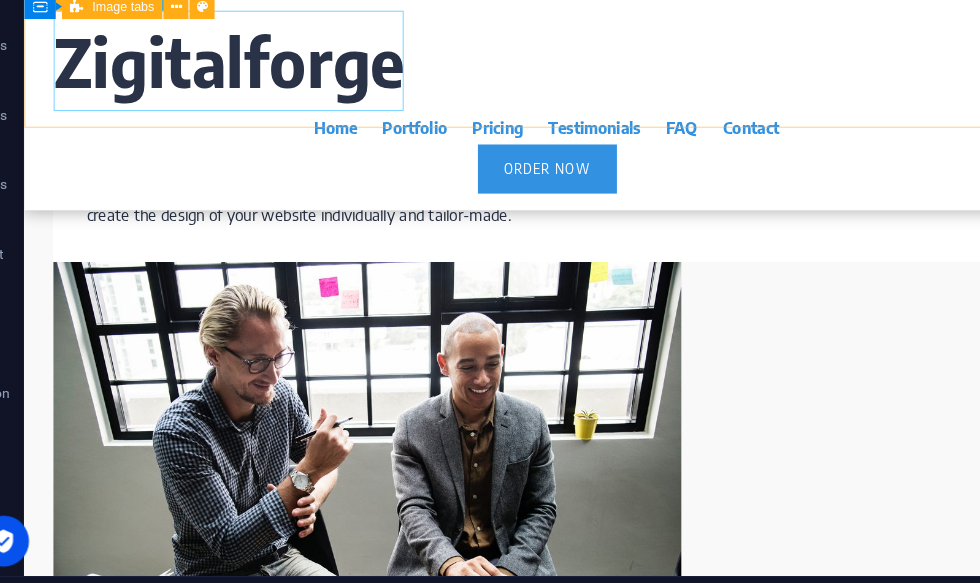 click on "Zigitalforge" at bounding box center (524, 59) 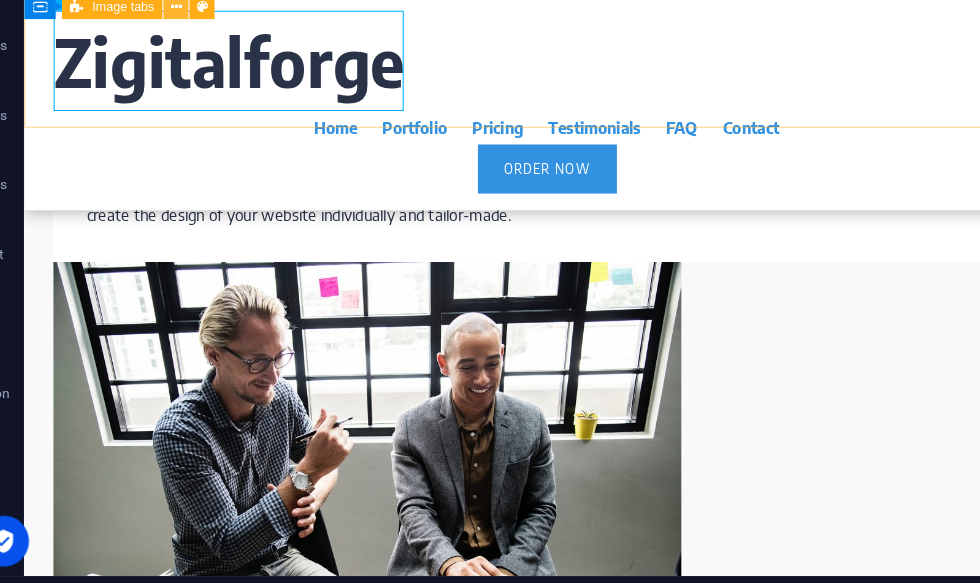 click at bounding box center (211, 60) 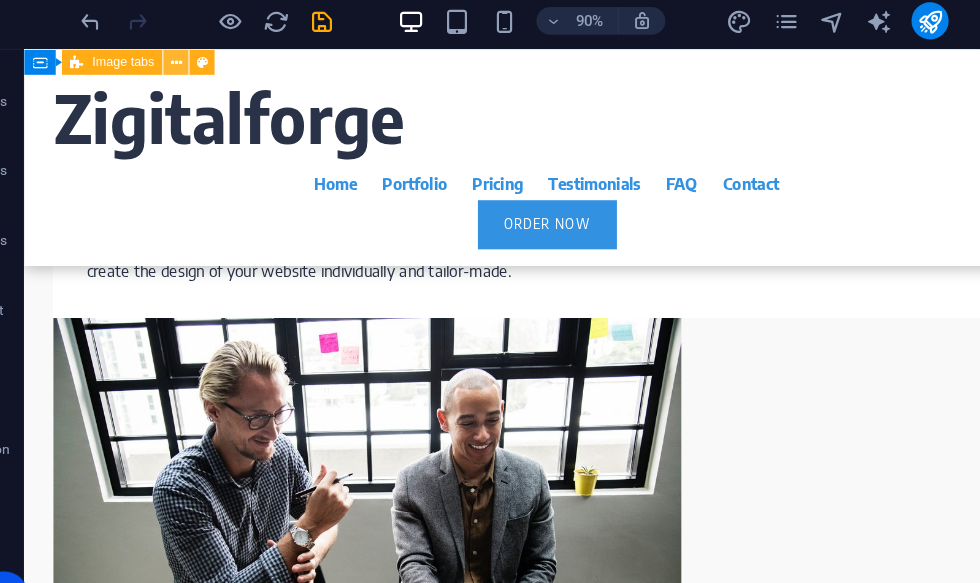 click at bounding box center [211, 61] 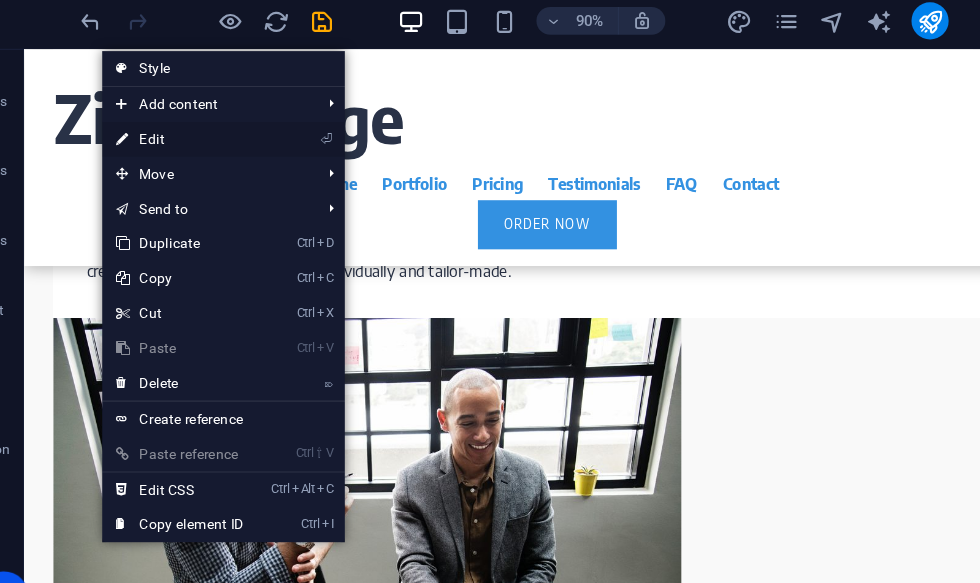 click on "⏎  Edit" at bounding box center [214, 127] 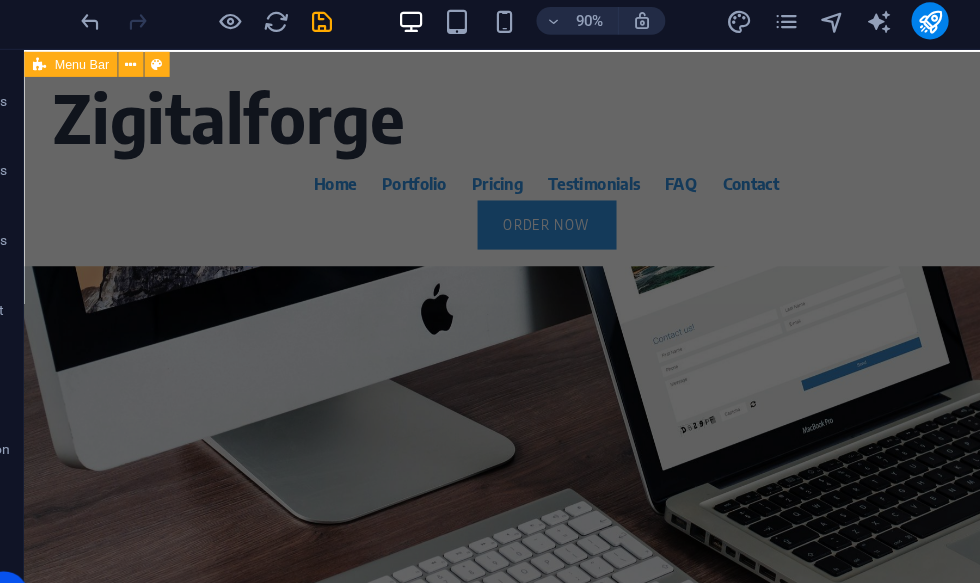 scroll, scrollTop: 0, scrollLeft: 0, axis: both 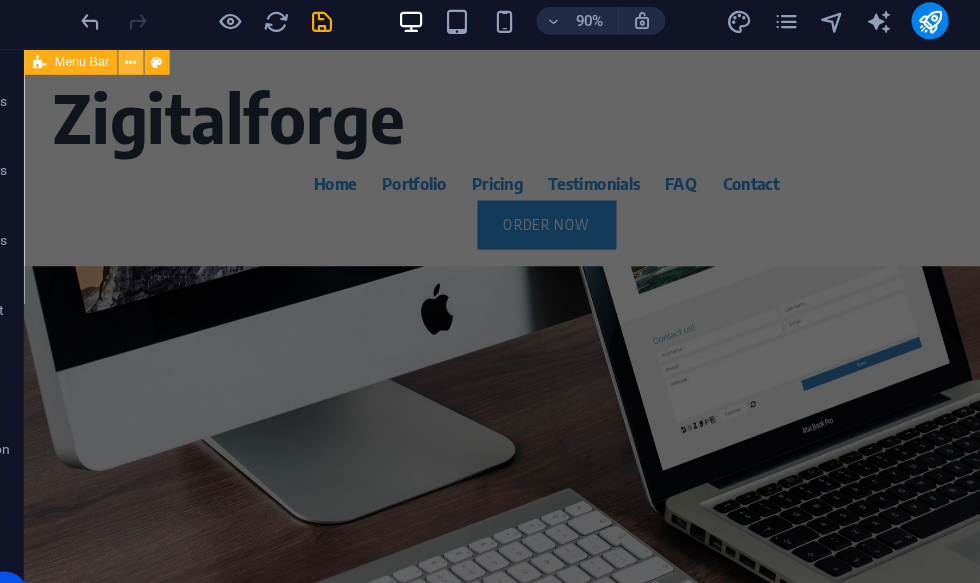 click at bounding box center [172, 60] 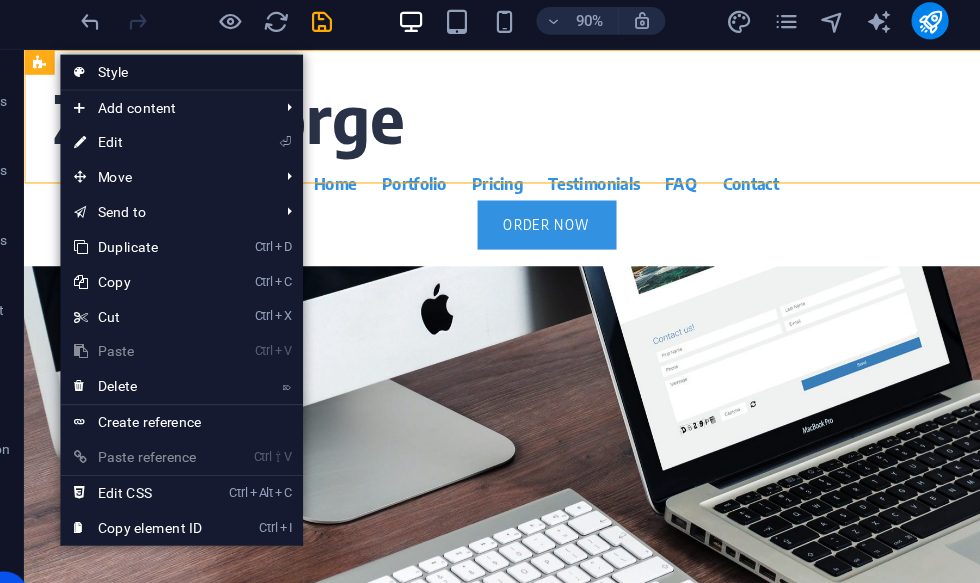 click on "Style" at bounding box center [215, 69] 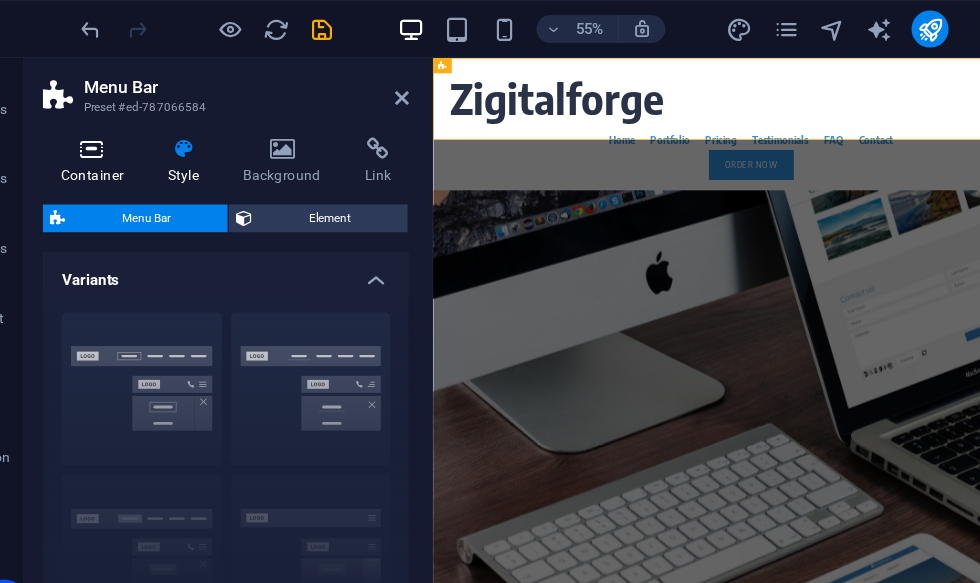 click at bounding box center (138, 128) 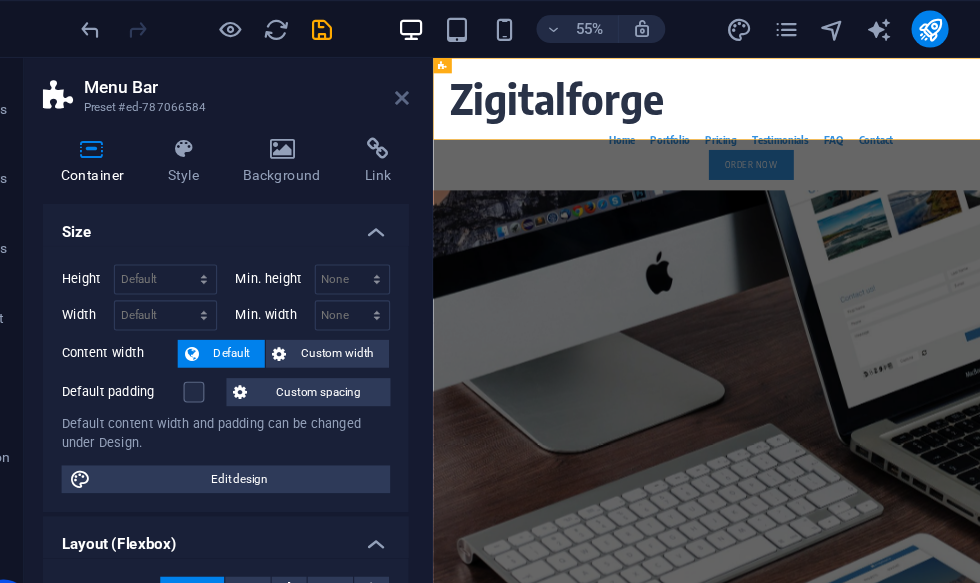 click at bounding box center (405, 84) 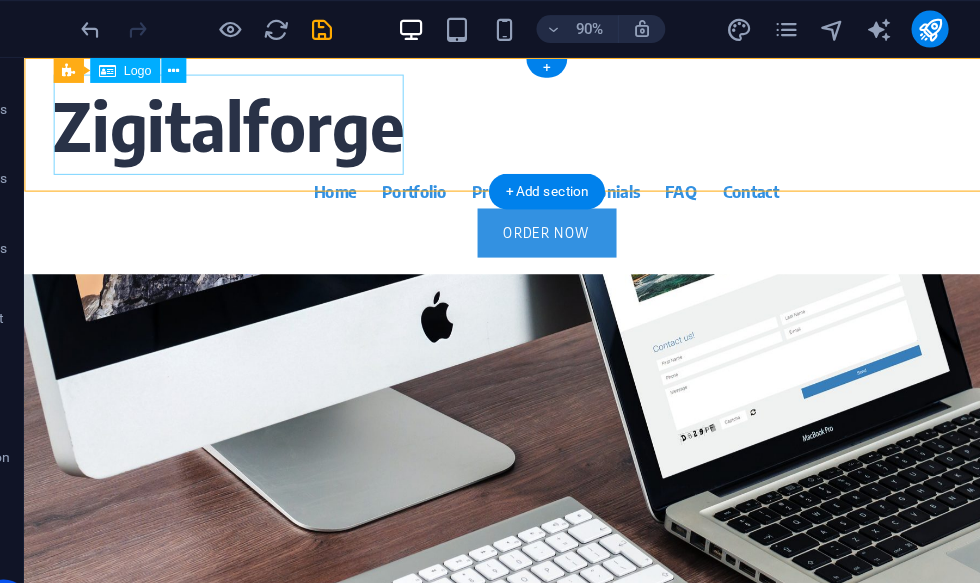 click on "Zigitalforge" at bounding box center (524, 122) 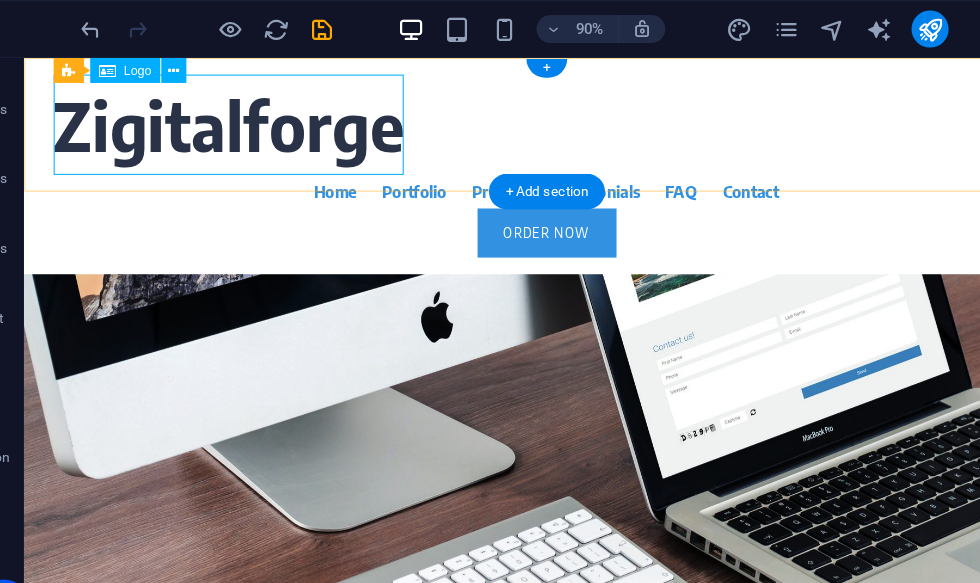click at bounding box center [151, 61] 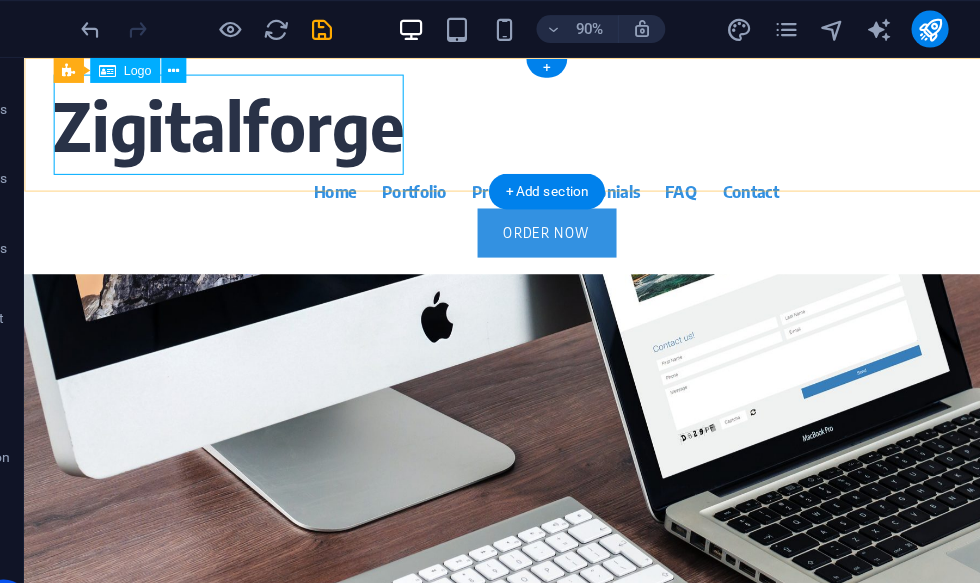 click on "Logo" at bounding box center [167, 61] 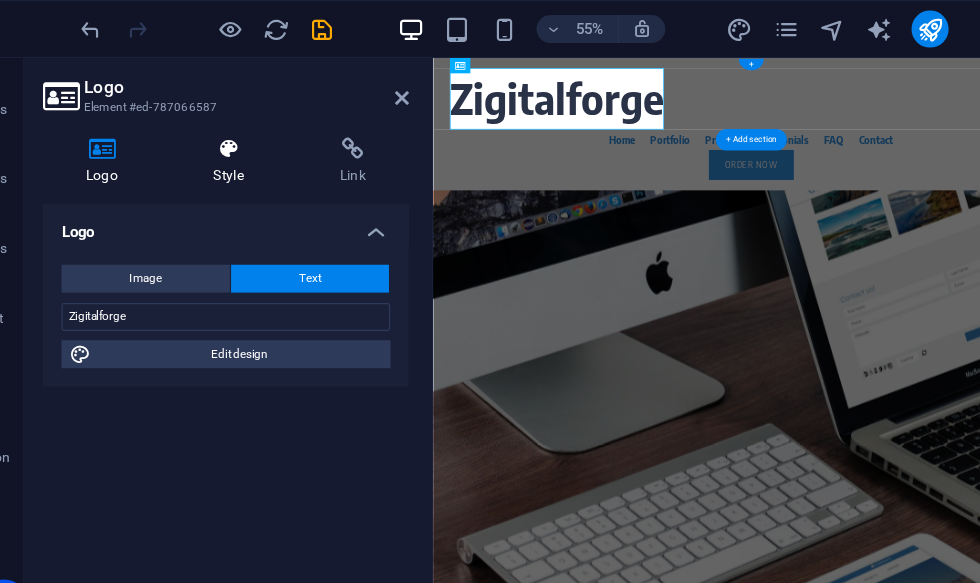 click on "Style" at bounding box center (260, 139) 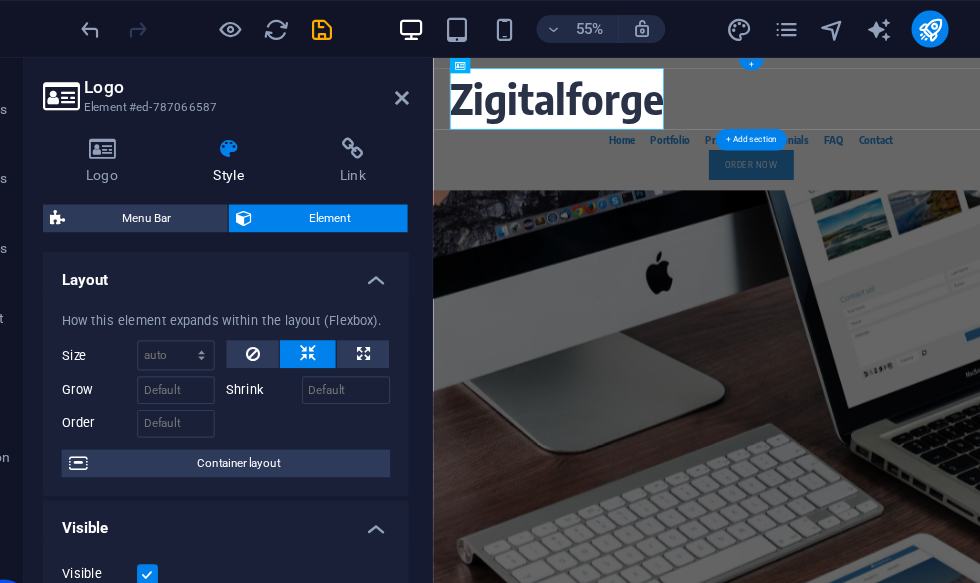 scroll, scrollTop: 0, scrollLeft: 0, axis: both 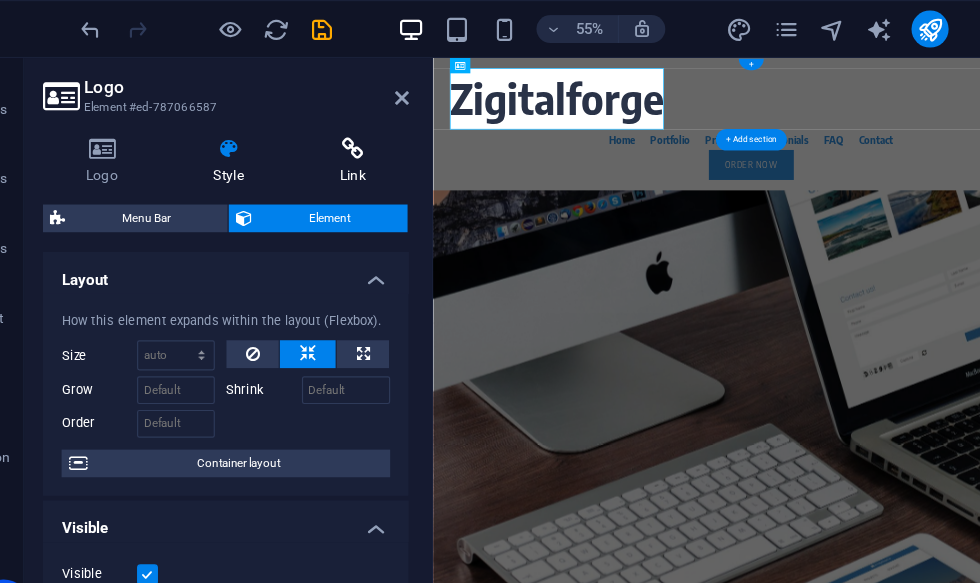 click at bounding box center (362, 128) 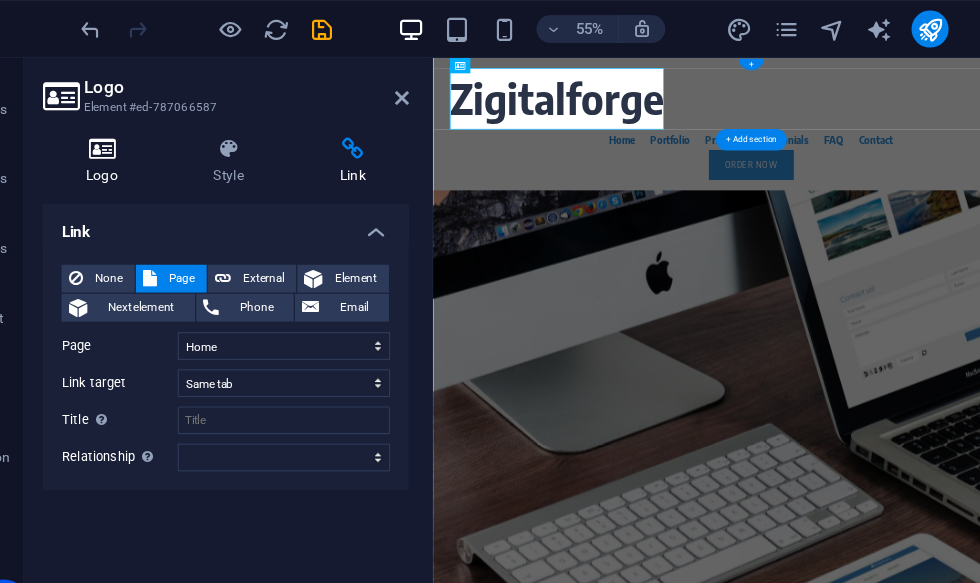 click at bounding box center (147, 128) 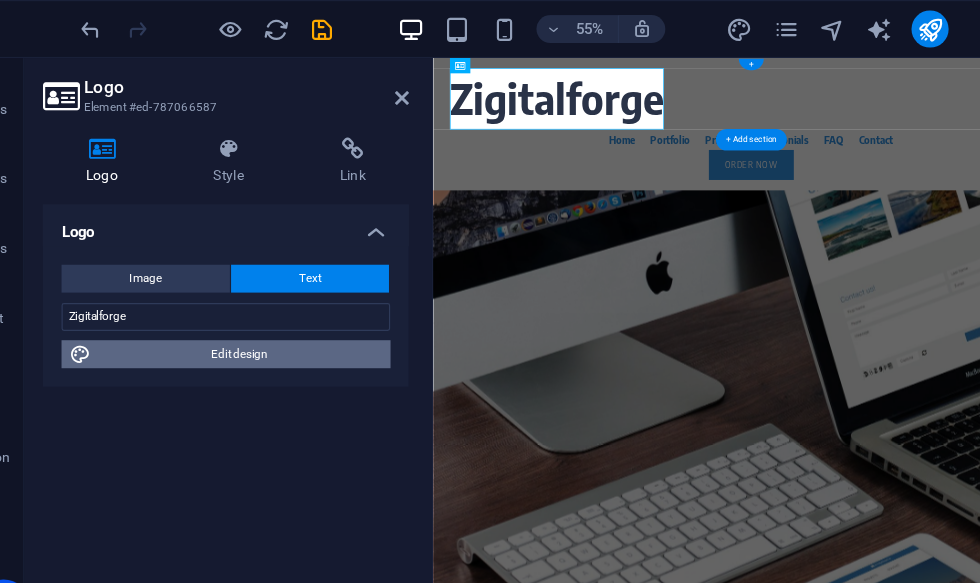 click on "Edit design" at bounding box center [265, 305] 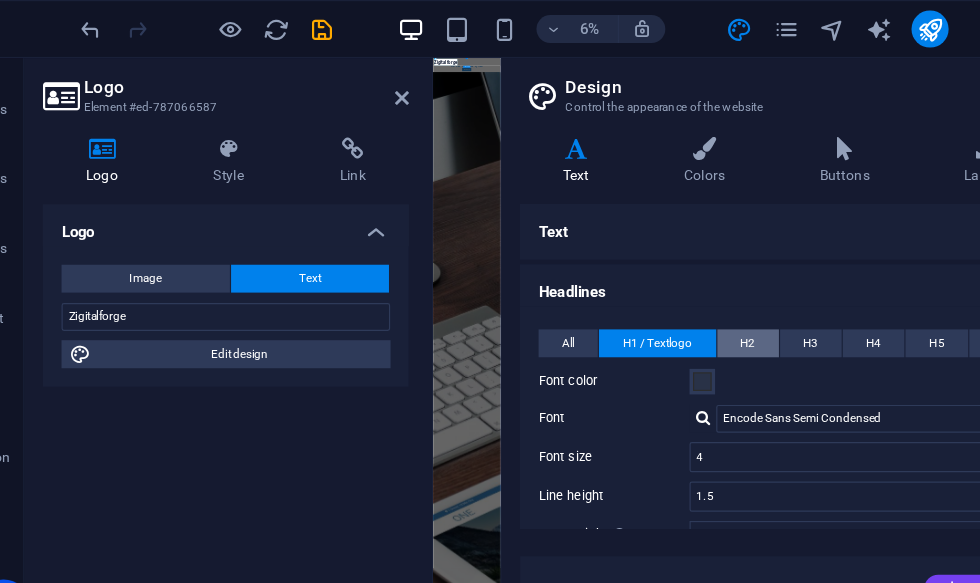click on "H2" at bounding box center [703, 296] 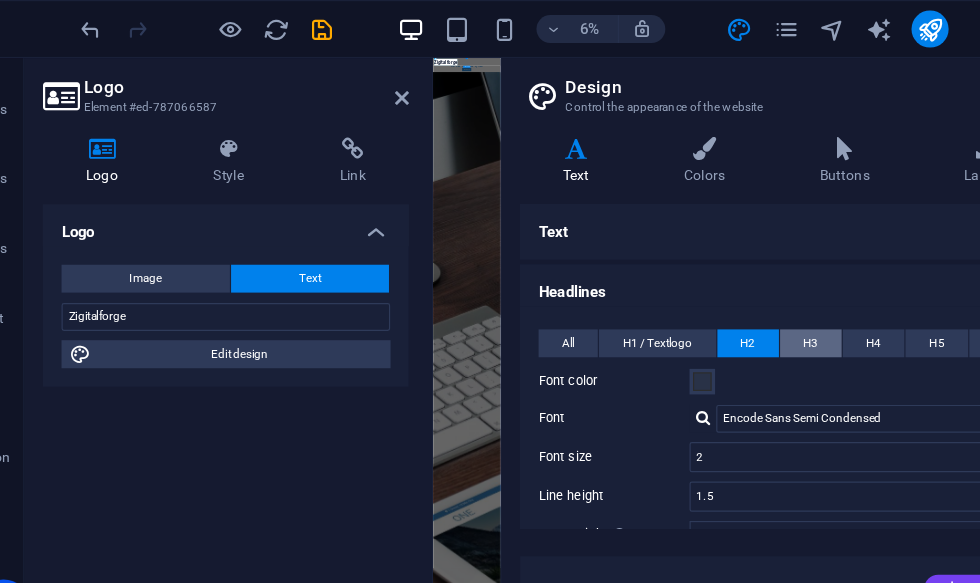 click on "H3" at bounding box center (757, 296) 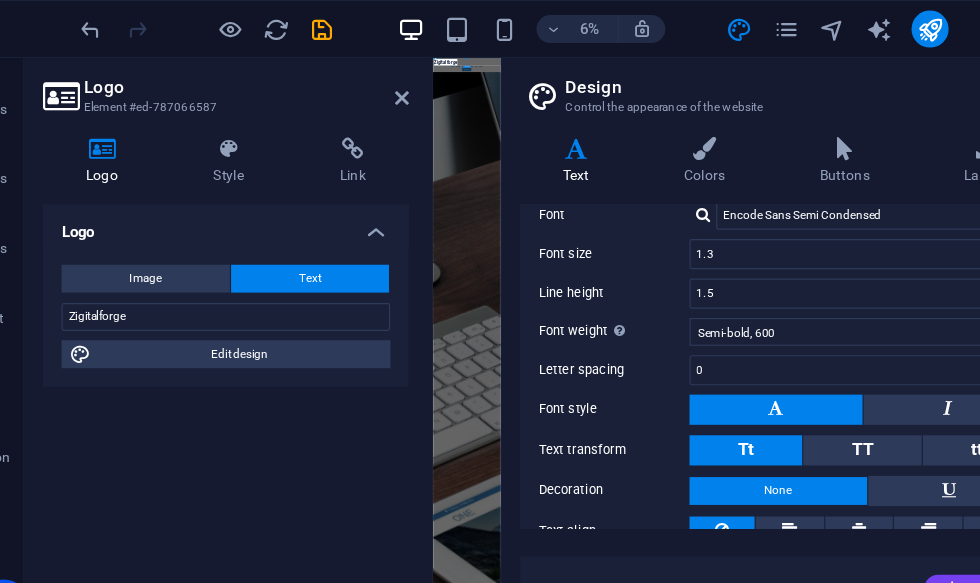 scroll, scrollTop: 127, scrollLeft: 0, axis: vertical 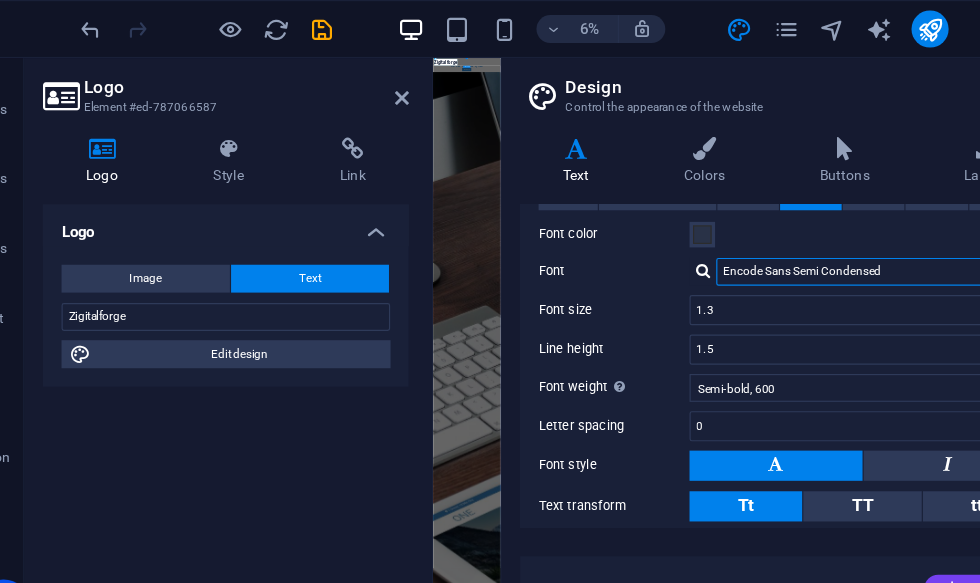 click on "Encode Sans Semi Condensed" at bounding box center [809, 234] 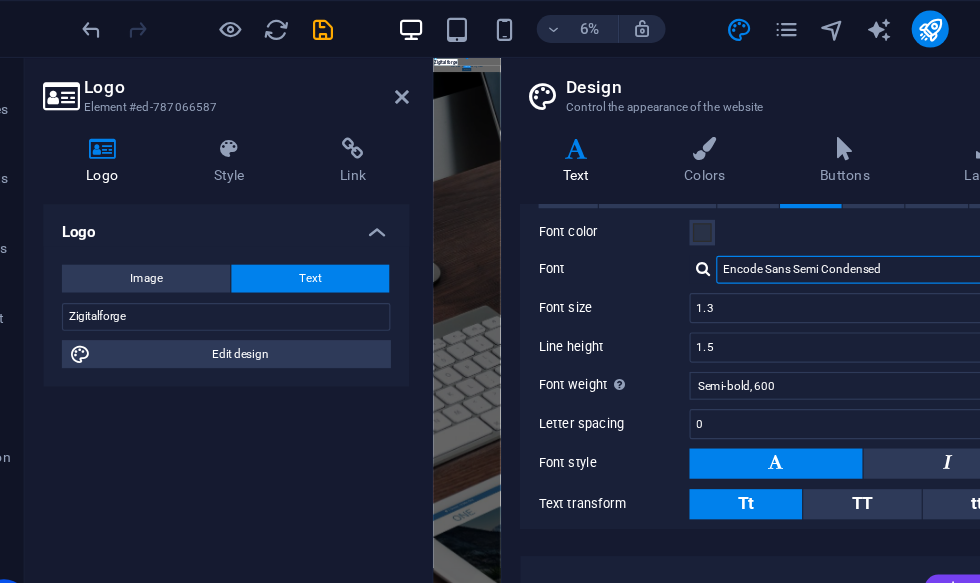 scroll, scrollTop: 125, scrollLeft: 0, axis: vertical 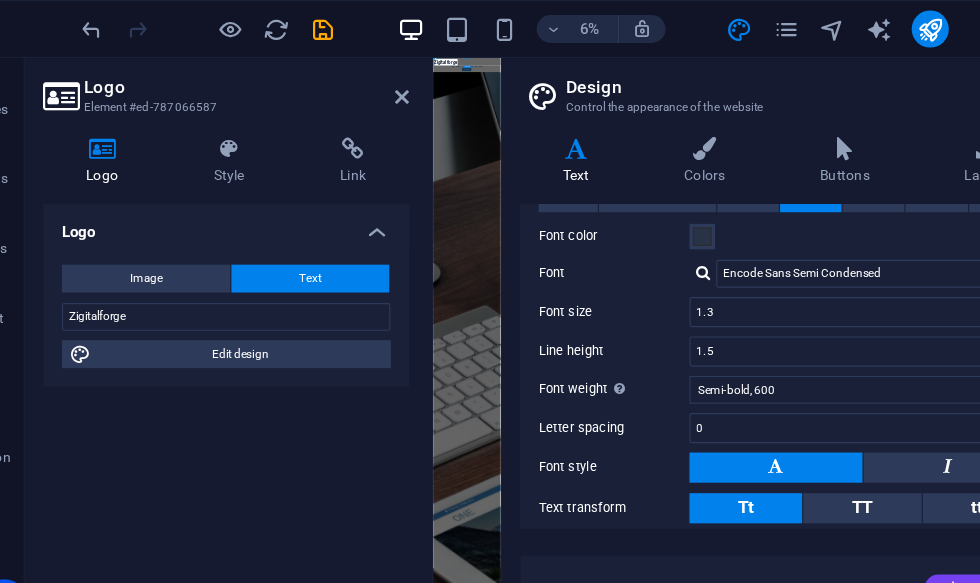 click at bounding box center (665, 235) 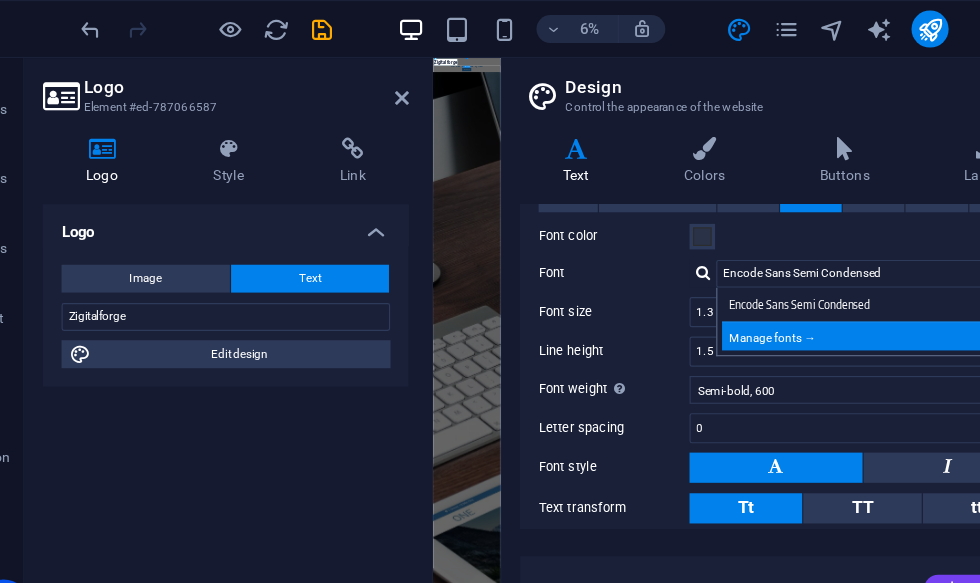 click on "Manage fonts →" at bounding box center [813, 289] 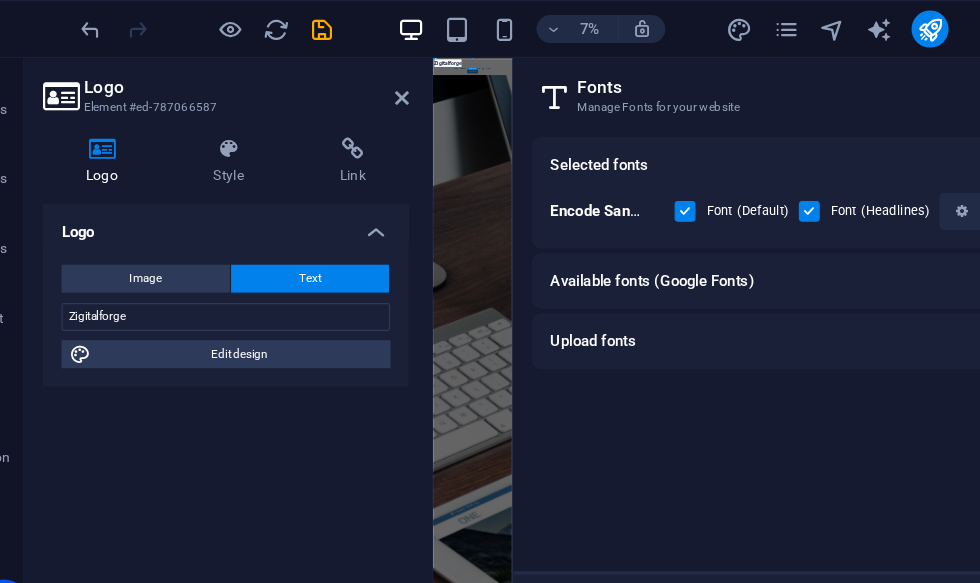 click on "Available fonts (Google Fonts)" at bounding box center (722, 242) 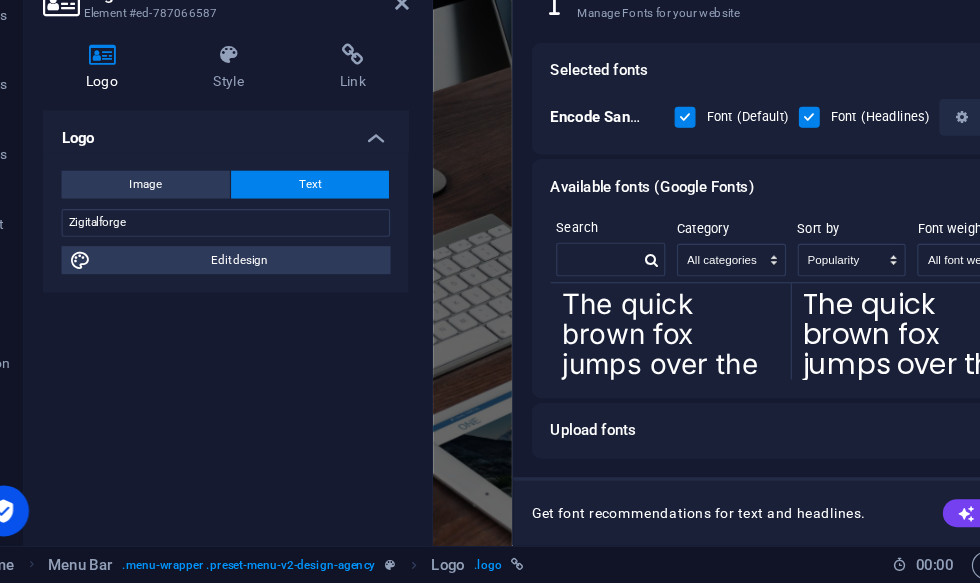 scroll, scrollTop: 335, scrollLeft: 0, axis: vertical 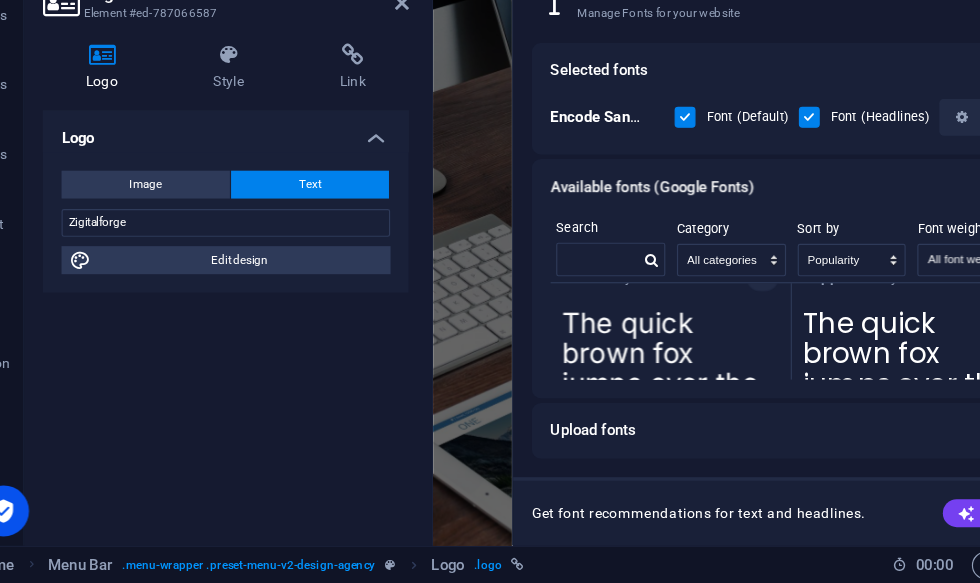 click on "The quick brown fox jumps over the lazy dog." at bounding box center [636, 392] 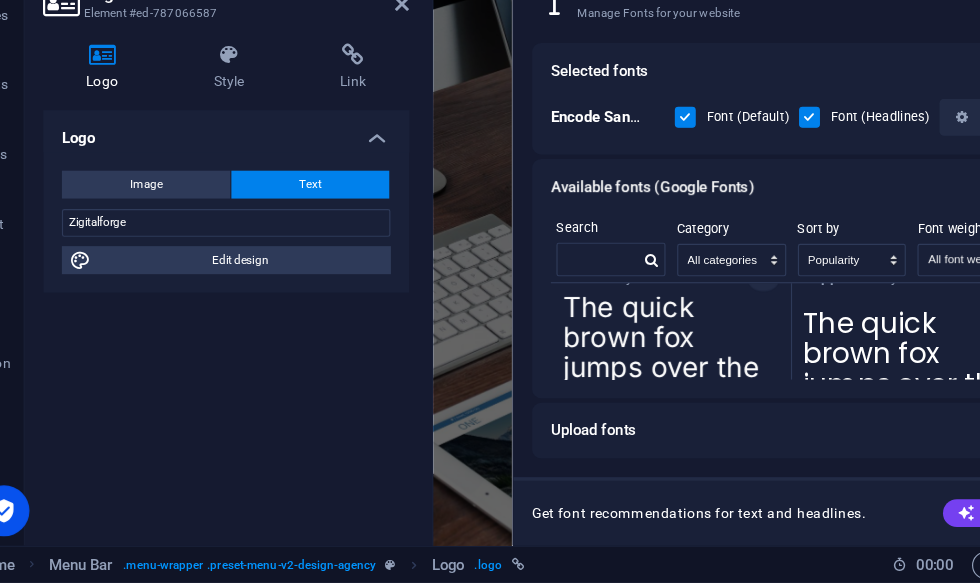 scroll, scrollTop: 14, scrollLeft: 0, axis: vertical 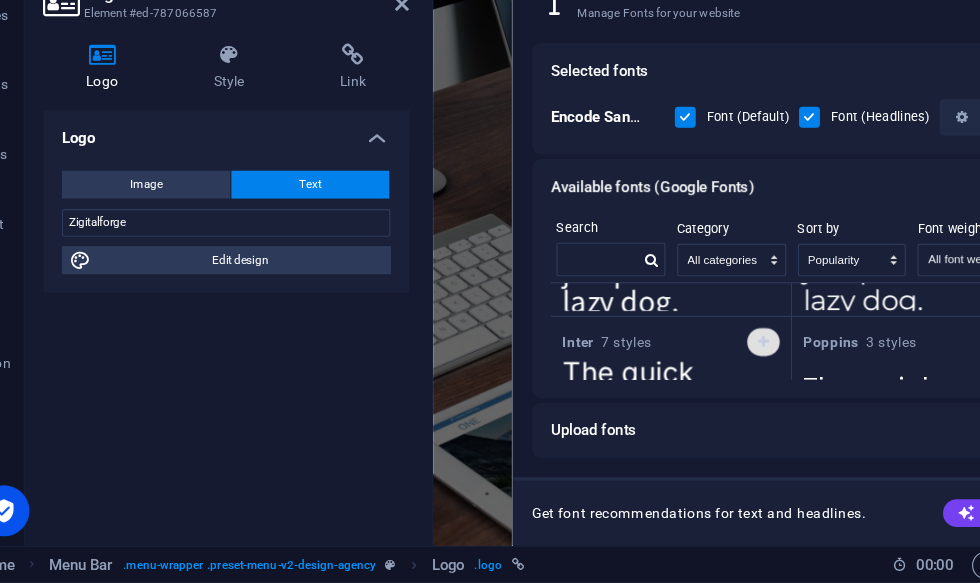 click at bounding box center (715, 376) 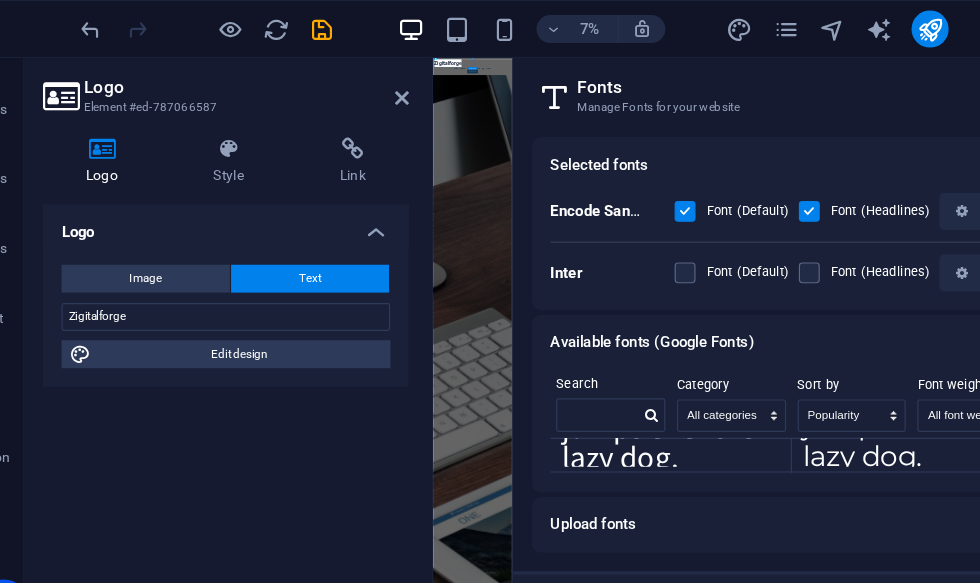 click on "Manage Fonts for your website" at bounding box center (740, 93) 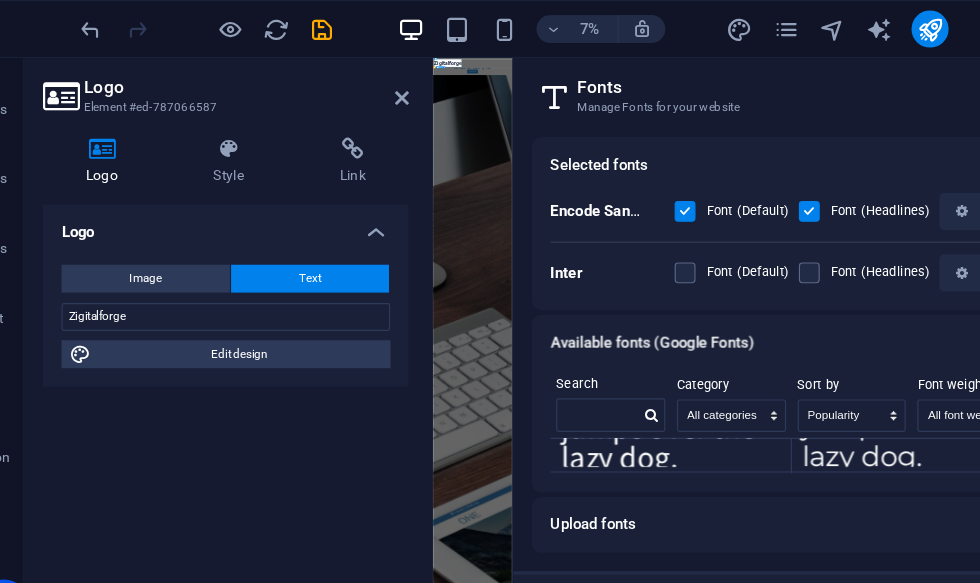 click on "About time we create your professional website. Focus on your core business. We take care of your online presence. With modern websites that present you and your company at their best. Learn more" at bounding box center [921, 604] 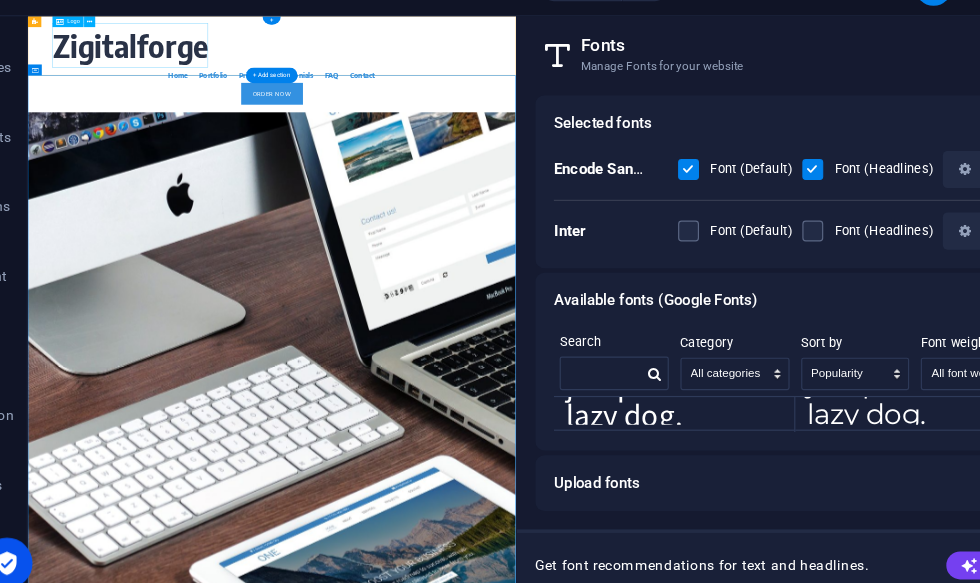 click on "Zigitalforge" at bounding box center (552, 80) 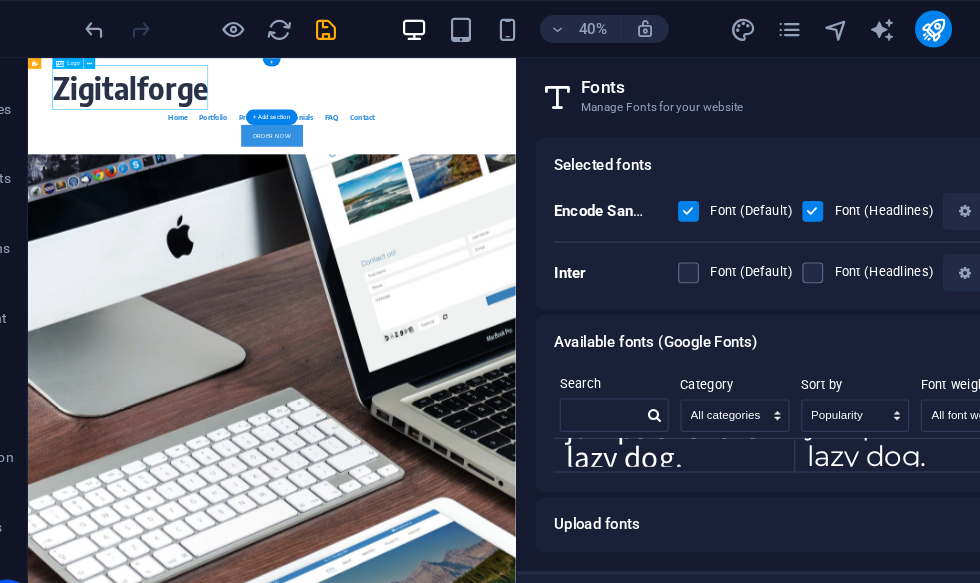 click at bounding box center [41, 25] 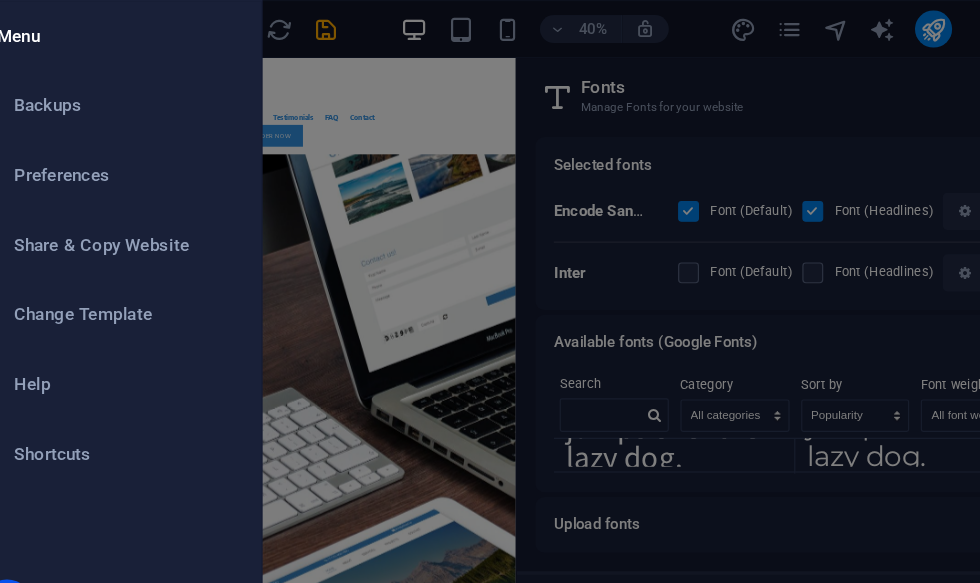 scroll, scrollTop: 0, scrollLeft: 0, axis: both 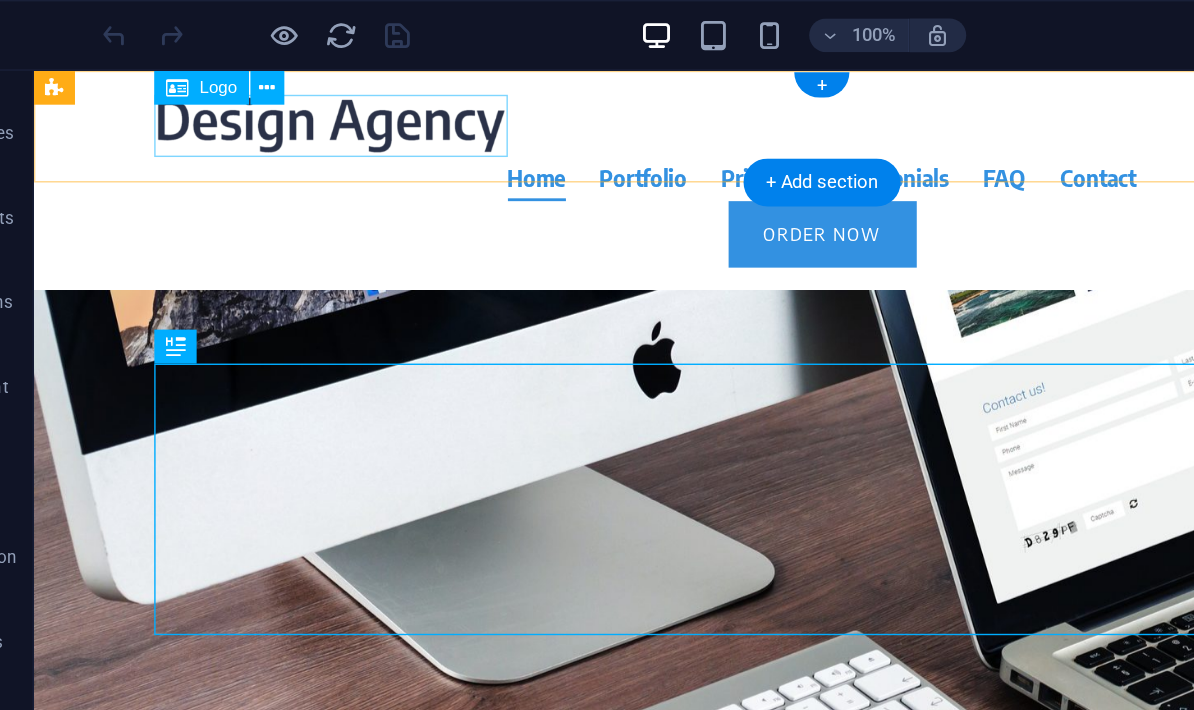 click at bounding box center (590, 108) 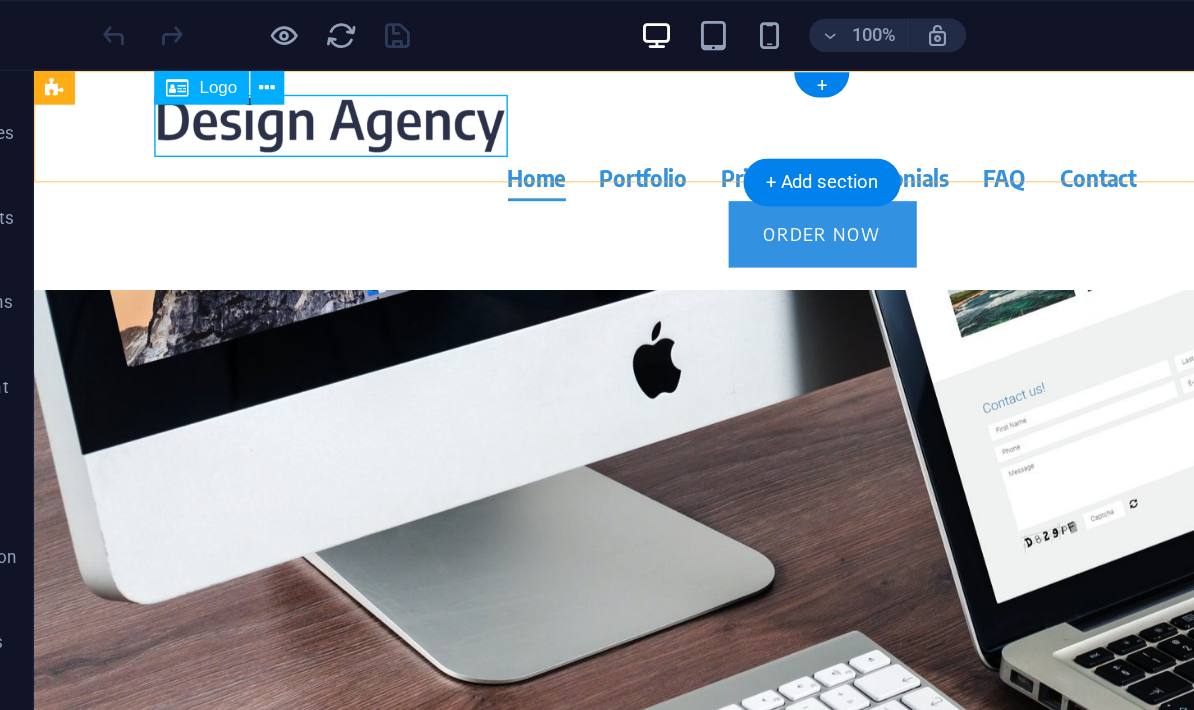 click on "Logo" at bounding box center [198, 62] 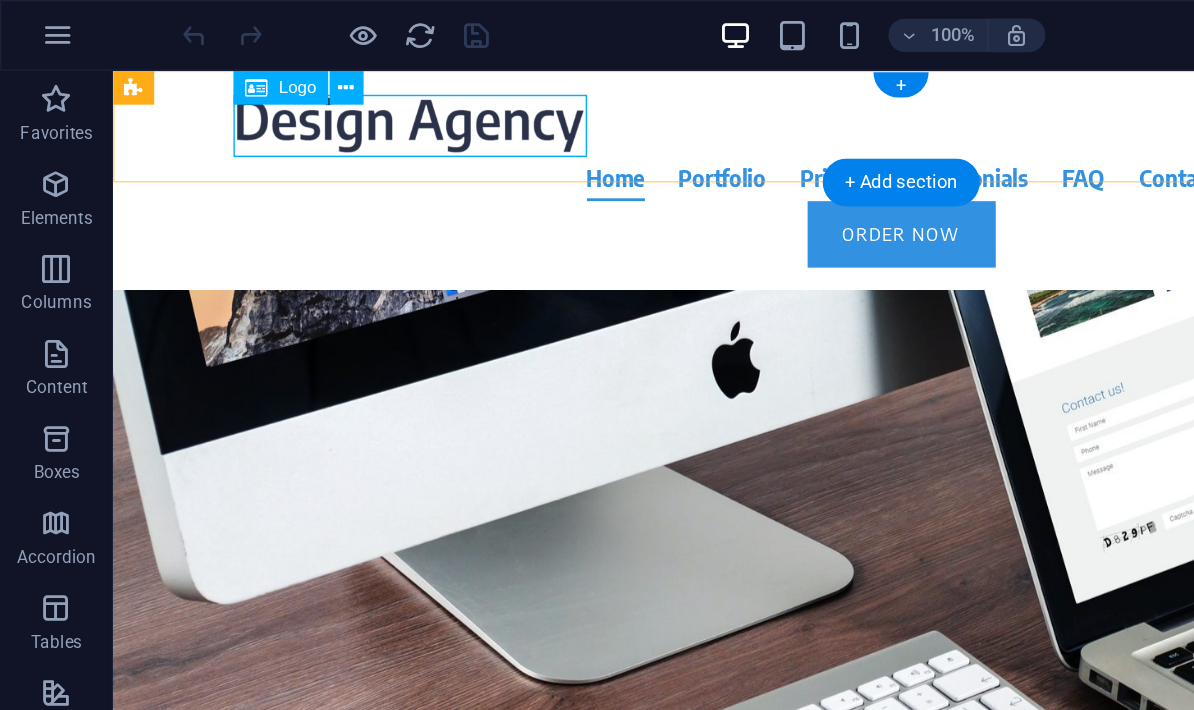 click on "Logo" at bounding box center [198, 62] 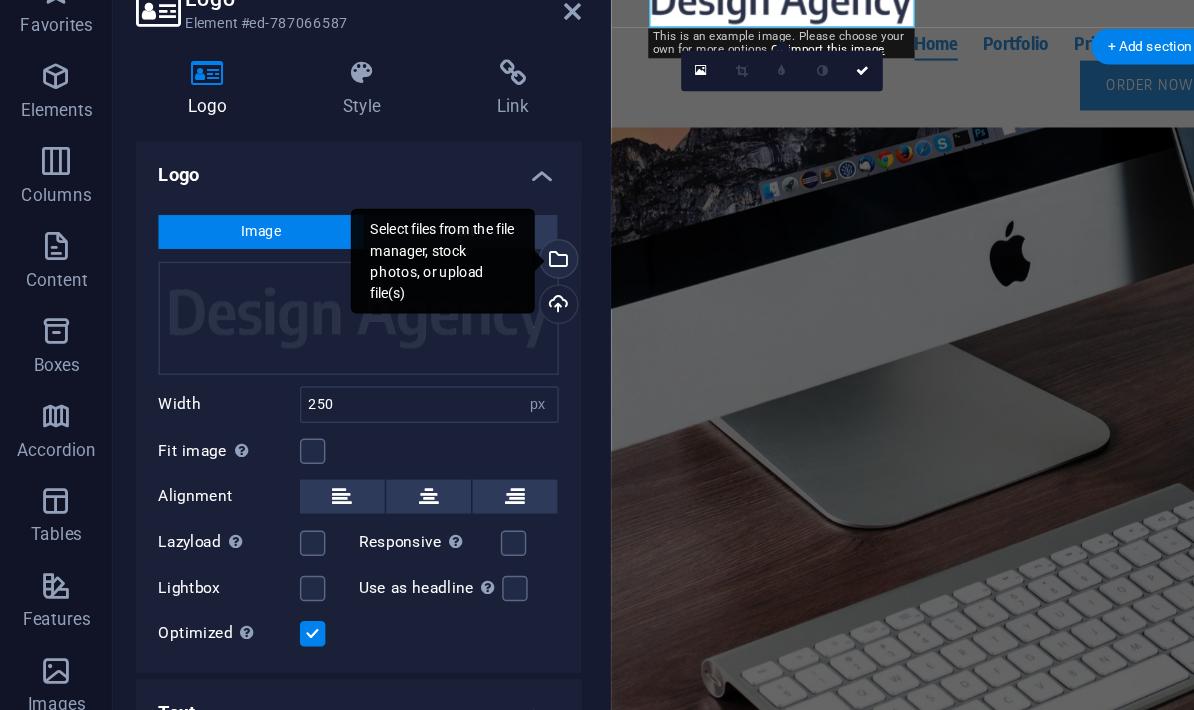 click on "Select files from the file manager, stock photos, or upload file(s)" at bounding box center [313, 260] 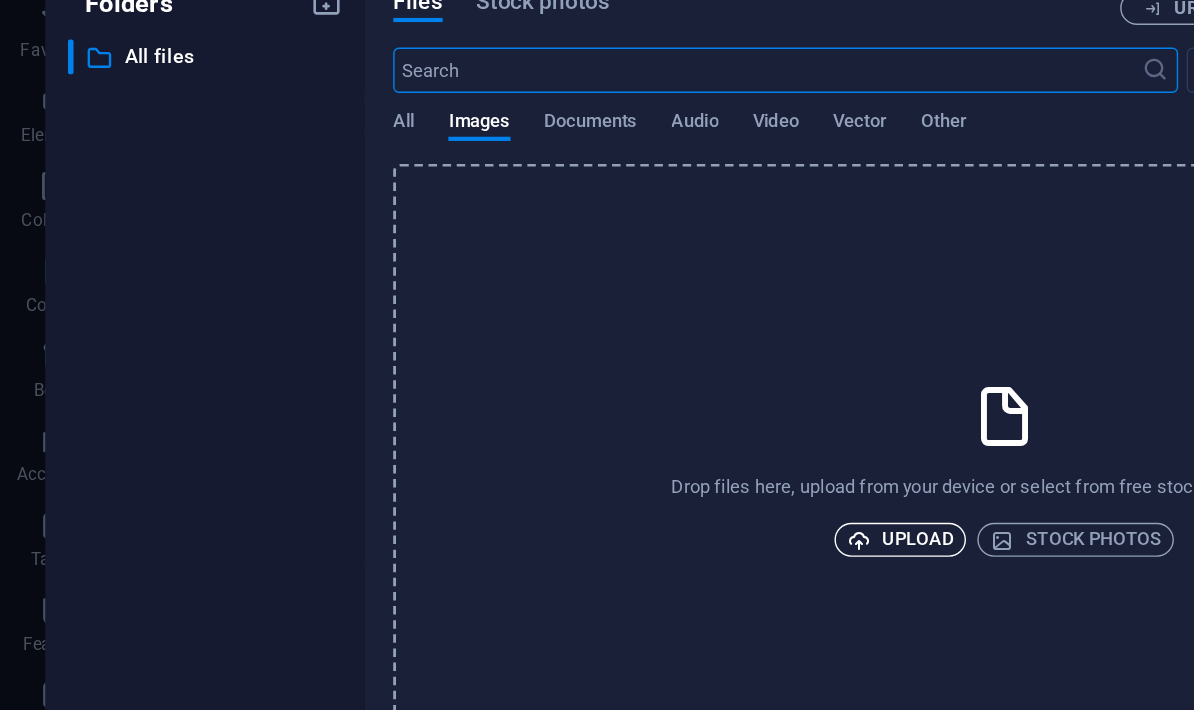 click on "Upload" at bounding box center (637, 440) 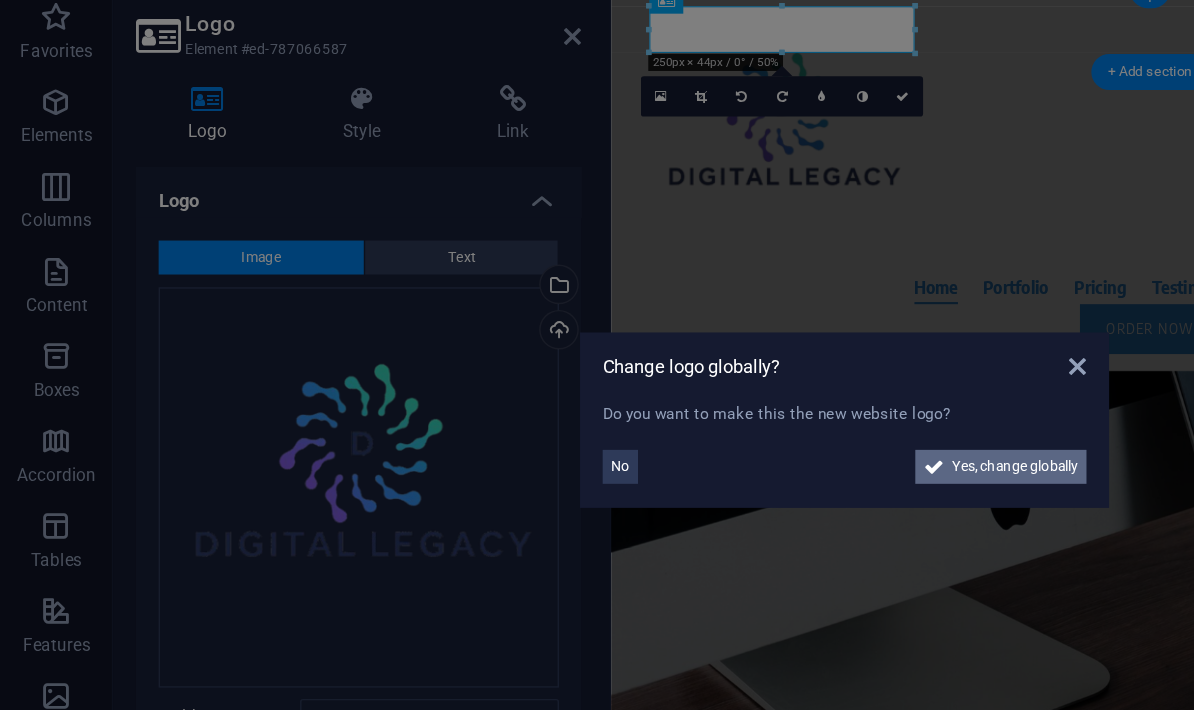 click on "Yes, change globally" at bounding box center [717, 388] 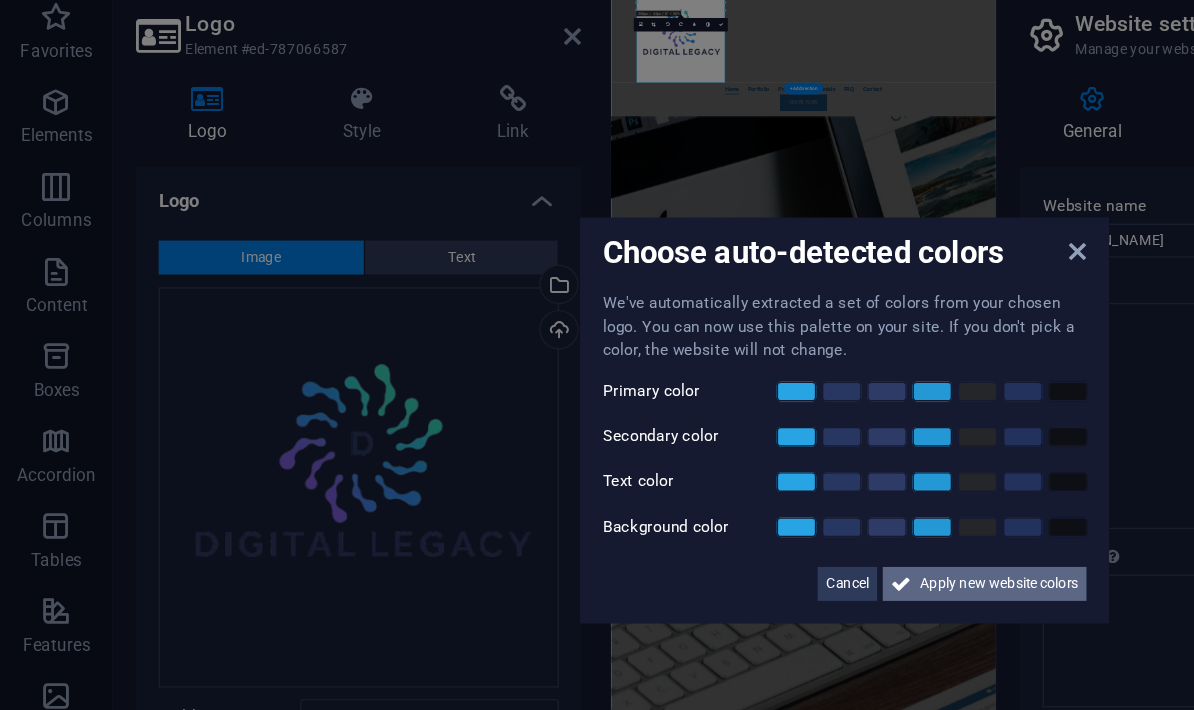 click on "Apply new website colors" at bounding box center (706, 470) 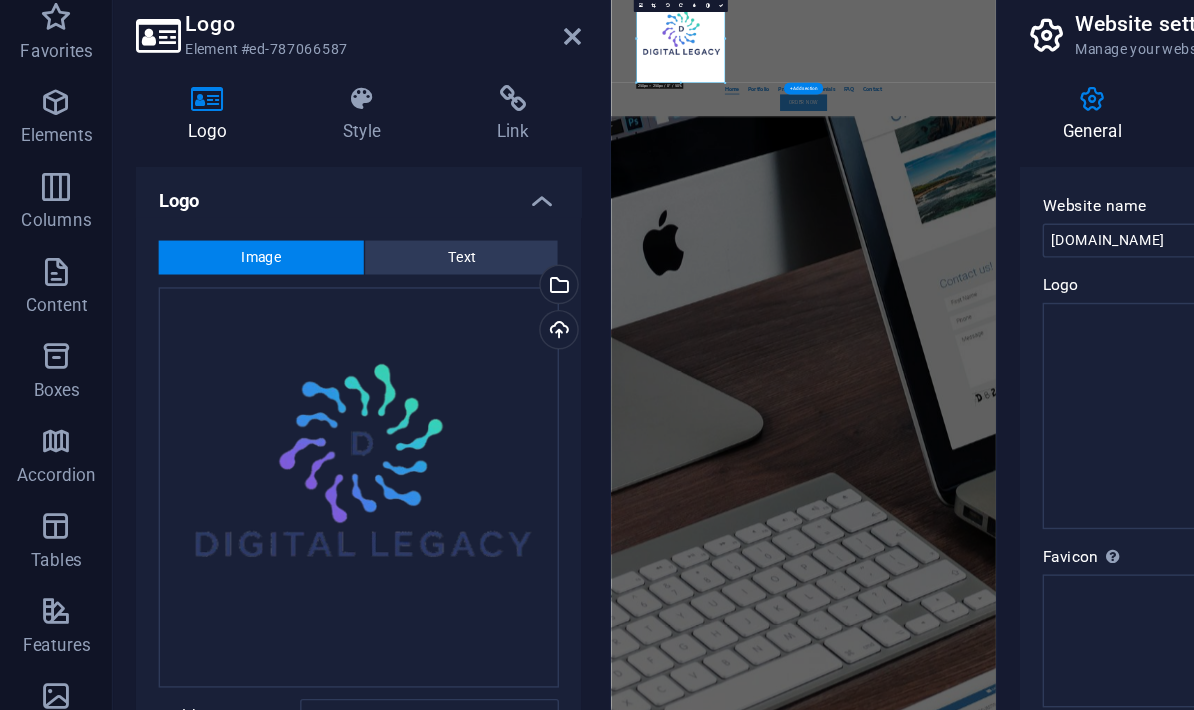 click on "Home Portfolio Pricing Testimonials FAQ Contact Order Now" at bounding box center [1155, 169] 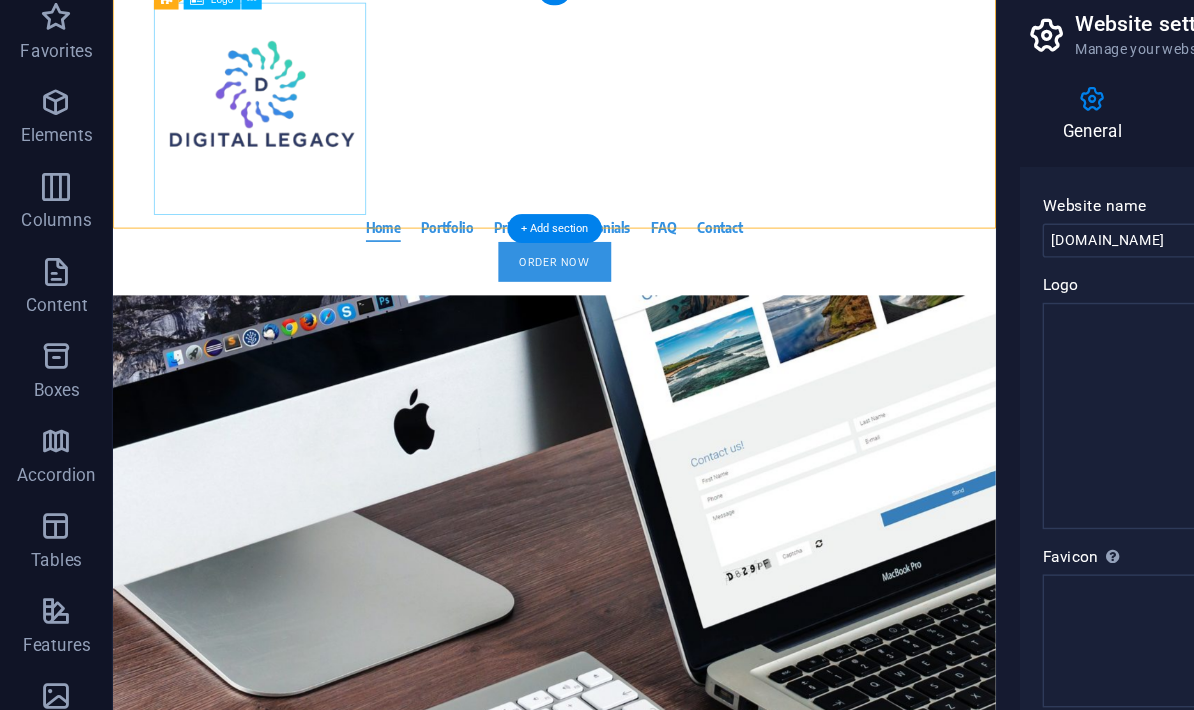 click at bounding box center (633, 130) 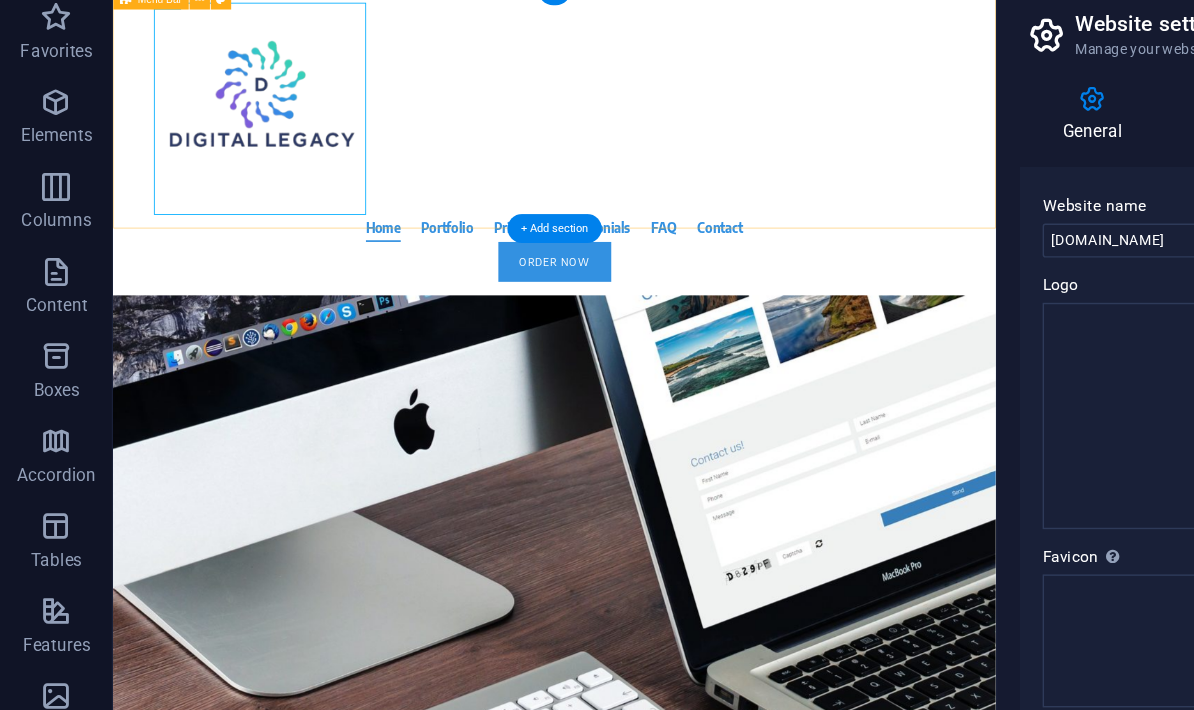 click on "Home Portfolio Pricing Testimonials FAQ Contact Order Now" at bounding box center [633, 169] 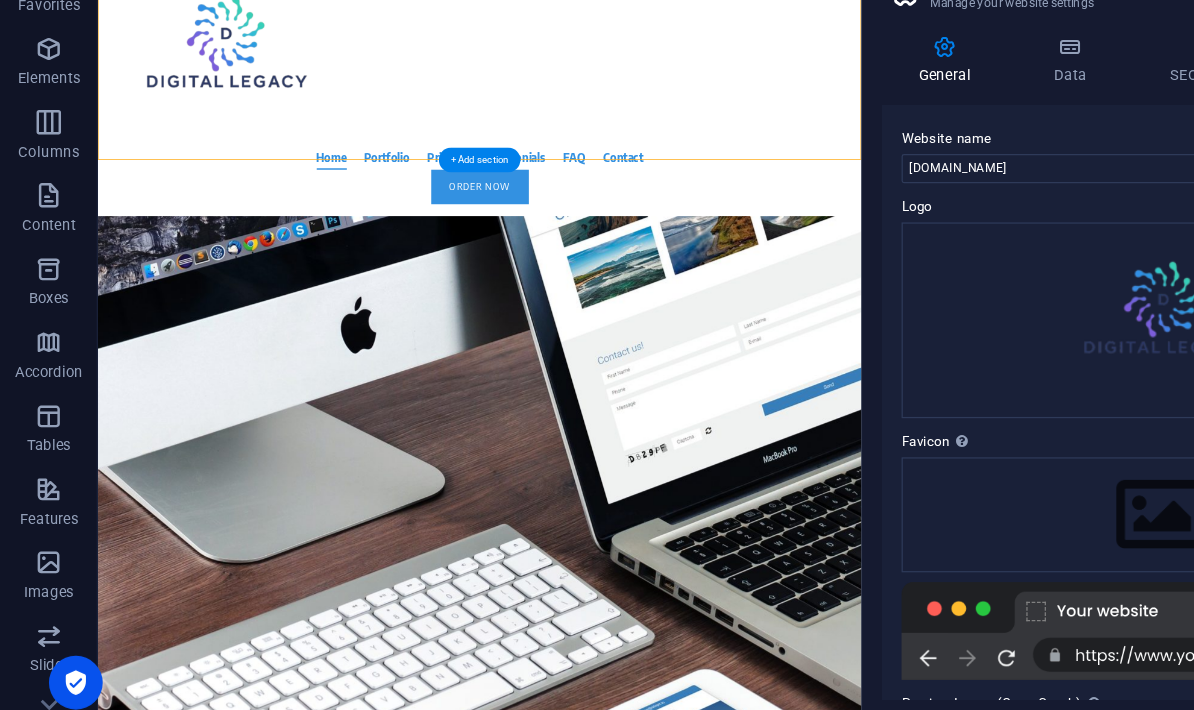 scroll, scrollTop: 0, scrollLeft: 0, axis: both 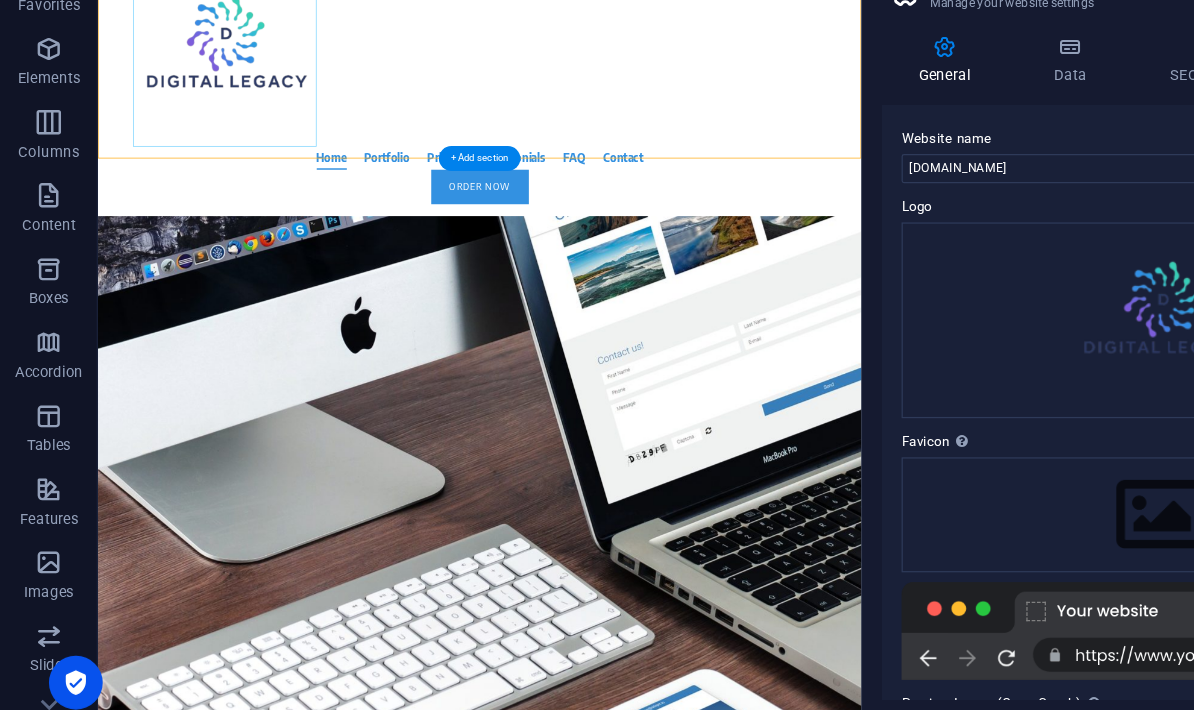 click at bounding box center (617, 93) 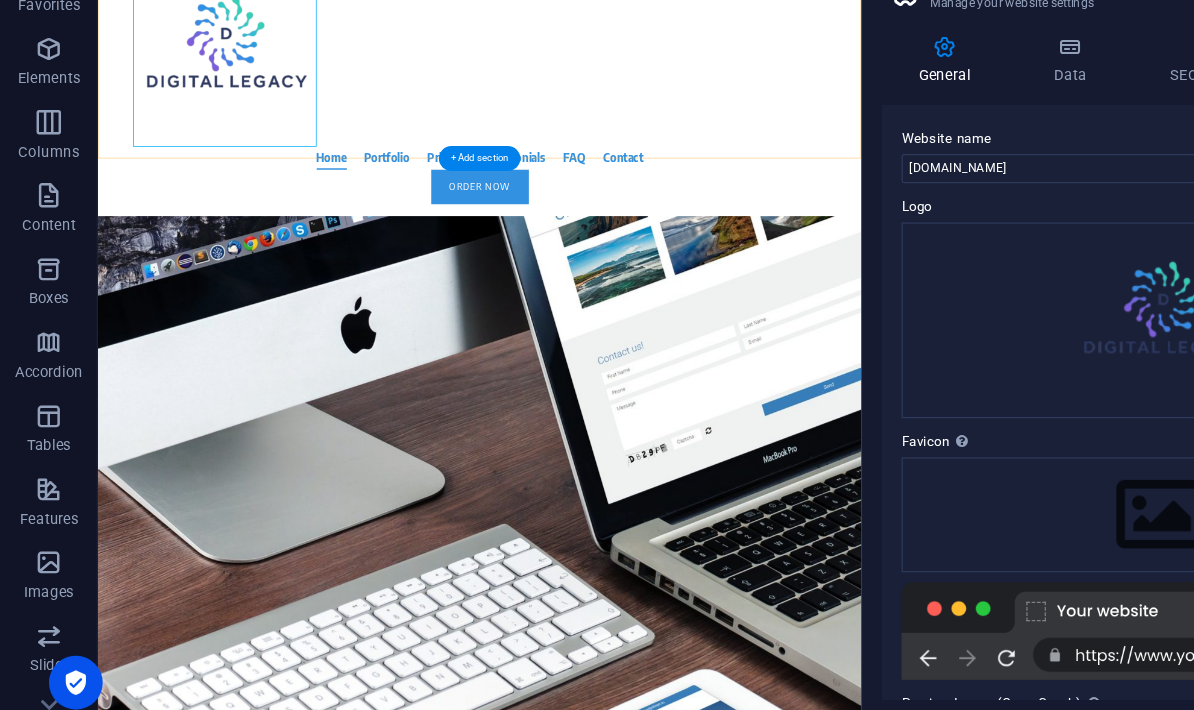 click on "Home Portfolio Pricing Testimonials FAQ Contact Order Now" at bounding box center [617, 132] 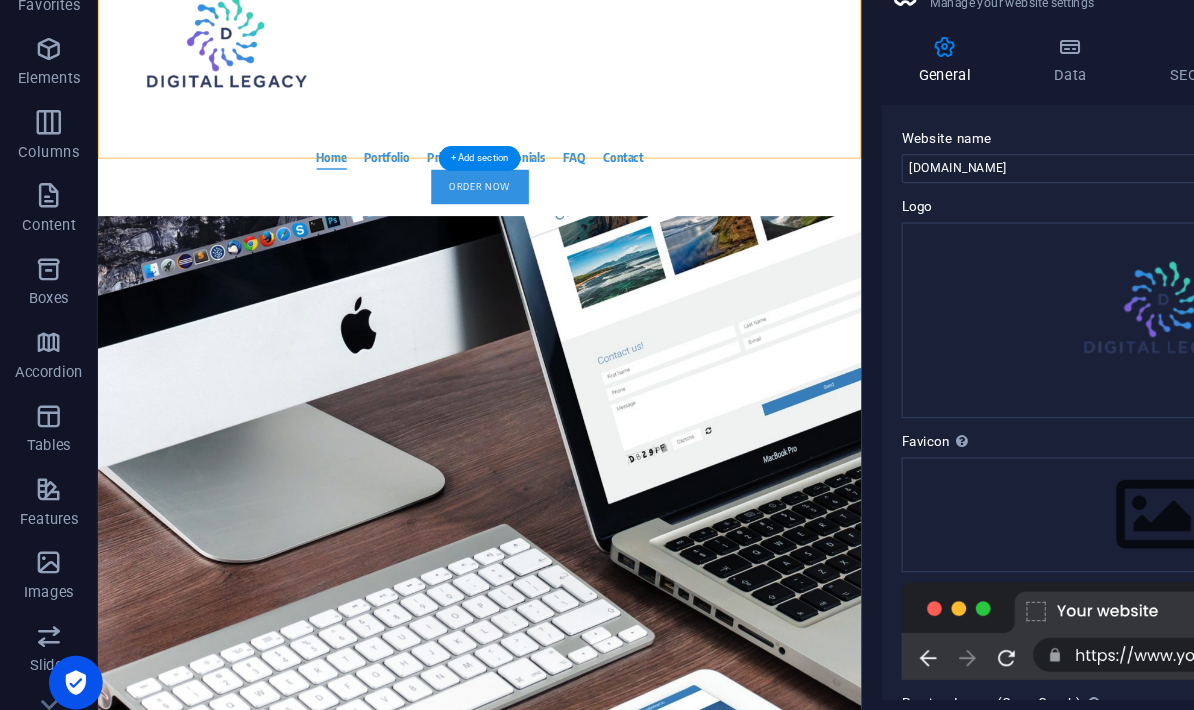 click at bounding box center [617, 93] 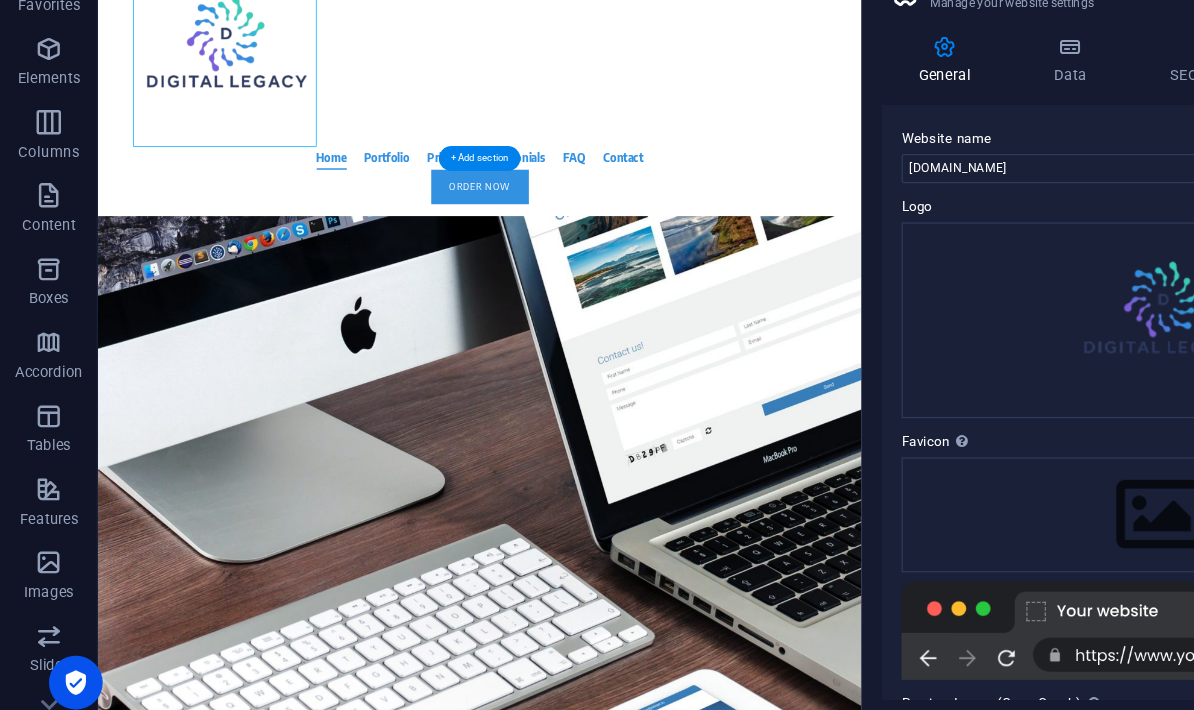 click at bounding box center [617, 93] 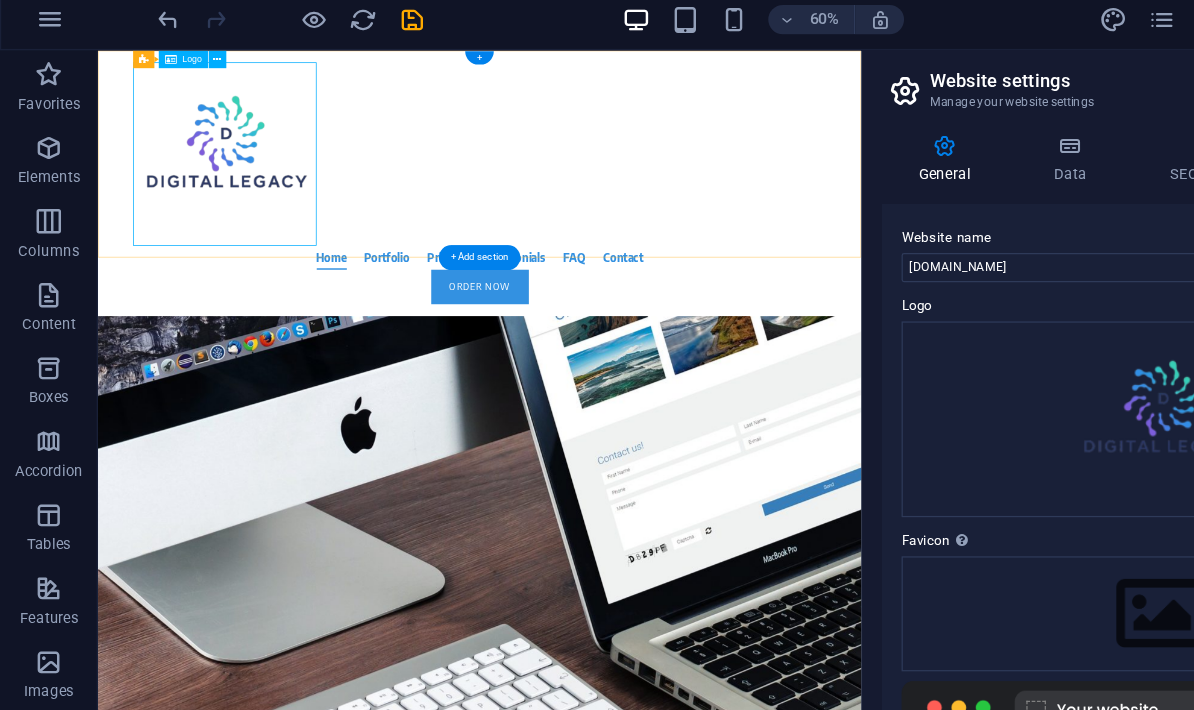 click at bounding box center [140, 57] 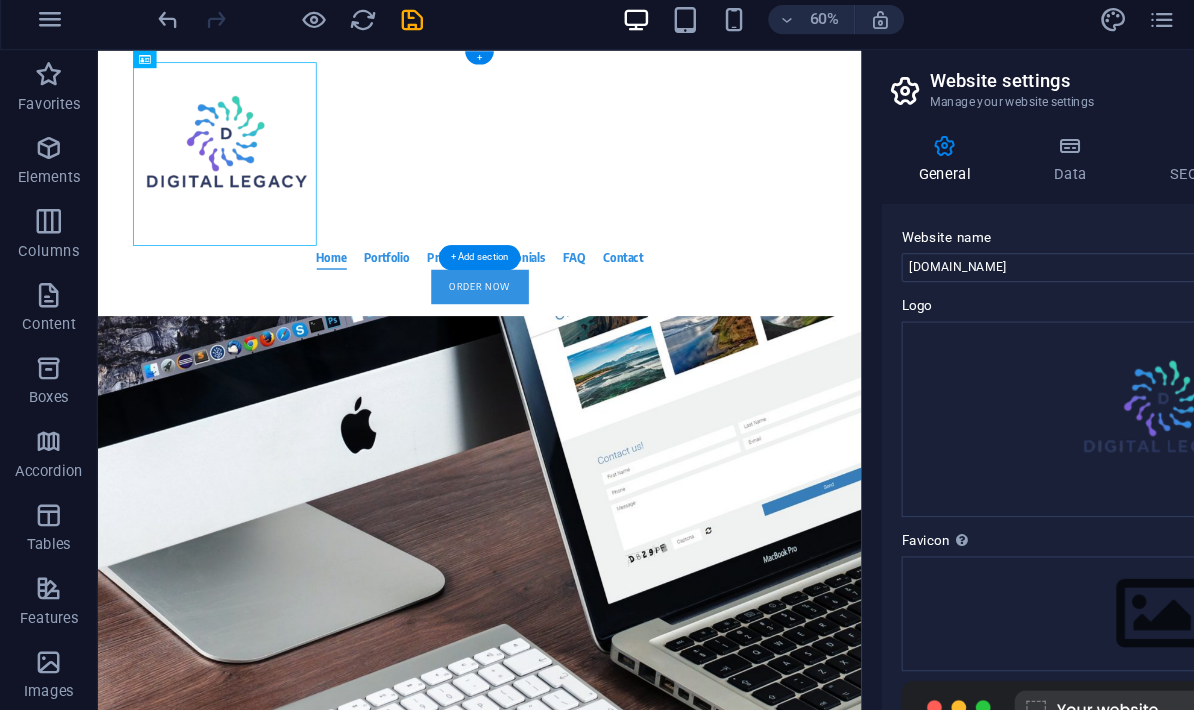 click on "60% More" at bounding box center (597, 25) 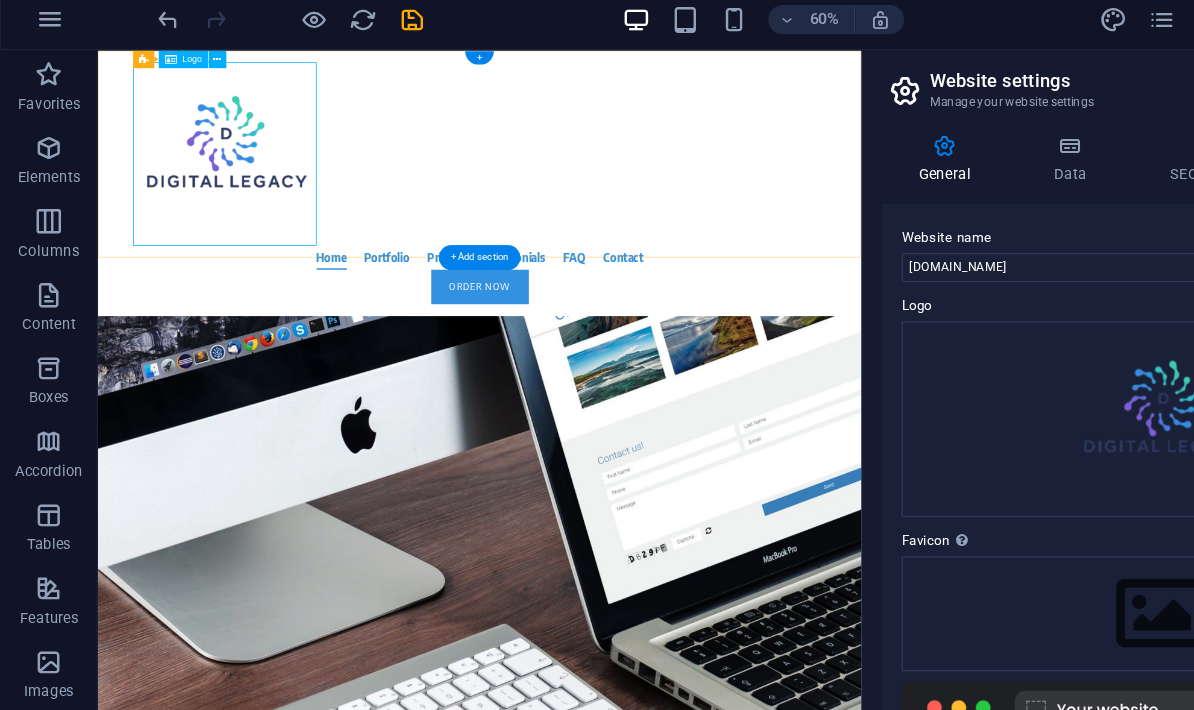 click at bounding box center [617, 191] 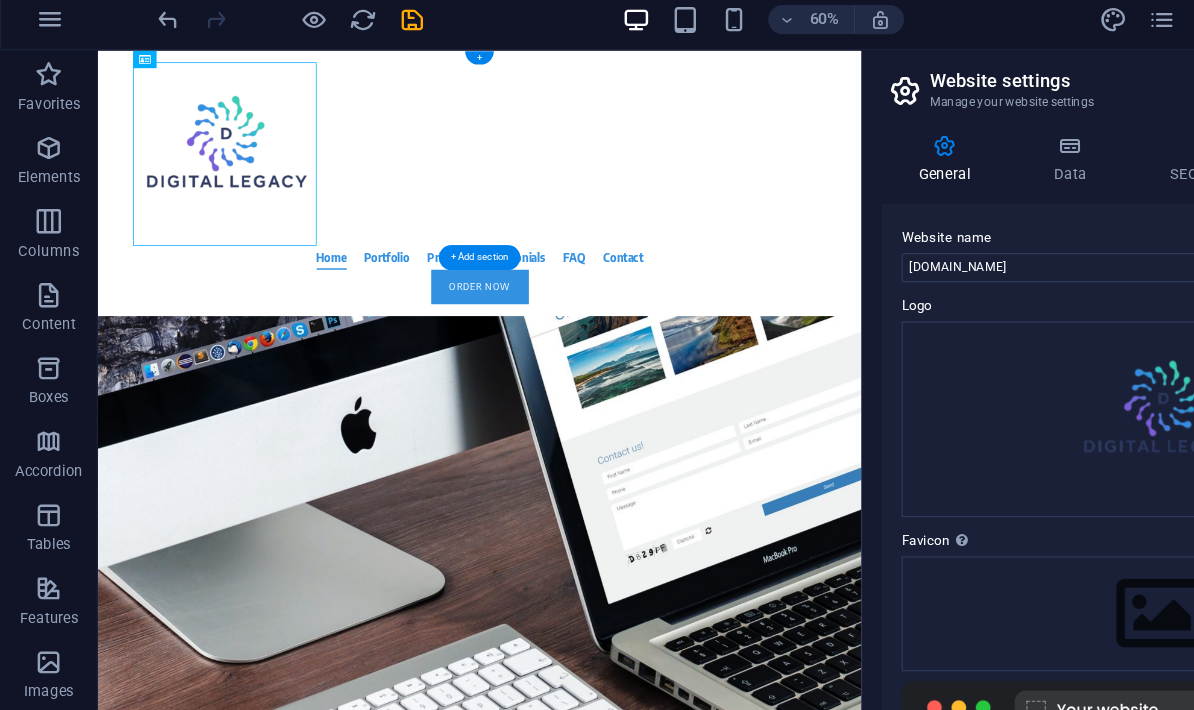 click on "60% More" at bounding box center [597, 25] 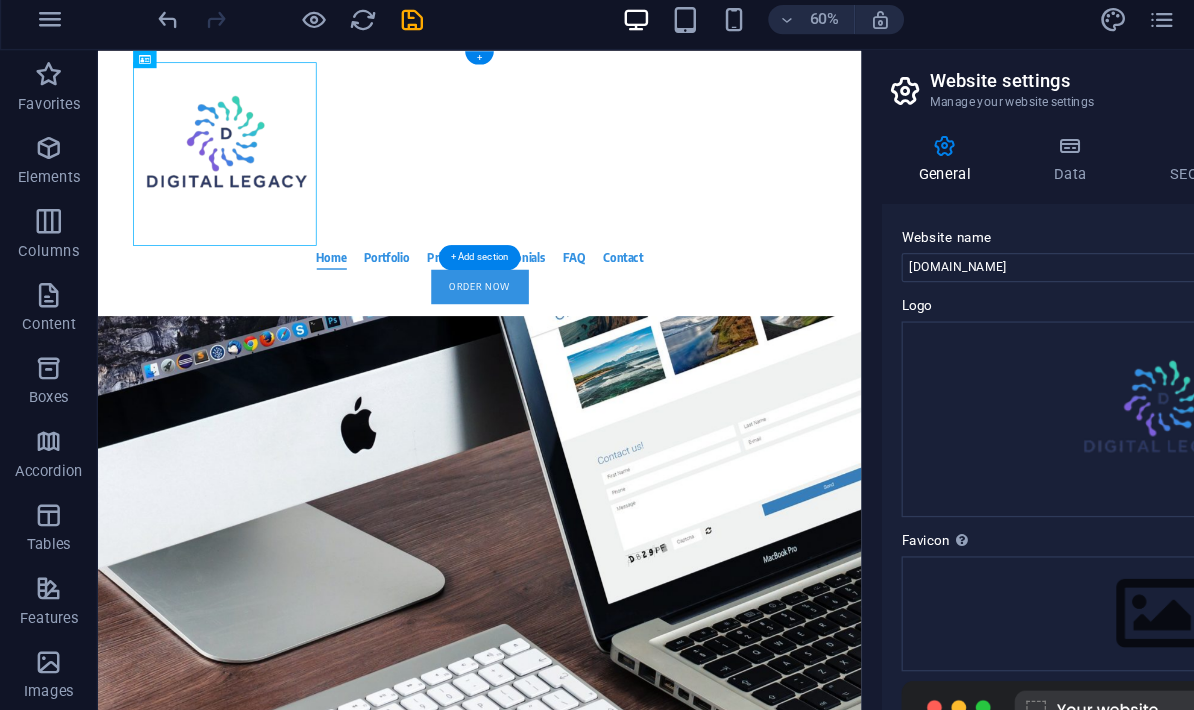 click at bounding box center [617, 191] 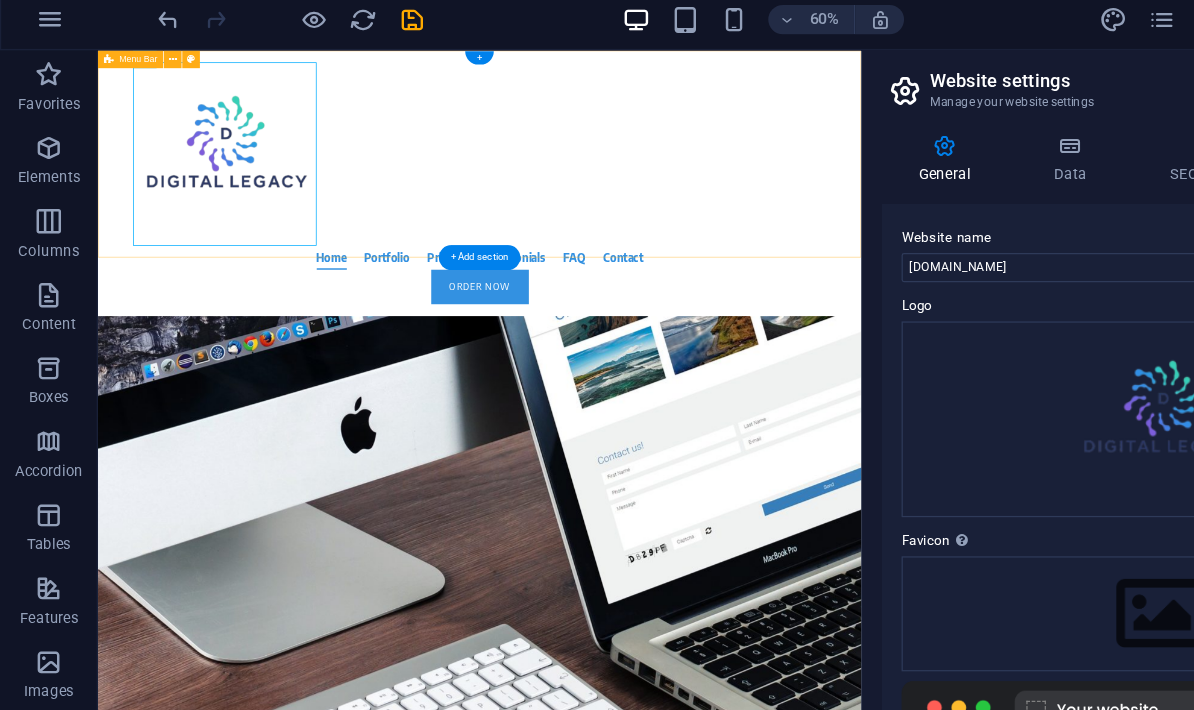 click on "Home Portfolio Pricing Testimonials FAQ Contact Order Now" at bounding box center (617, 230) 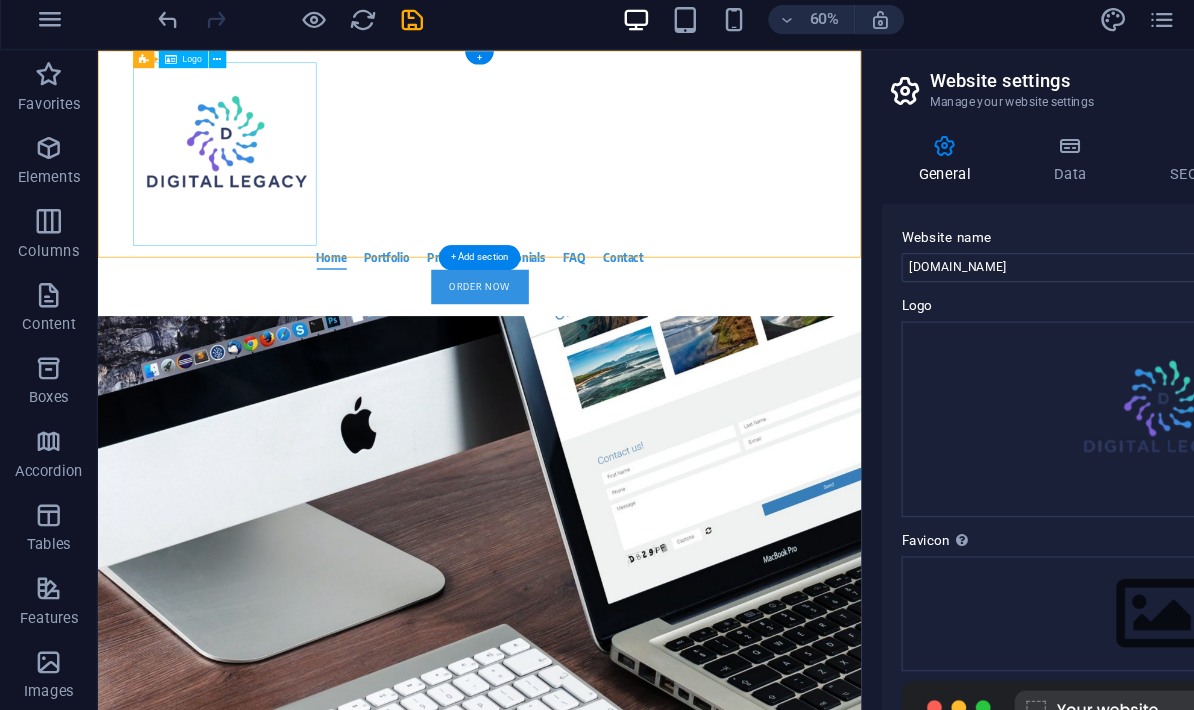 click at bounding box center [617, 191] 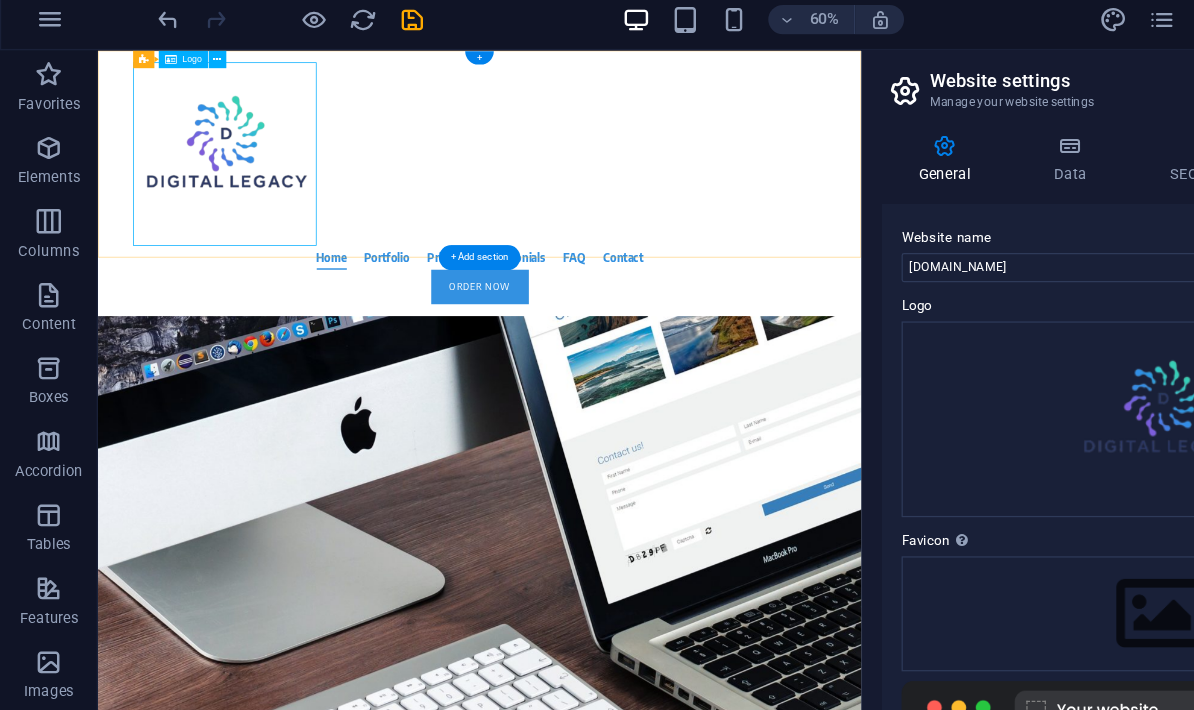 click at bounding box center [617, 191] 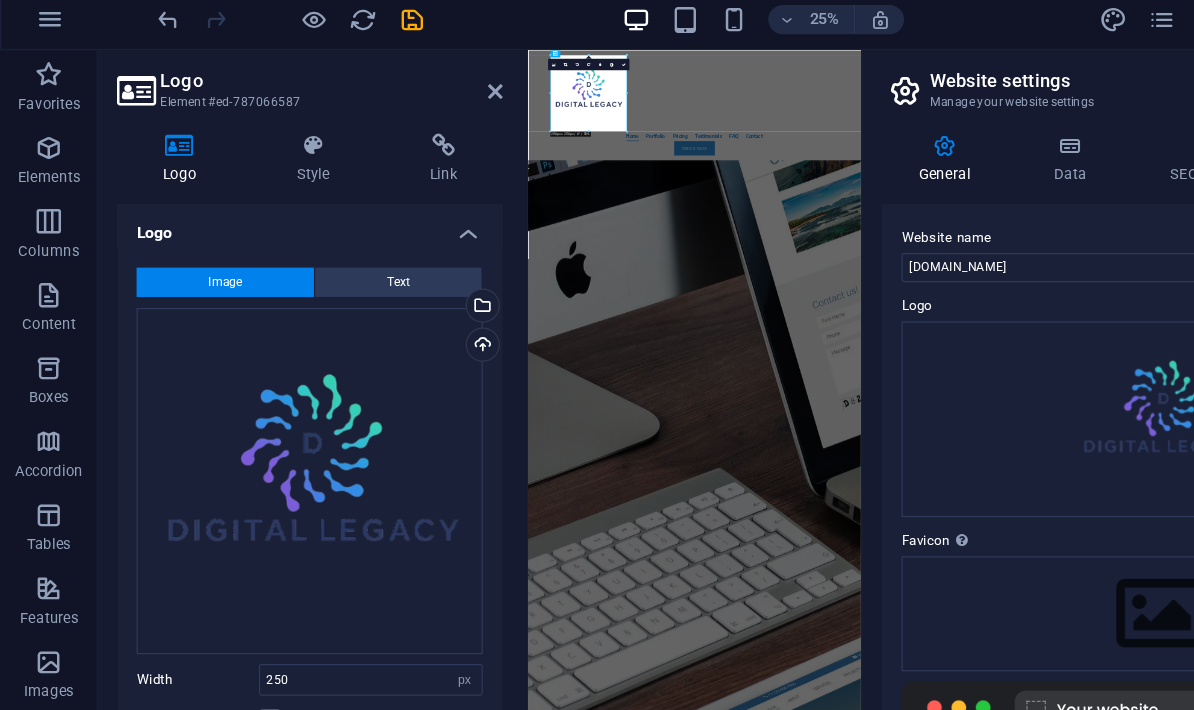 click on "Logo Style Link Logo Image Text Drag files here, click to choose files or select files from Files or our free stock photos & videos Select files from the file manager, stock photos, or upload file(s) Upload Width 250 Default auto px rem % em vh vw Fit image Automatically fit image to a fixed width and height Height Default auto px Alignment Lazyload Loading images after the page loads improves page speed. Responsive Automatically load retina image and smartphone optimized sizes. Lightbox Use as headline The image will be wrapped in an H1 headline tag. Useful for giving alternative text the weight of an H1 headline, e.g. for the logo. Leave unchecked if uncertain. Optimized Images are compressed to improve page speed. Position Direction Custom X offset 50 px rem % vh vw Y offset 50 px rem % vh vw Edit design Text Float No float Image left Image right Determine how text should behave around the image. Text Alternative text Image caption Paragraph Format Normal Heading 1 Heading 2 Heading 3 Heading 4 Heading 5 8" at bounding box center (253, 390) 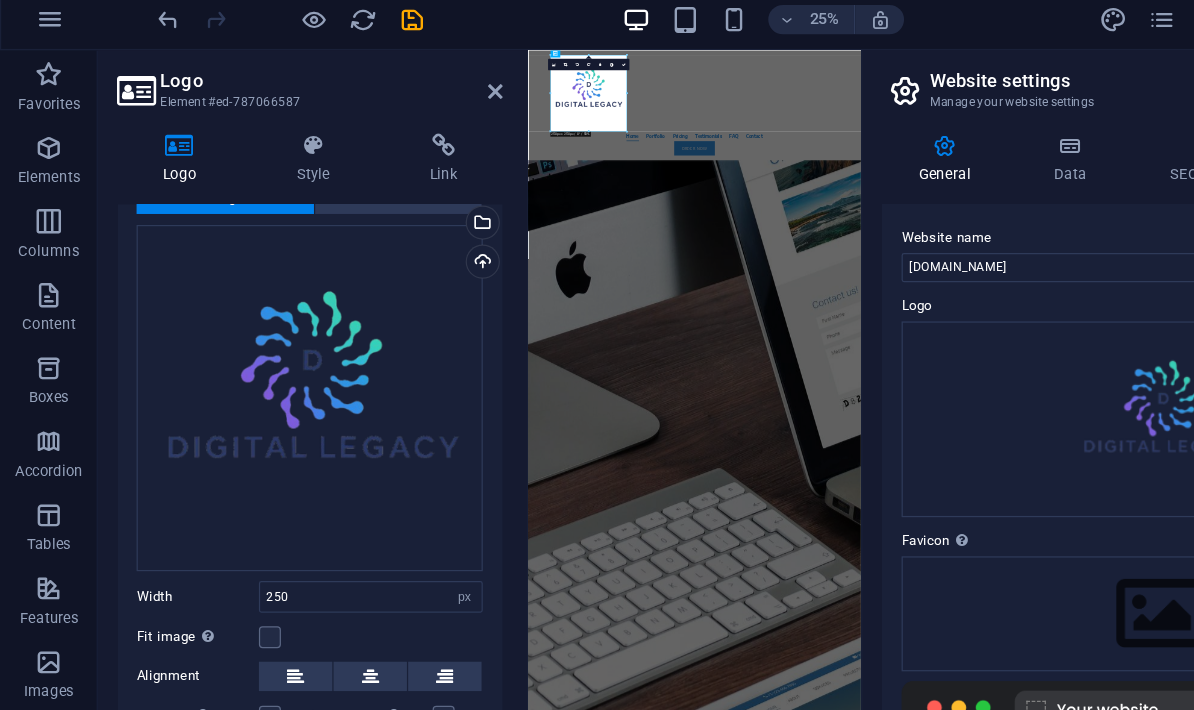 scroll, scrollTop: 54, scrollLeft: 0, axis: vertical 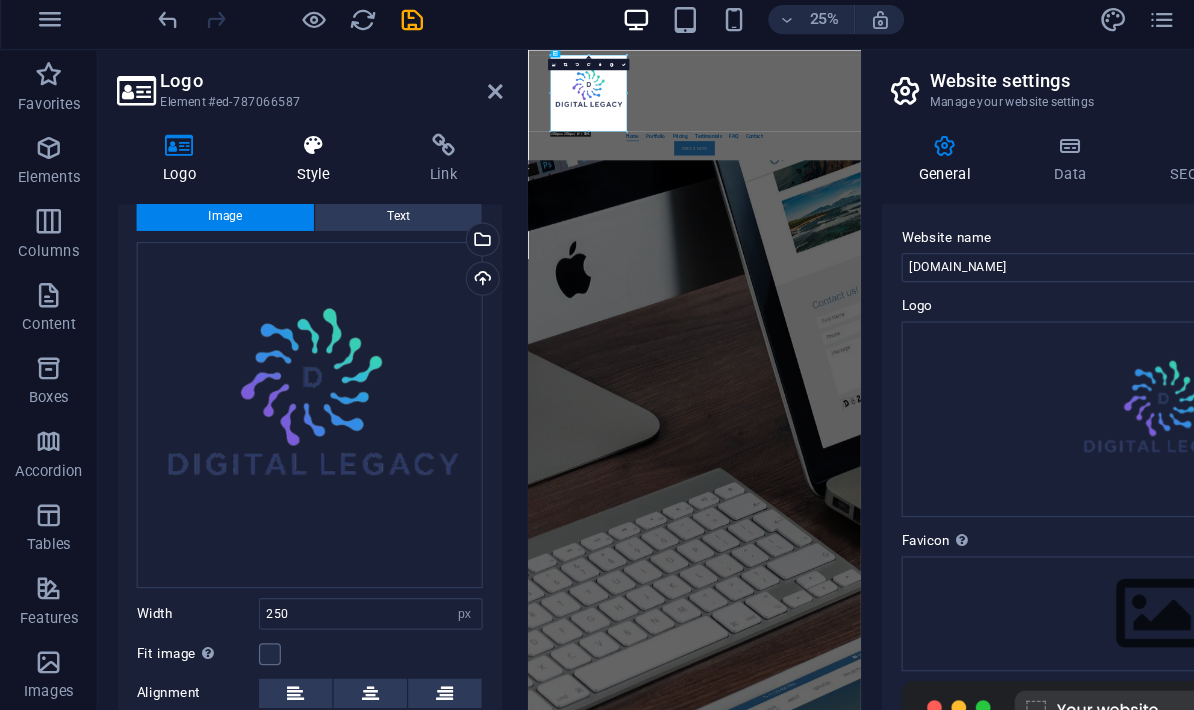 click on "Style" at bounding box center (260, 139) 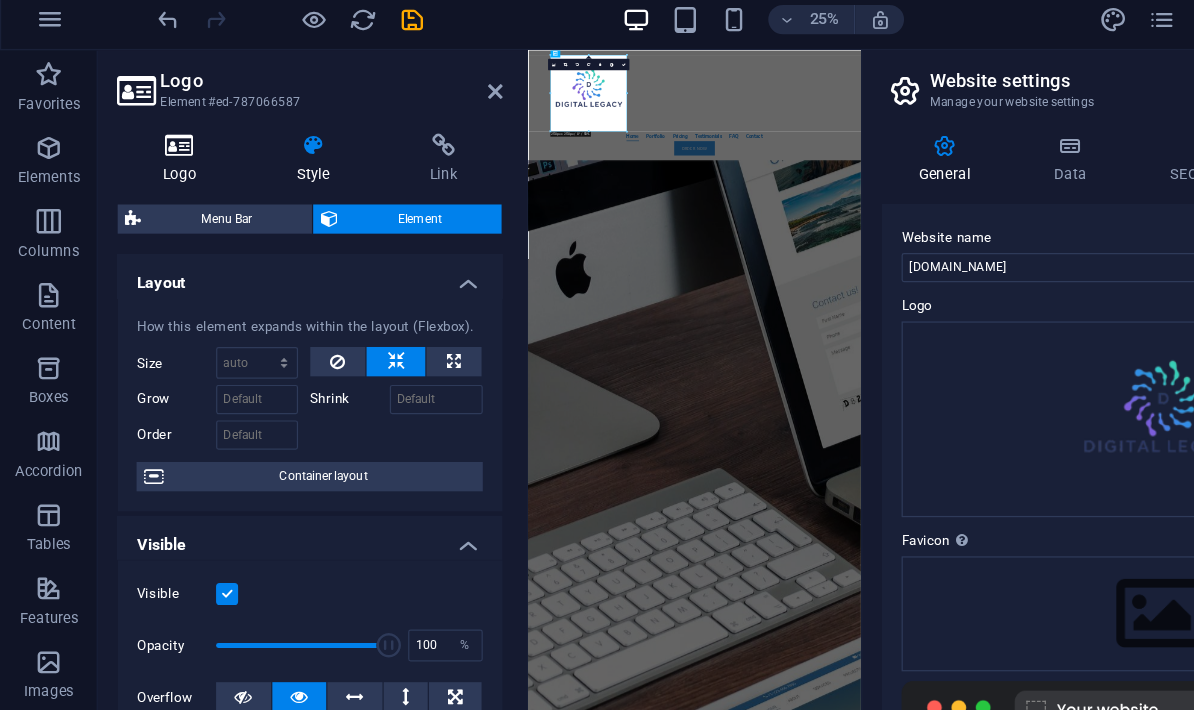 click at bounding box center (147, 128) 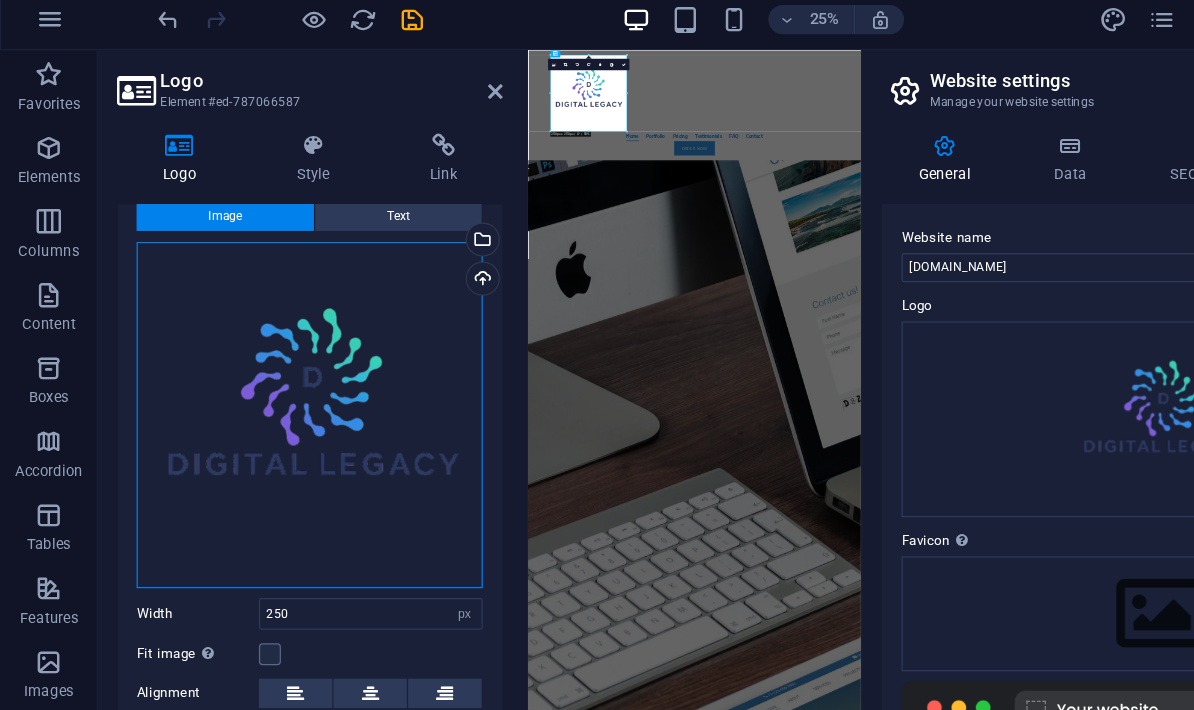 click on "Drag files here, click to choose files or select files from Files or our free stock photos & videos" at bounding box center [253, 348] 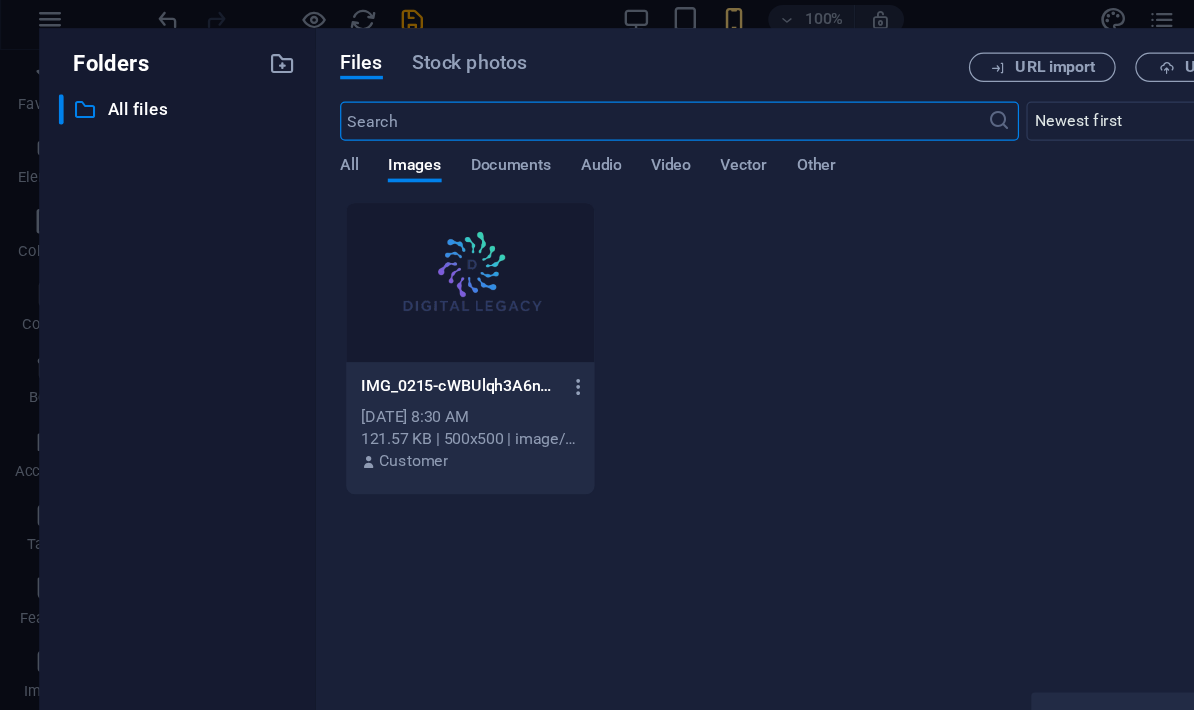 click on "Files Stock photos URL import Upload ​ Newest first Oldest first Name (A-Z) Name (Z-A) Size (0-9) Size (9-0) Resolution (0-9) Resolution (9-0) All Images Documents Audio Video Vector Other Unused only Drop files here to upload them instantly IMG_0215-cWBUlqh3A6n2h57jTI4n0Q.png IMG_0215-cWBUlqh3A6n2h57jTI4n0Q.png Jul 13, 2025 8:30 AM 121.57 KB | 500x500 | image/png Customer Delete Move Insert" at bounding box center [710, 355] 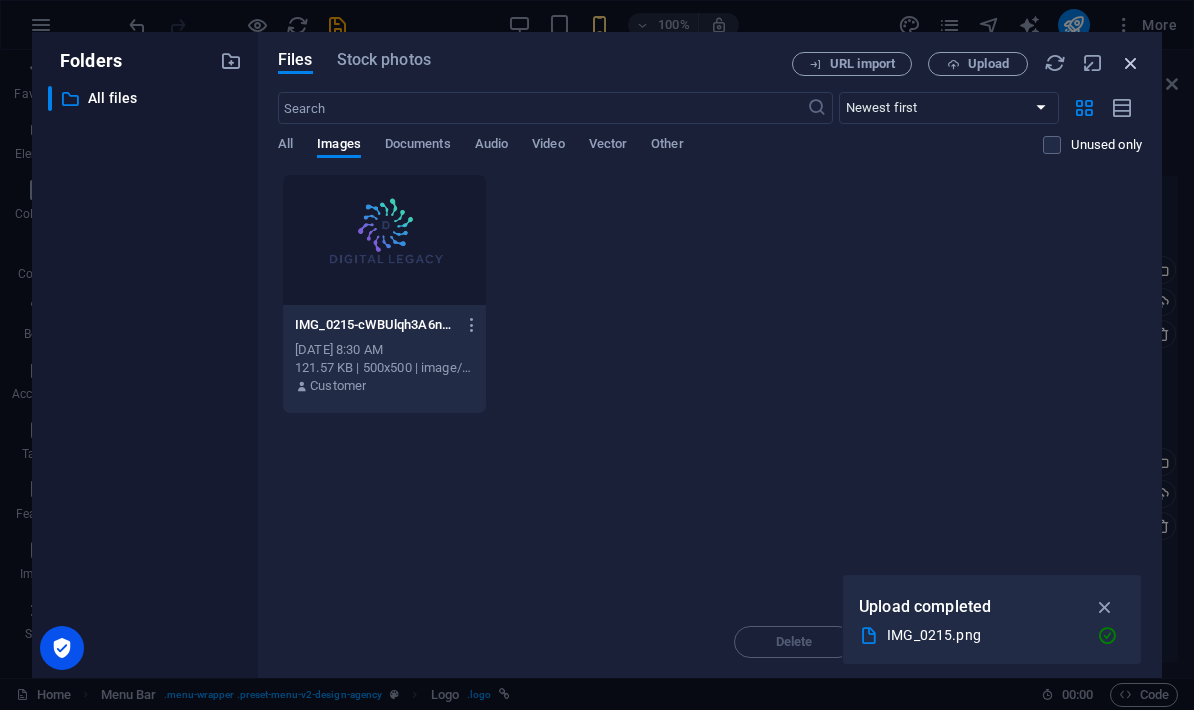 click at bounding box center [1131, 63] 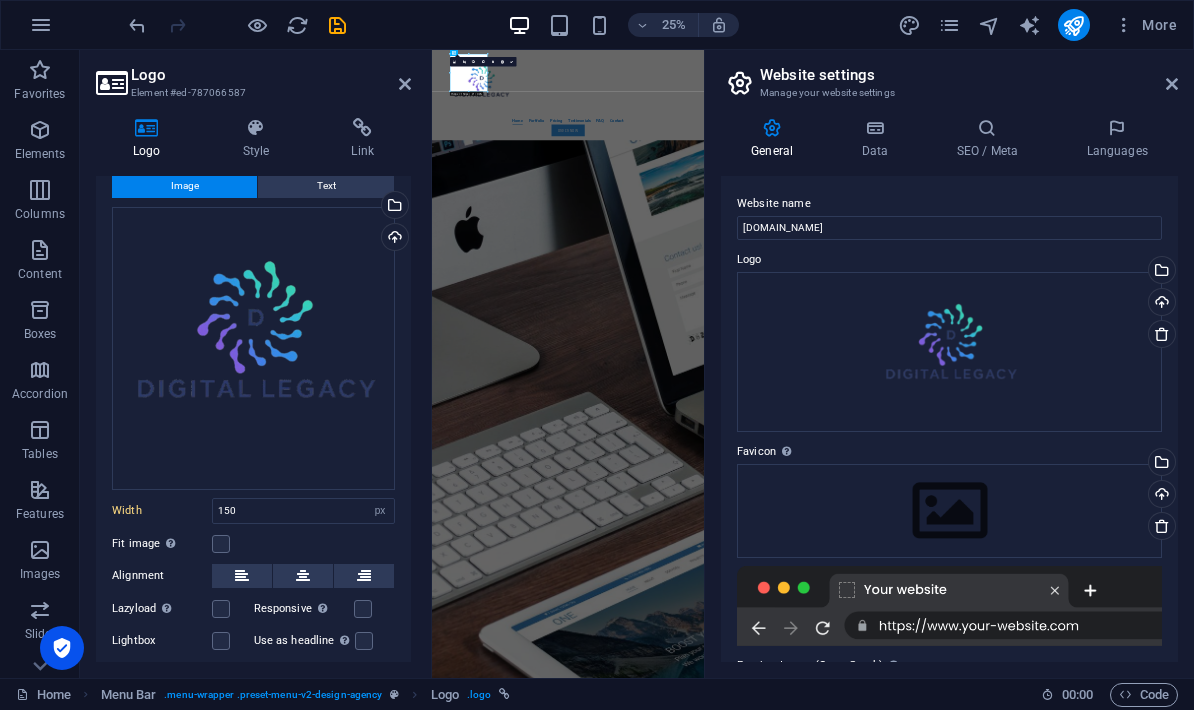 type on "250" 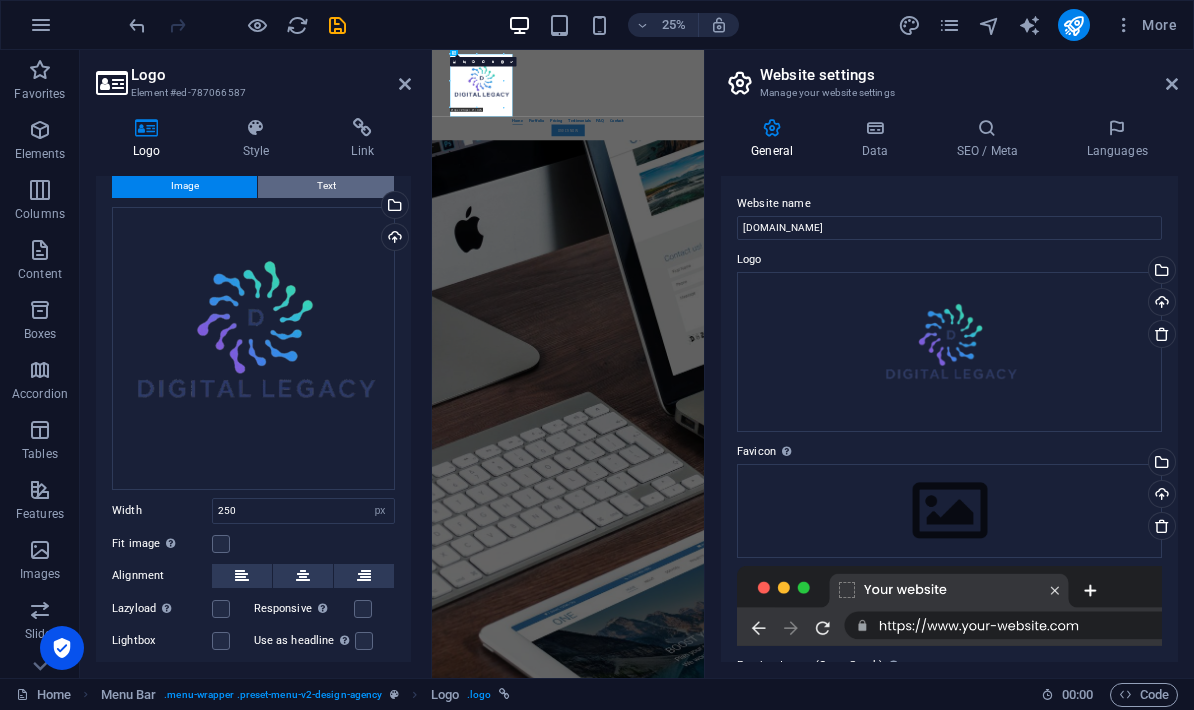 click on "Text" at bounding box center [326, 186] 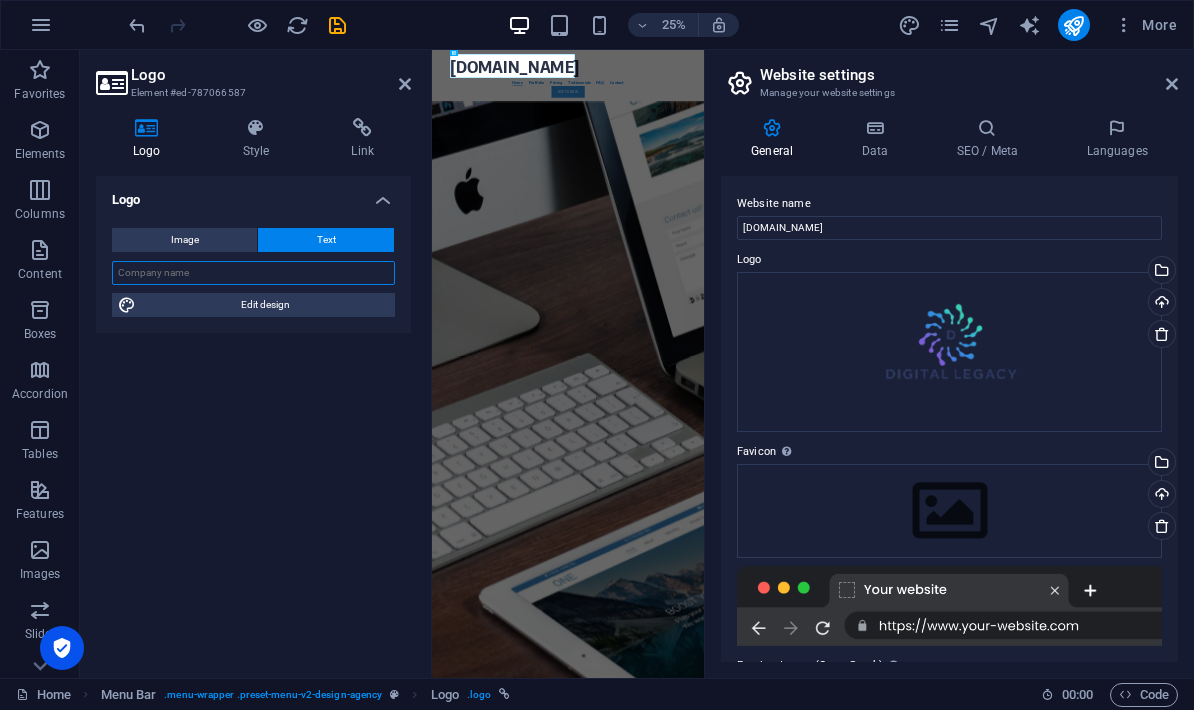 click at bounding box center (253, 273) 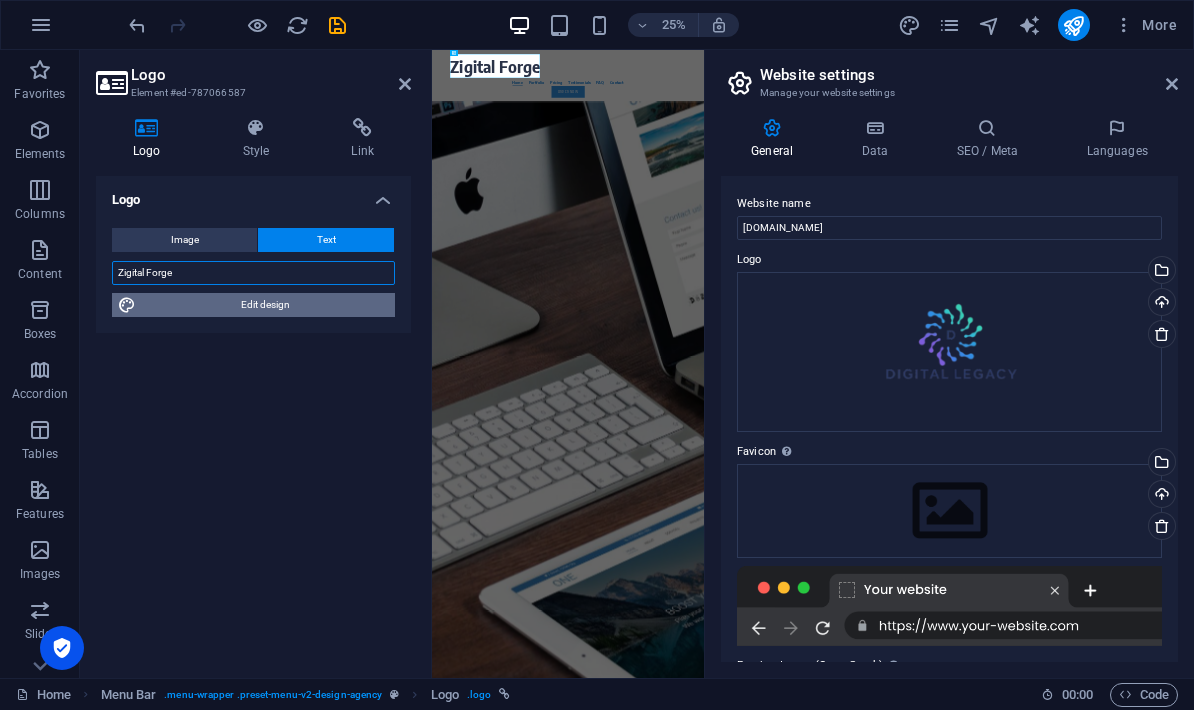 type on "Zigital Forge" 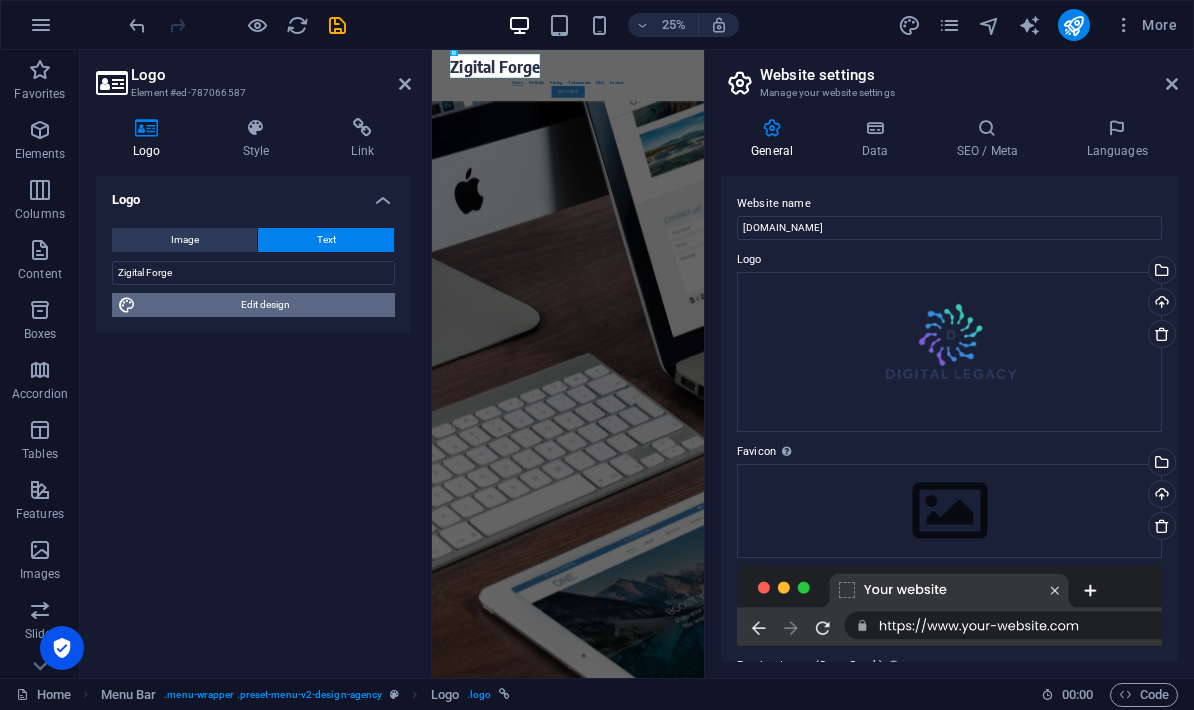 click on "Edit design" at bounding box center [265, 305] 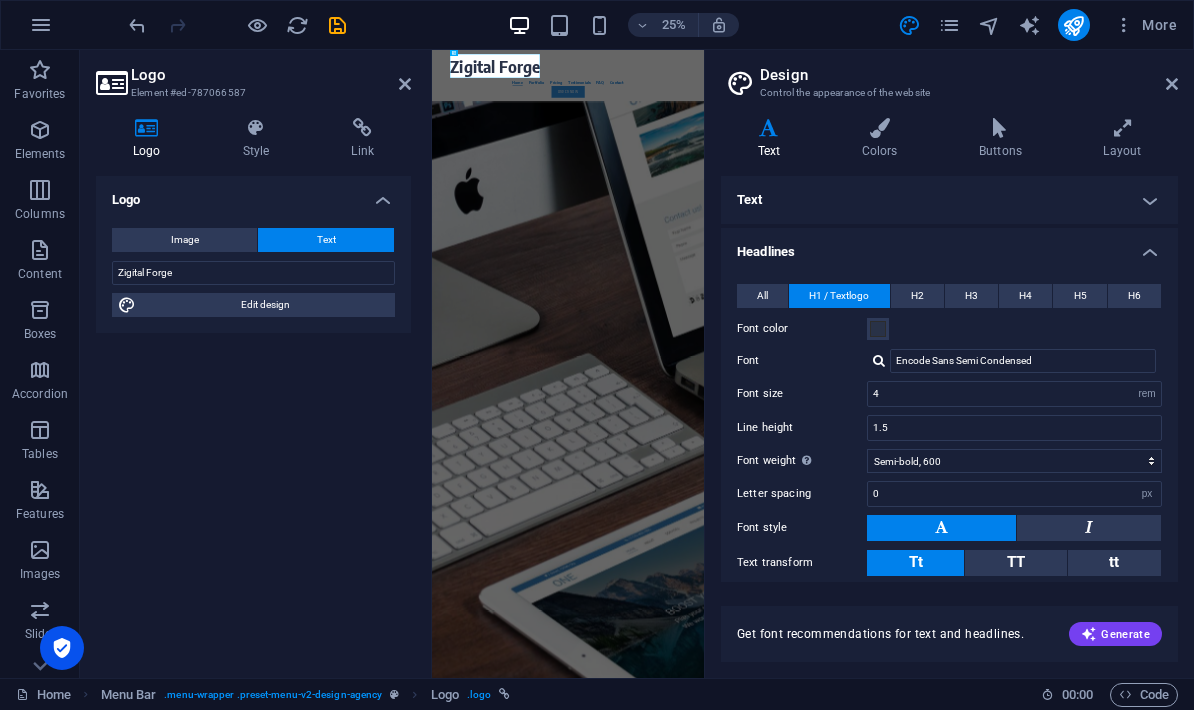 click on "Text" at bounding box center [949, 200] 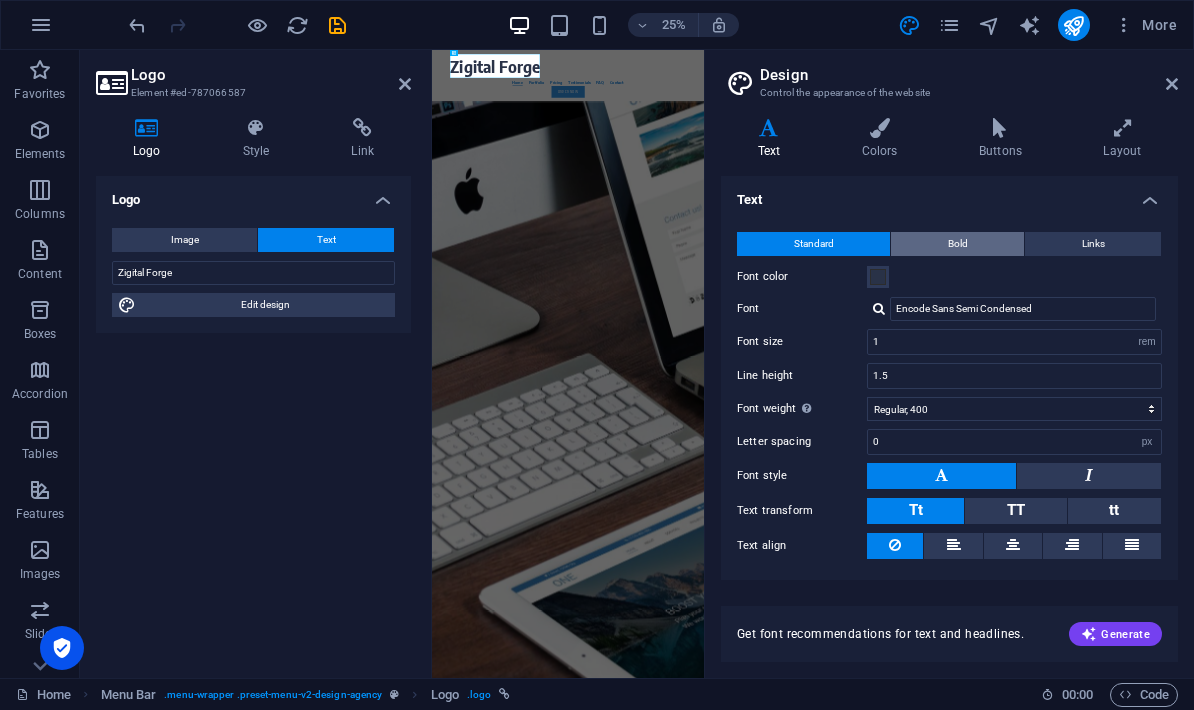 click on "Bold" at bounding box center (957, 244) 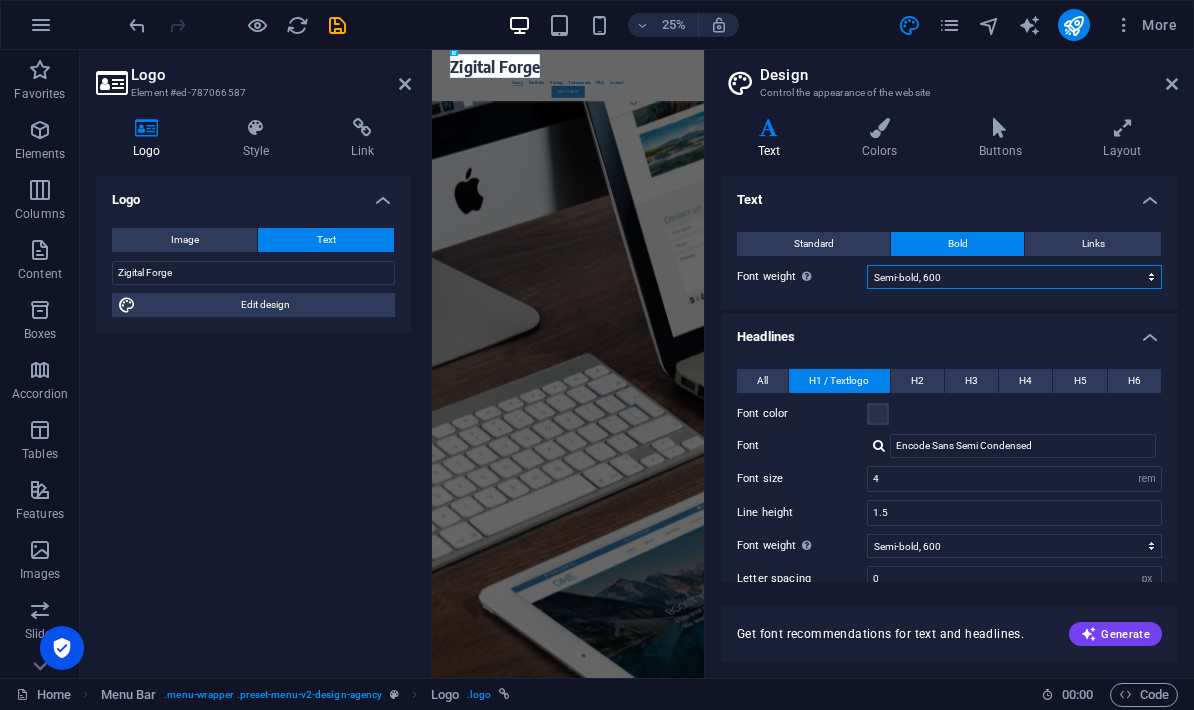click on "Thin, 100 Extra-light, 200 Light, 300 Regular, 400 Medium, 500 Semi-bold, 600 Bold, 700 Extra-bold, 800 Black, 900" at bounding box center [1014, 277] 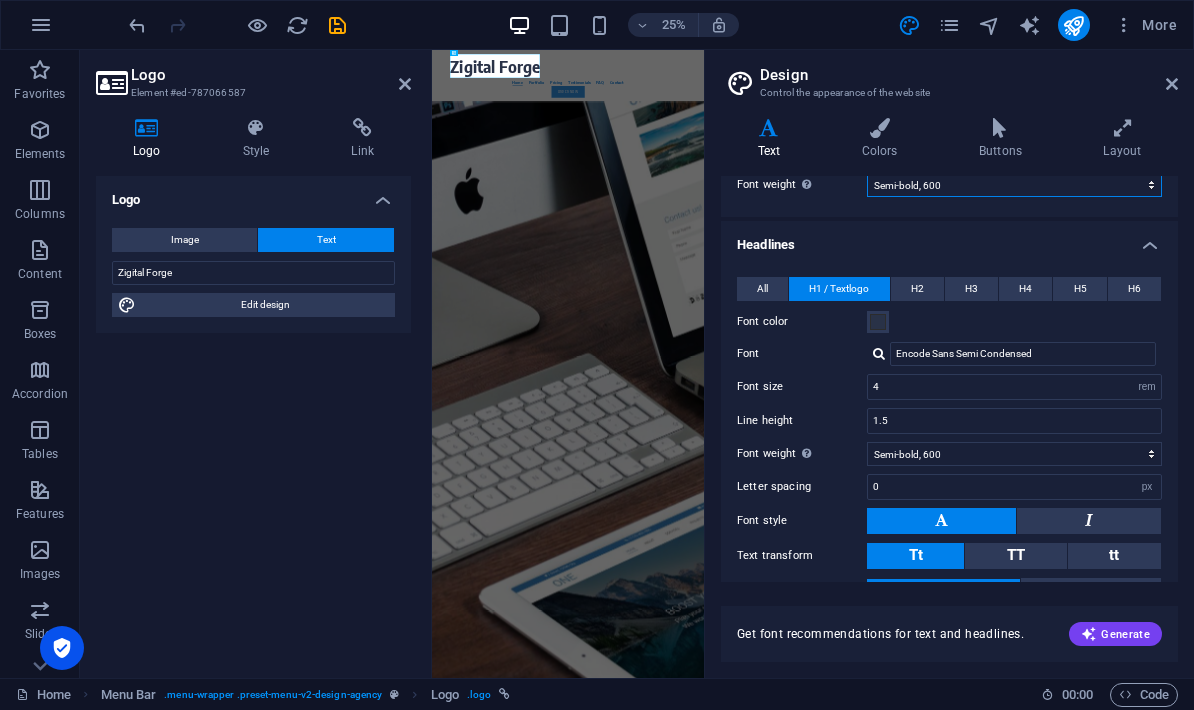 scroll, scrollTop: 93, scrollLeft: 0, axis: vertical 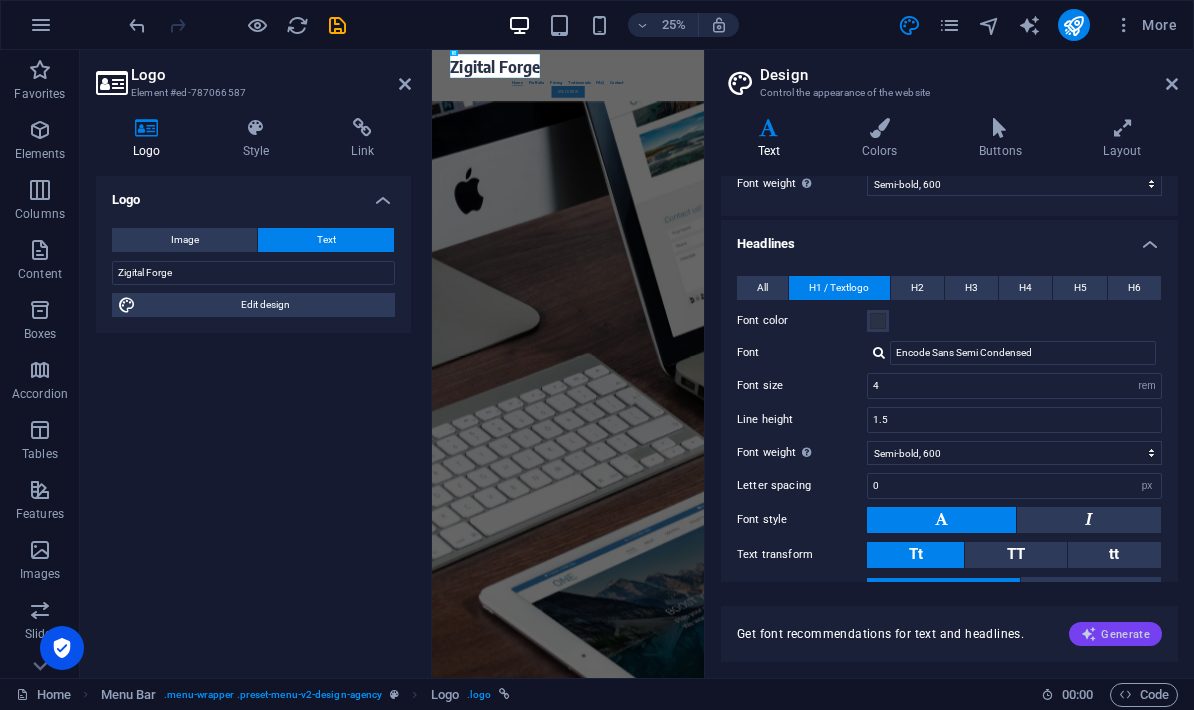 click on "Generate" at bounding box center [1115, 634] 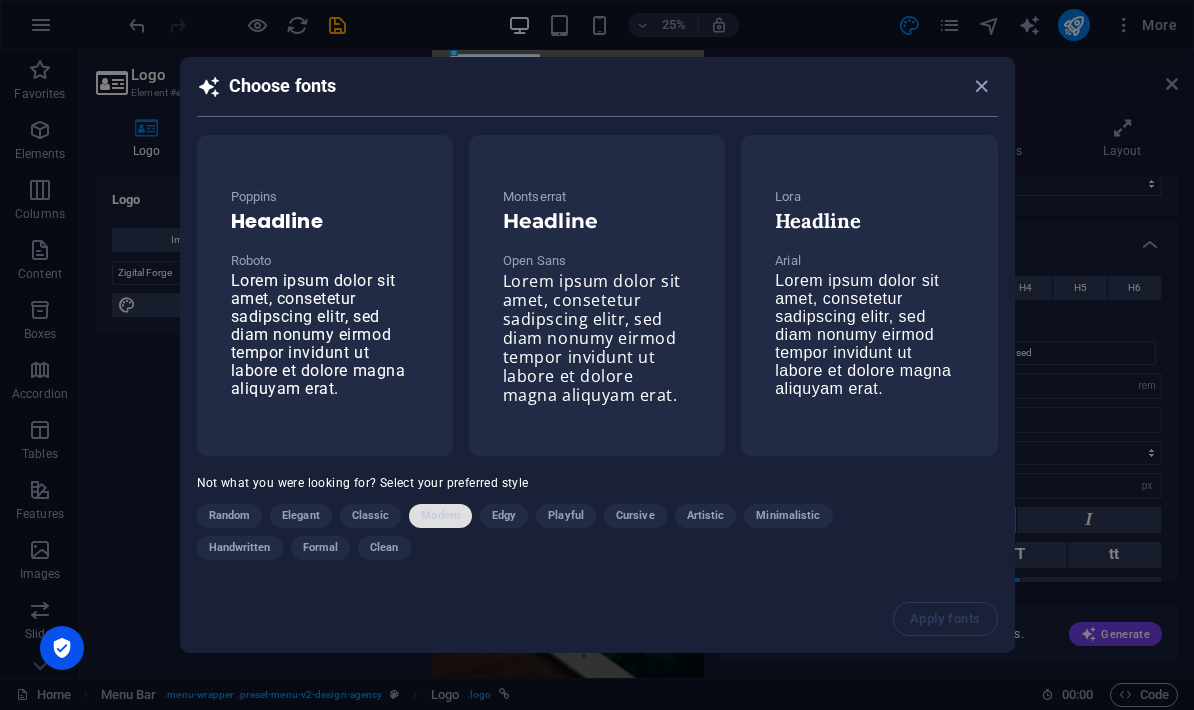 click on "Modern" at bounding box center [440, 516] 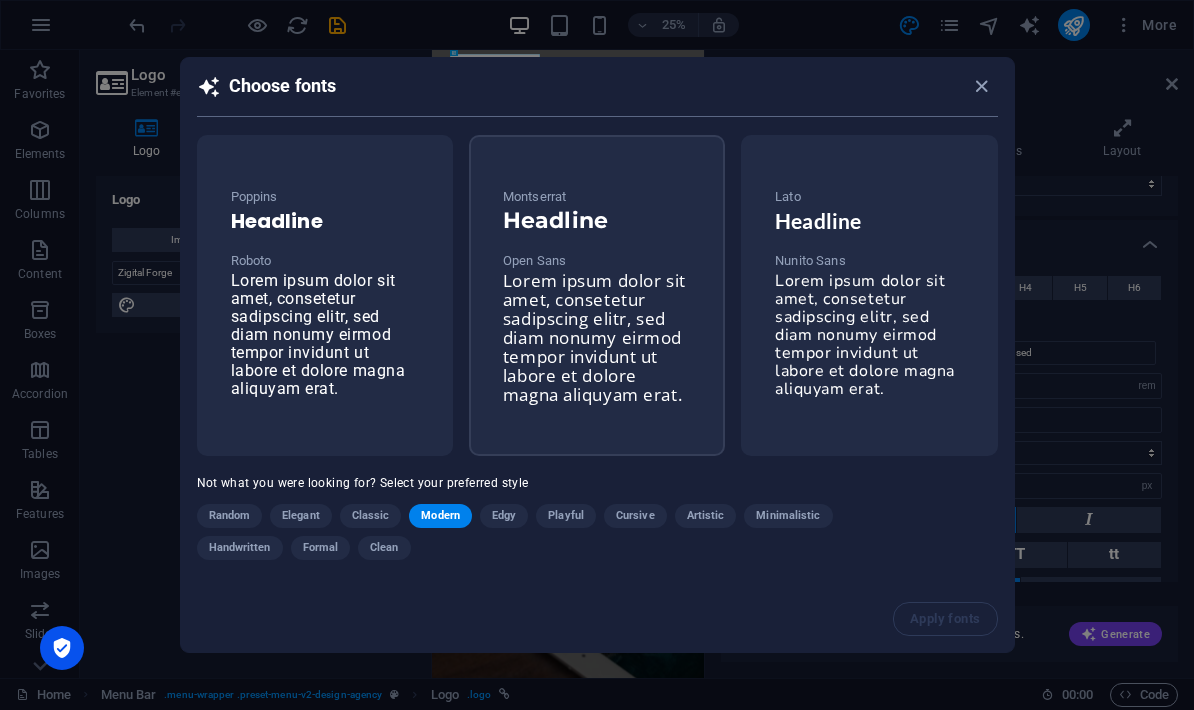click on "Lorem ipsum dolor sit amet, consetetur sadipscing elitr, sed diam nonumy eirmod tempor invidunt ut labore et dolore magna aliquyam erat." at bounding box center [594, 337] 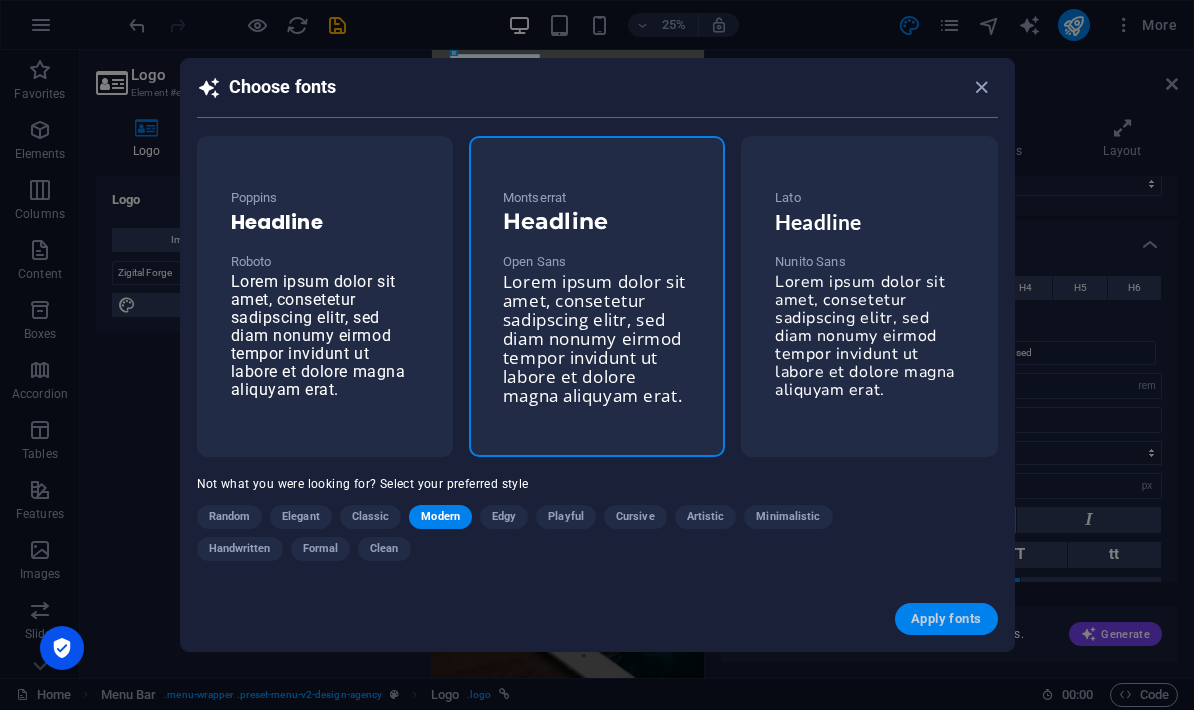 click on "Apply fonts" at bounding box center [946, 619] 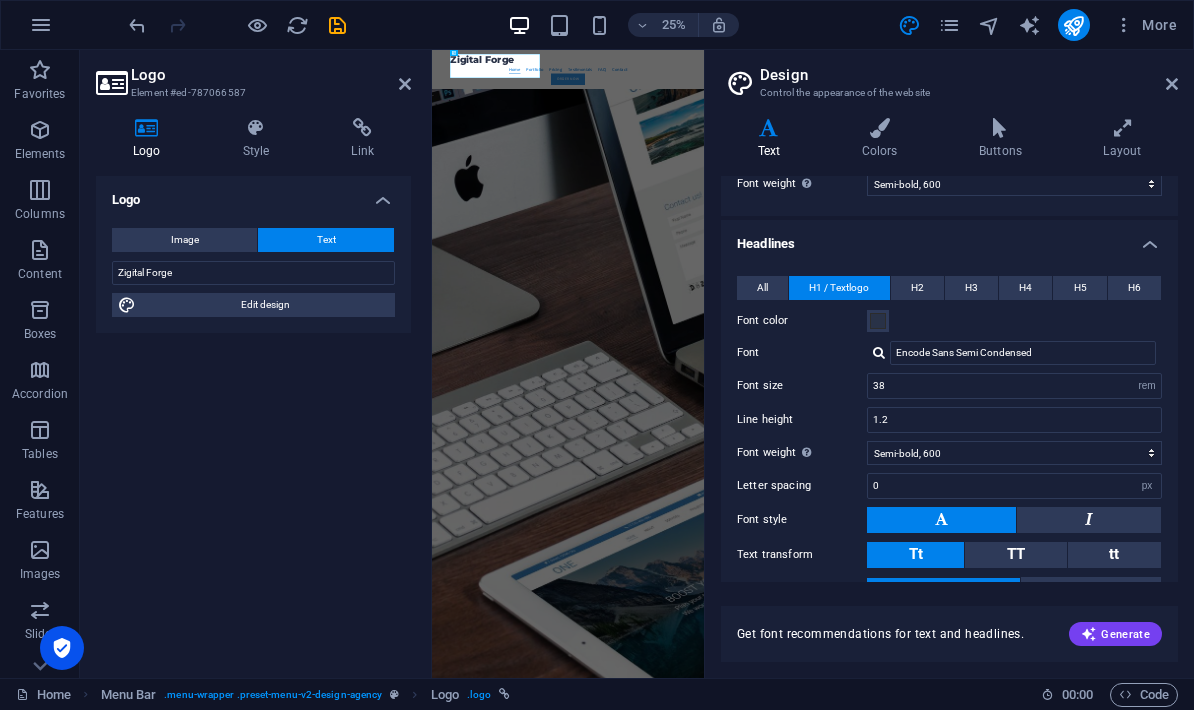 type on "Montserrat" 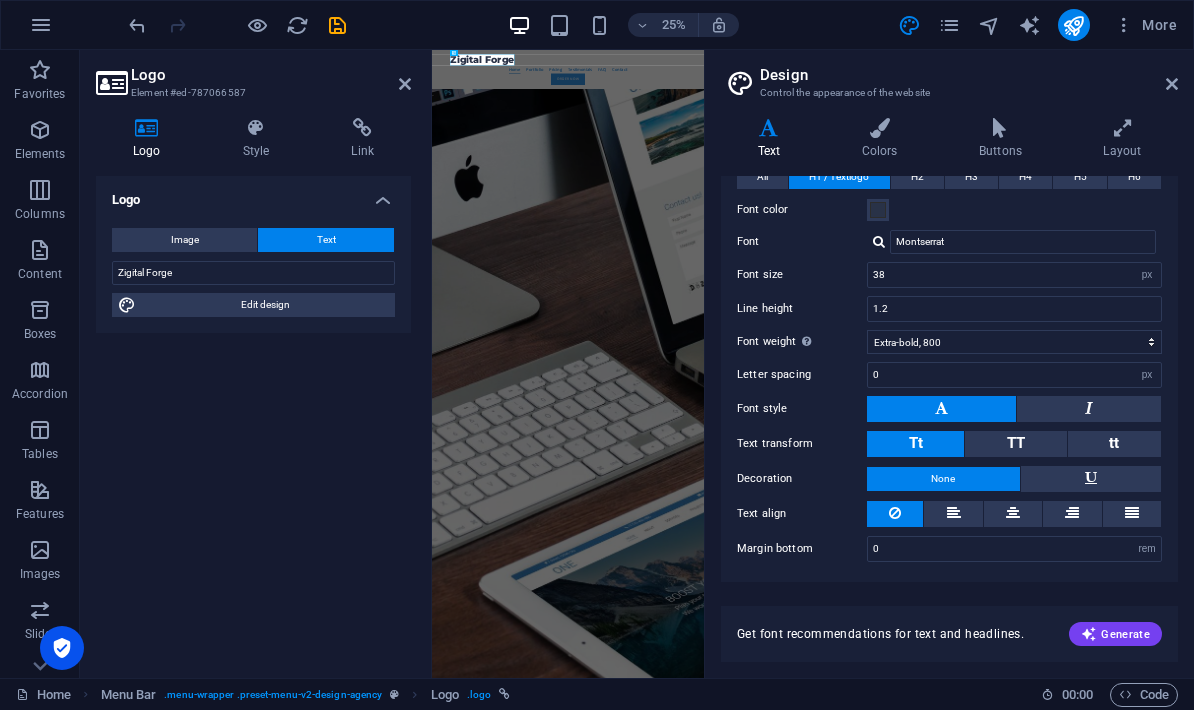 scroll, scrollTop: 203, scrollLeft: 0, axis: vertical 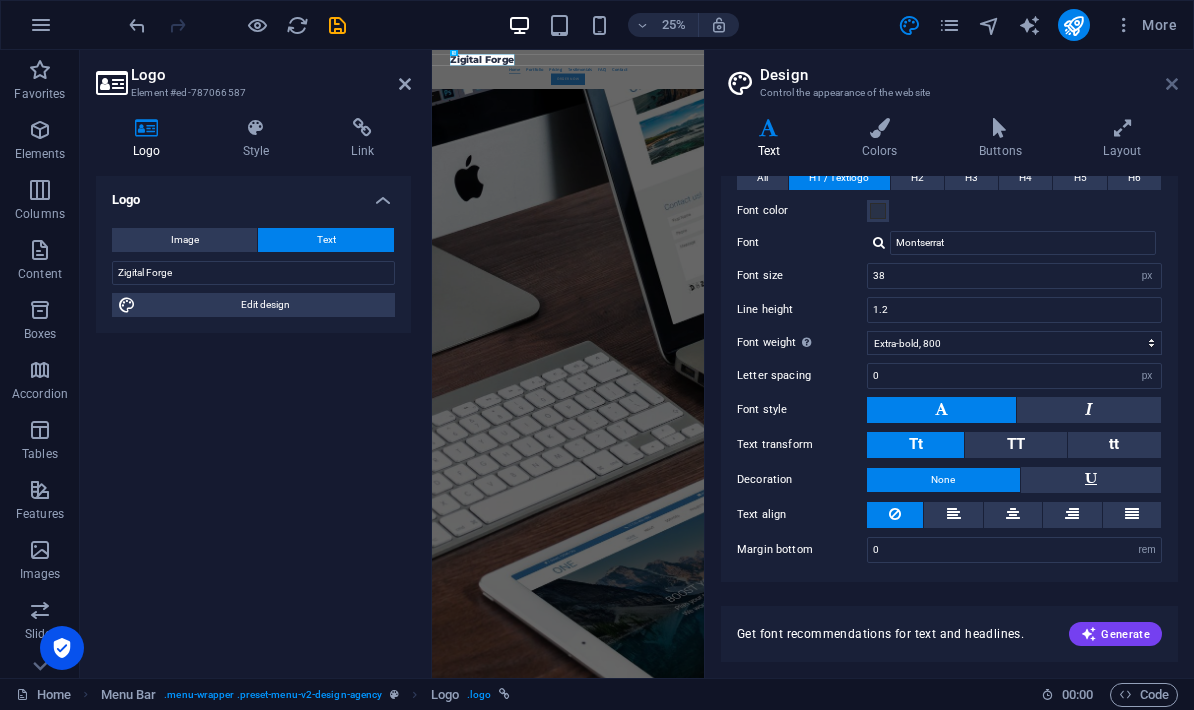 click at bounding box center (1172, 84) 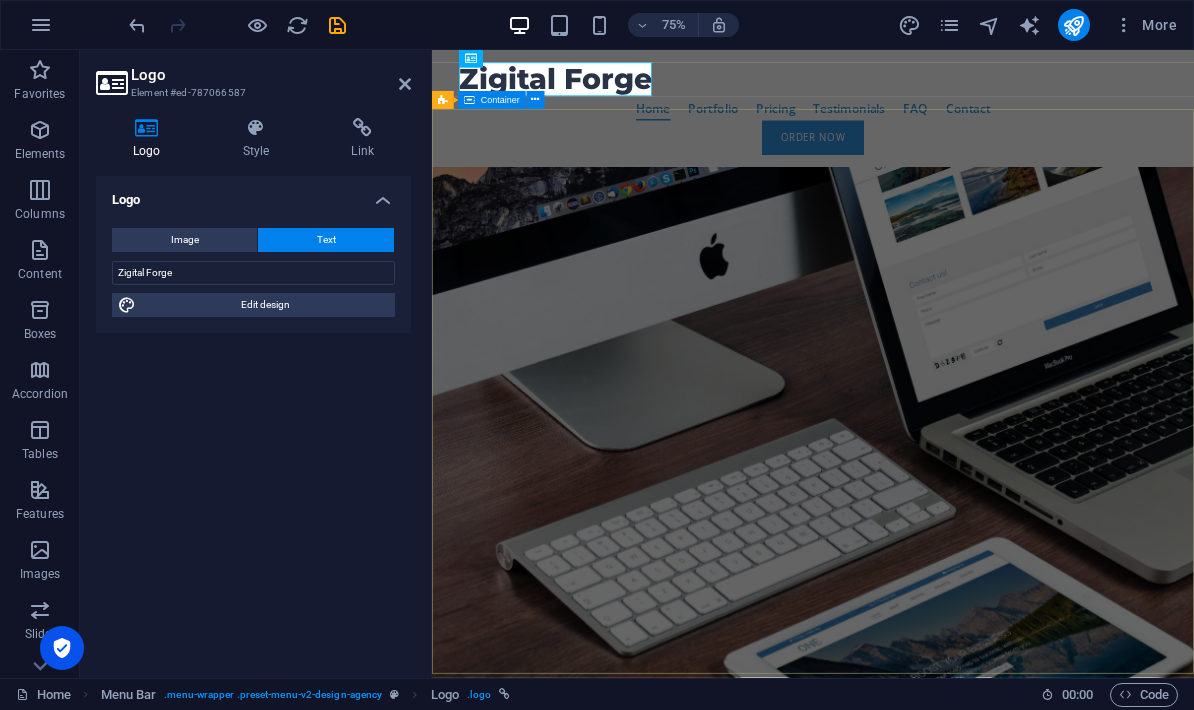 click on "About time we create your professional website. Focus on your core business. We take care of your online presence. With modern websites that present you and your company at their best. Learn more" at bounding box center (940, 485) 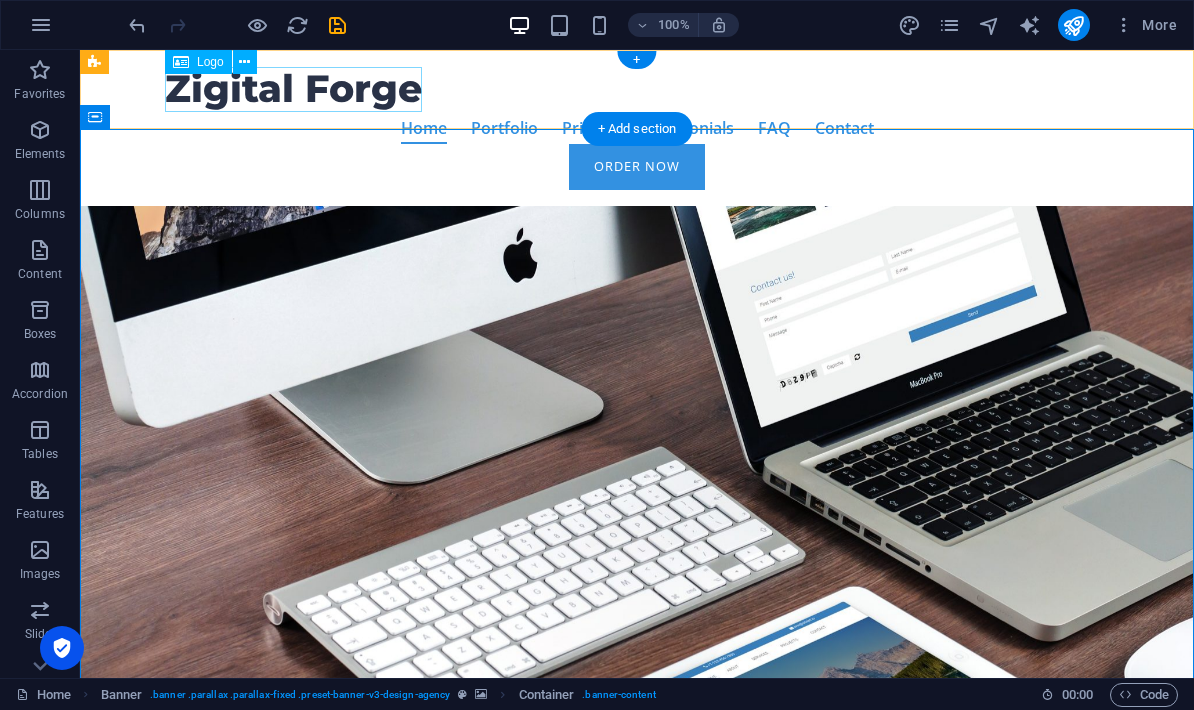 click on "Zigital Forge" at bounding box center (637, 89) 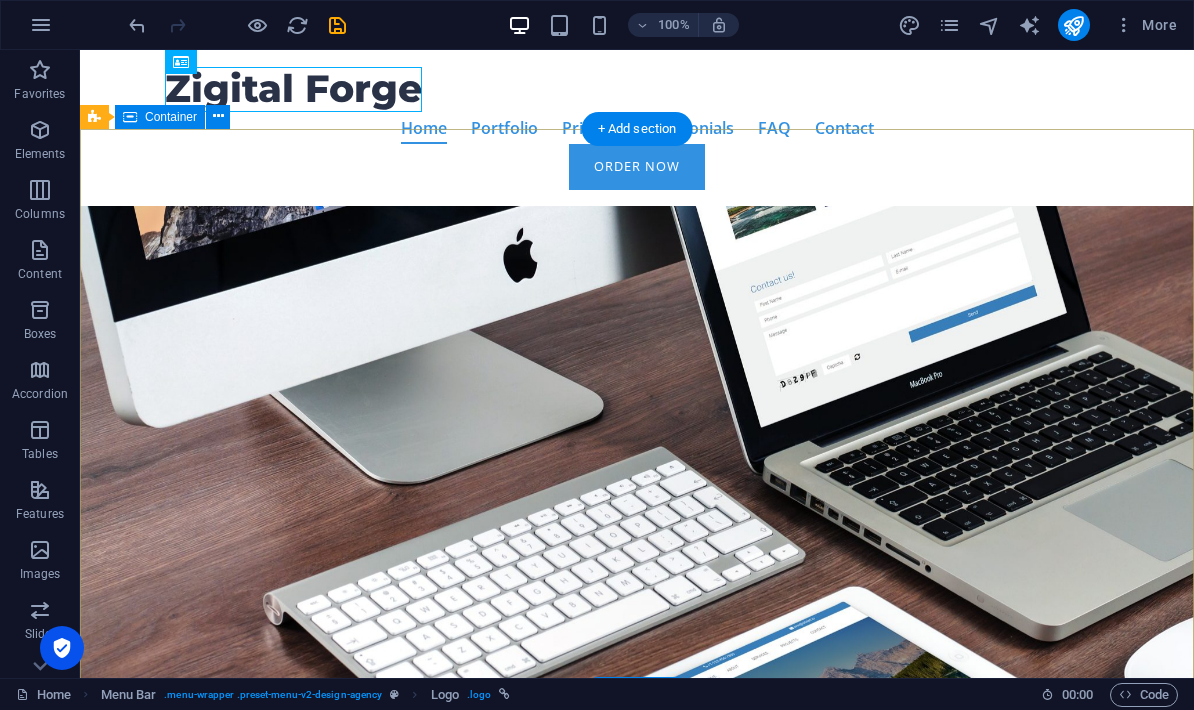 click on "About time we create your professional website. Focus on your core business. We take care of your online presence. With modern websites that present you and your company at their best. Learn more" at bounding box center (637, 485) 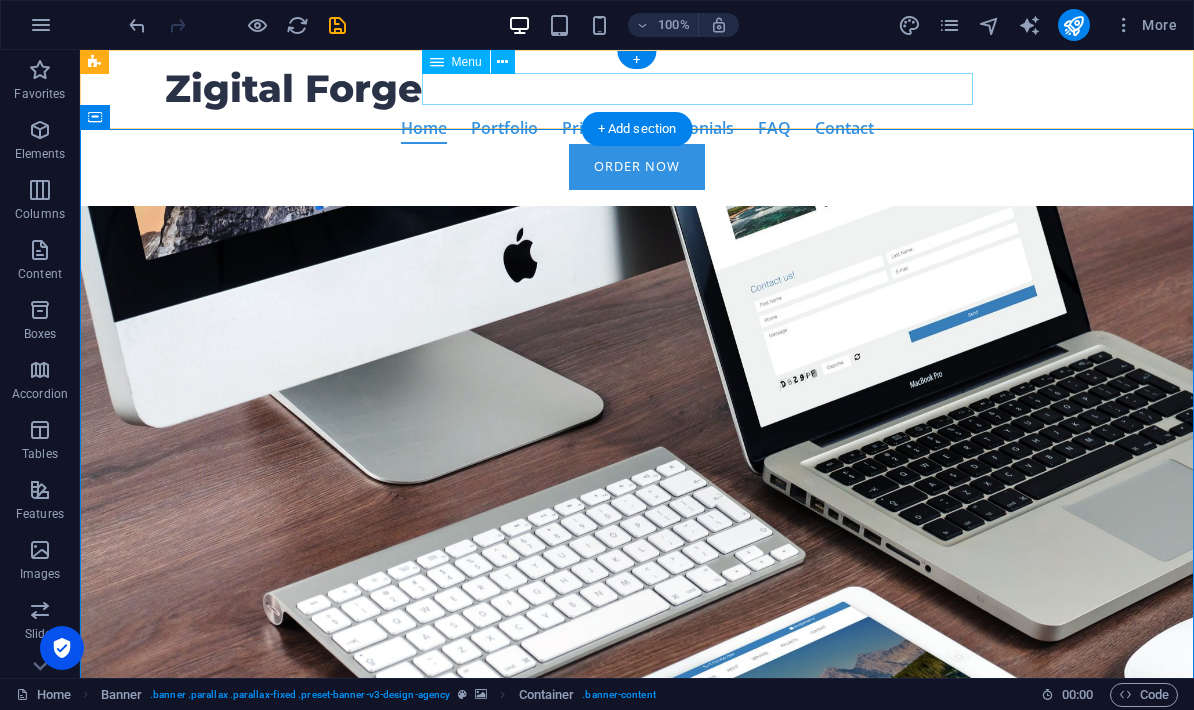 click on "Home Portfolio Pricing Testimonials FAQ Contact" at bounding box center [637, 128] 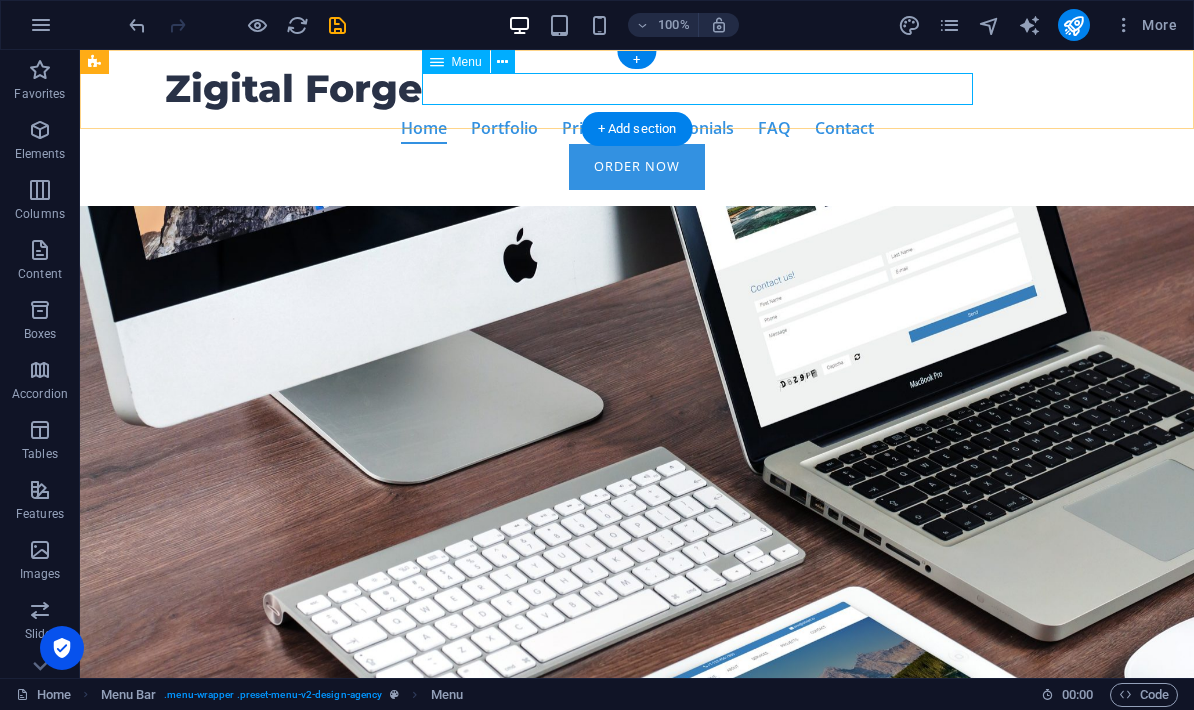 click at bounding box center [437, 62] 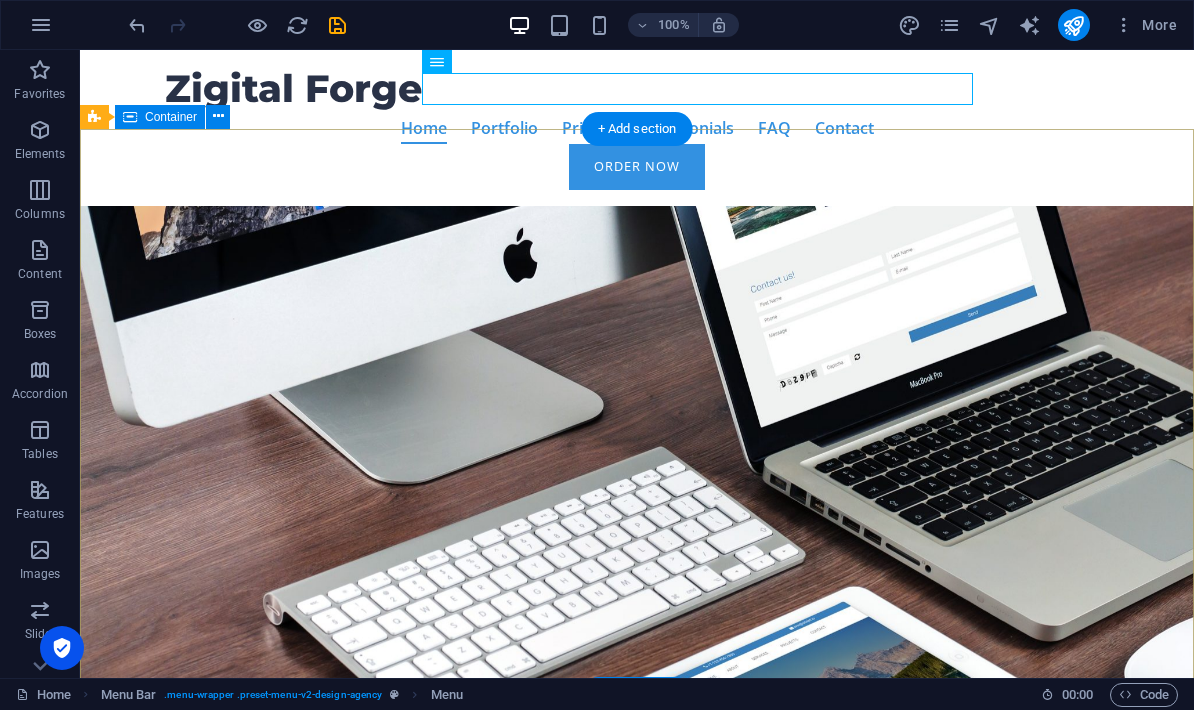 click on "About time we create your professional website. Focus on your core business. We take care of your online presence. With modern websites that present you and your company at their best. Learn more" at bounding box center (637, 485) 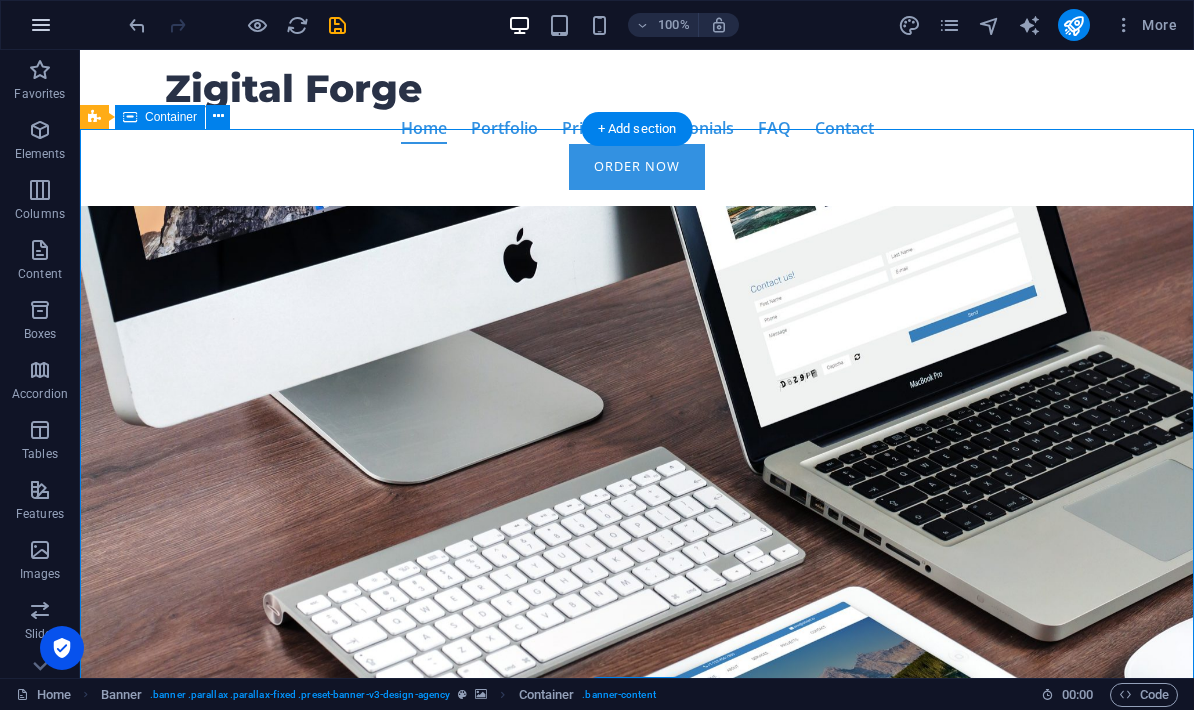 click at bounding box center [41, 25] 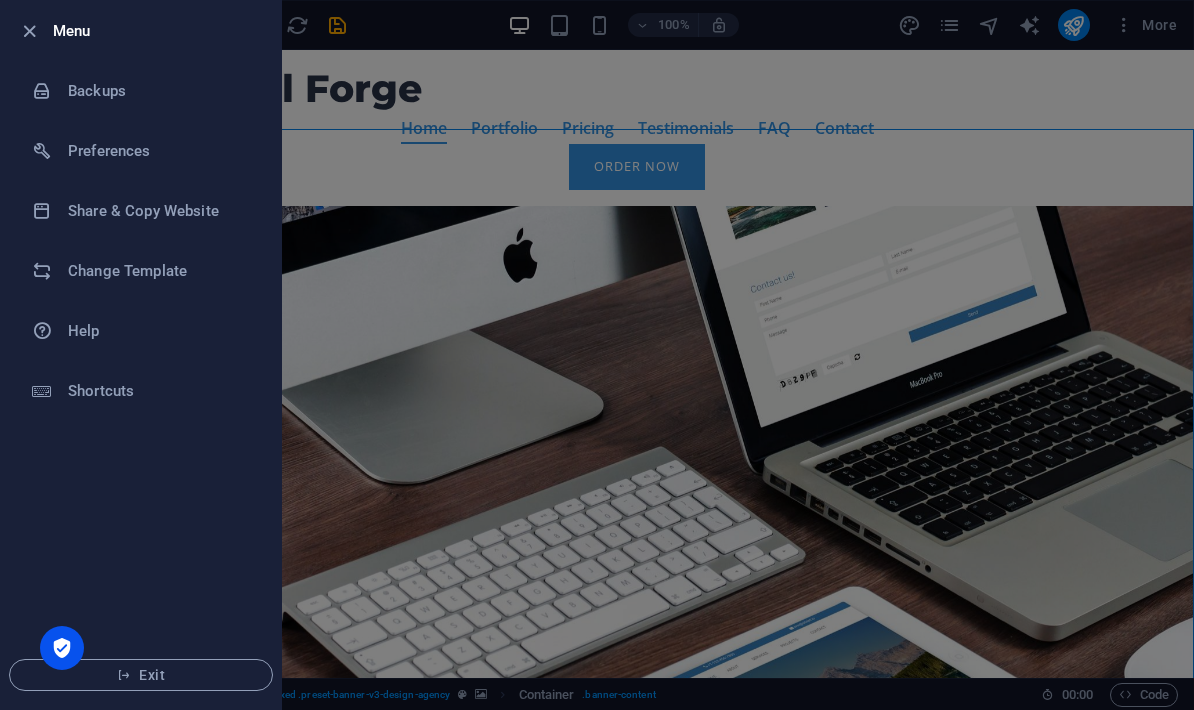 click at bounding box center (597, 355) 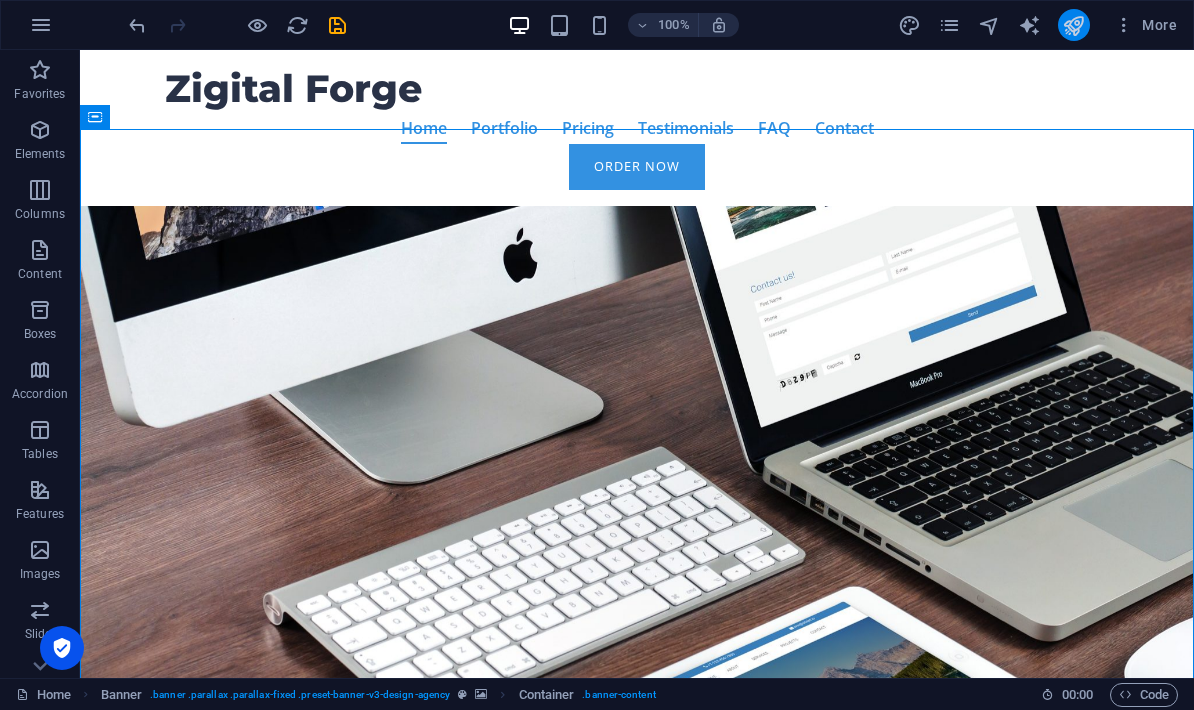 click at bounding box center [1073, 25] 